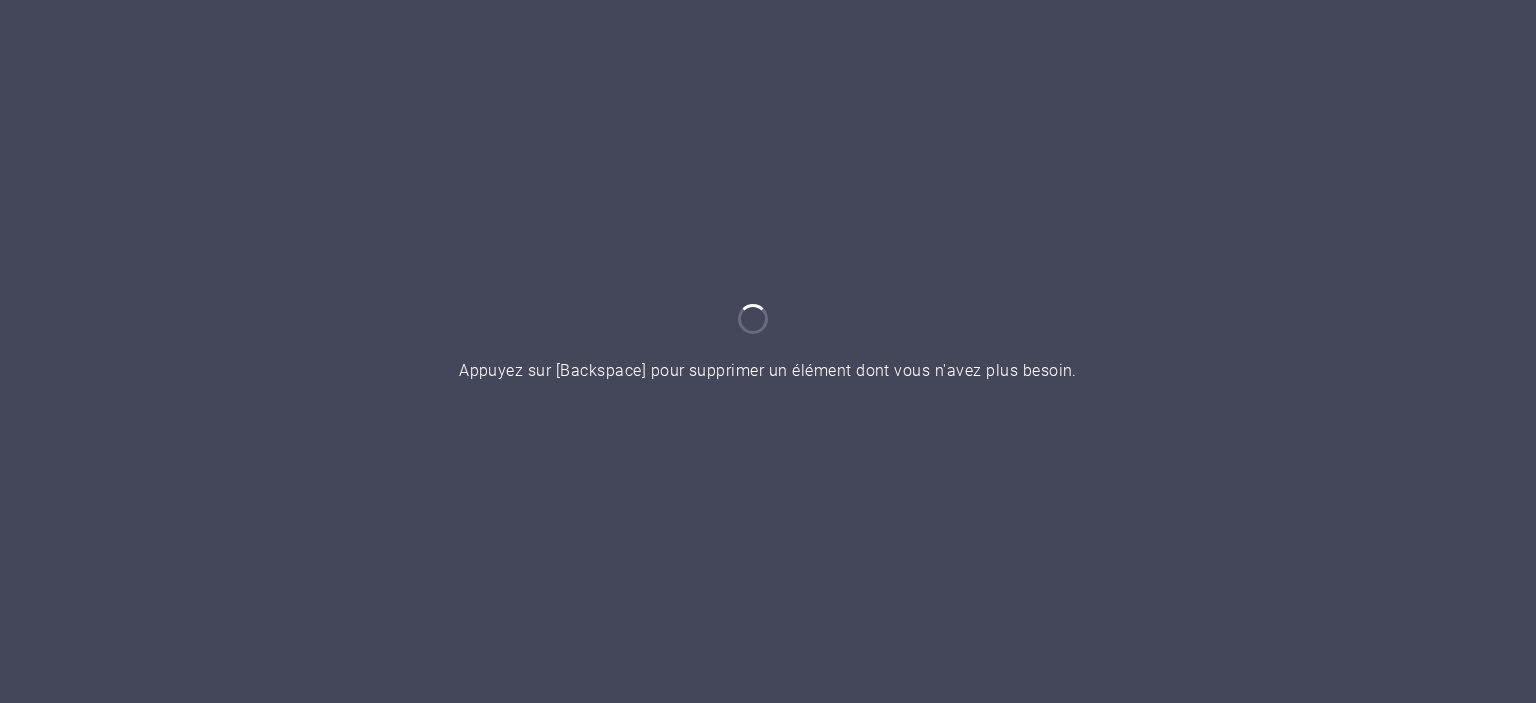 scroll, scrollTop: 0, scrollLeft: 0, axis: both 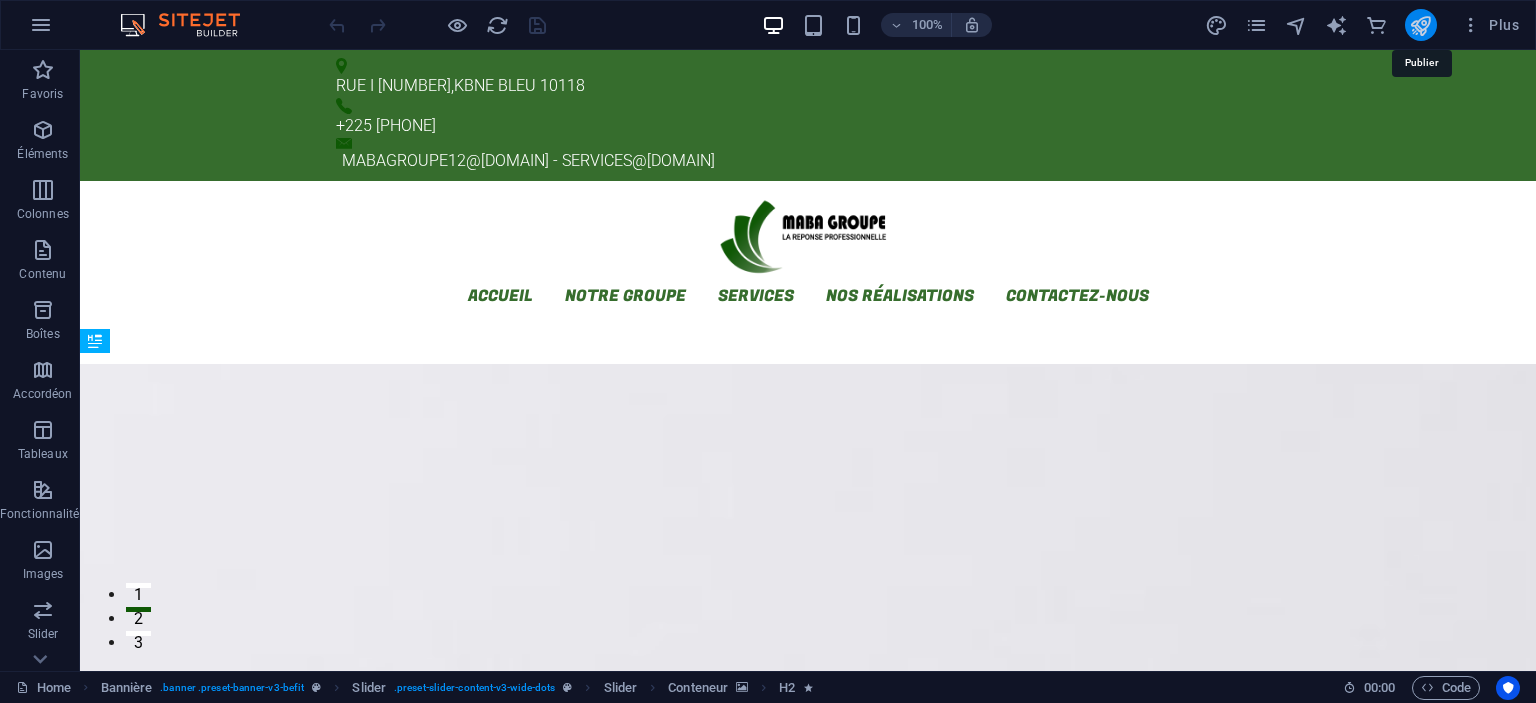 click at bounding box center (1420, 25) 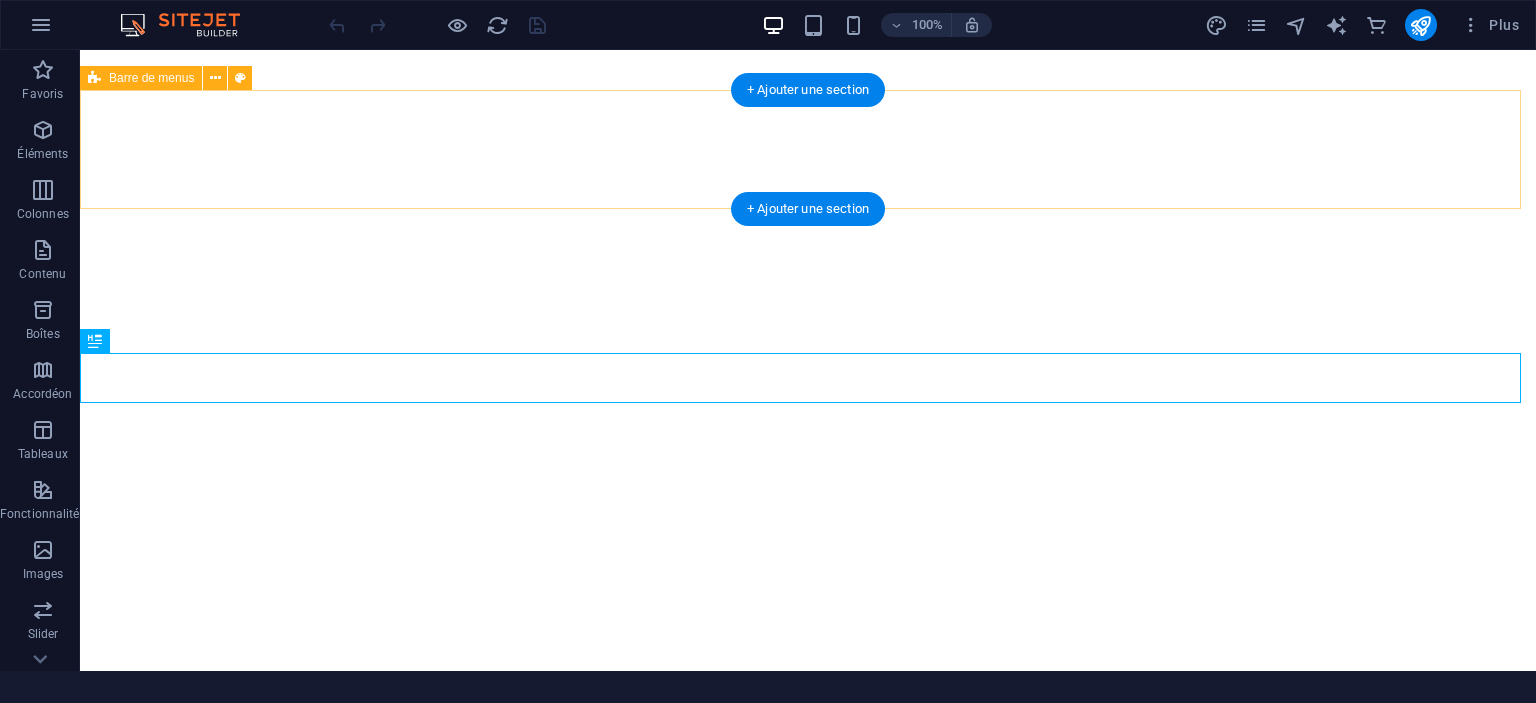 scroll, scrollTop: 0, scrollLeft: 0, axis: both 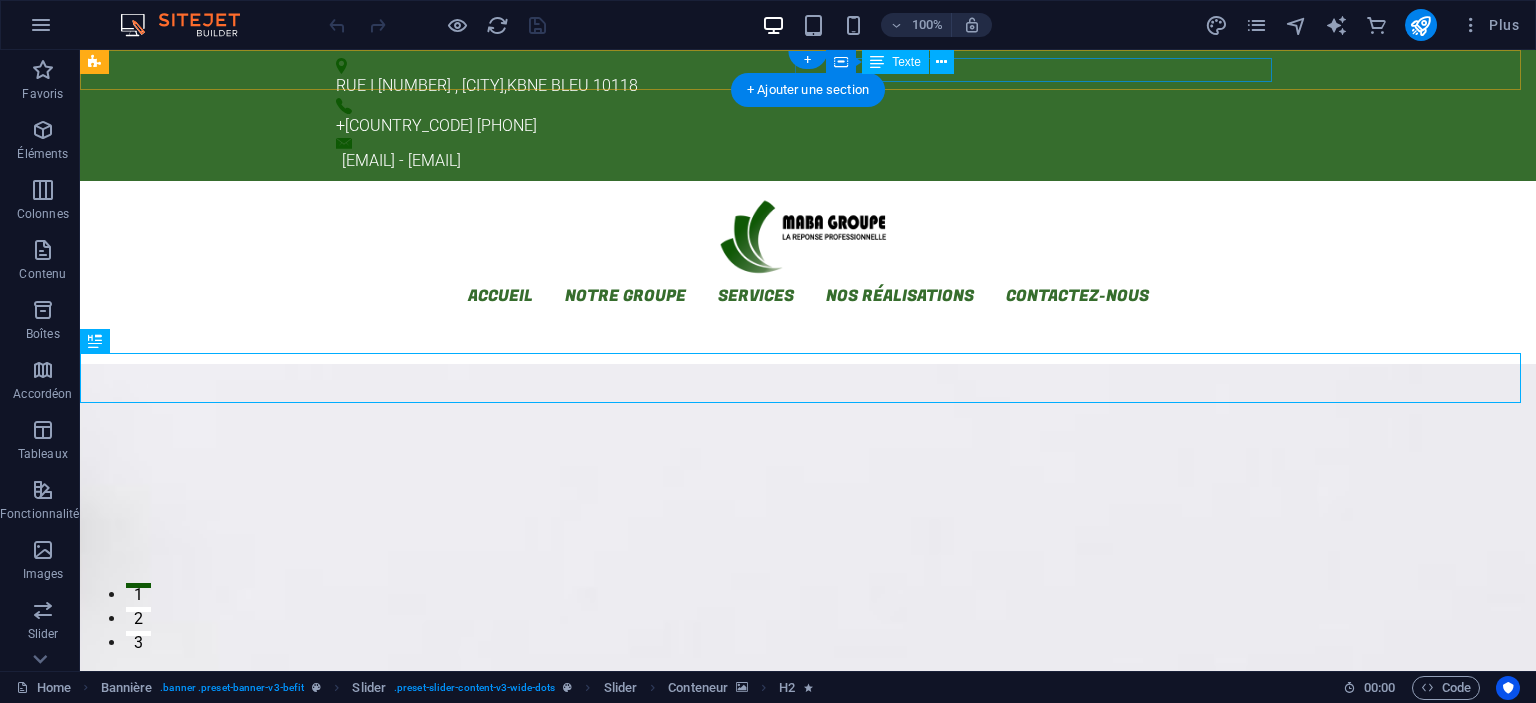 click on "[EMAIL] - [EMAIL]" at bounding box center (811, 161) 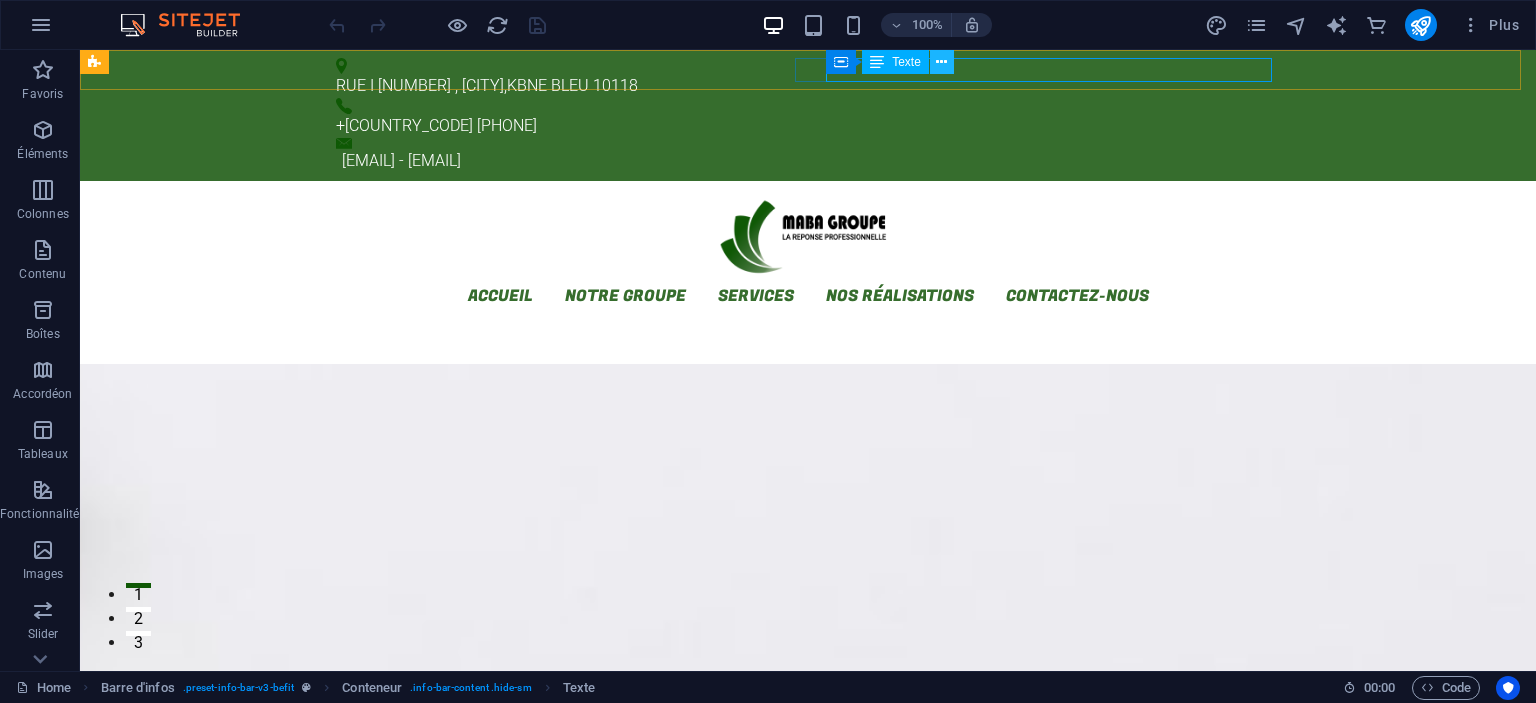click at bounding box center [941, 62] 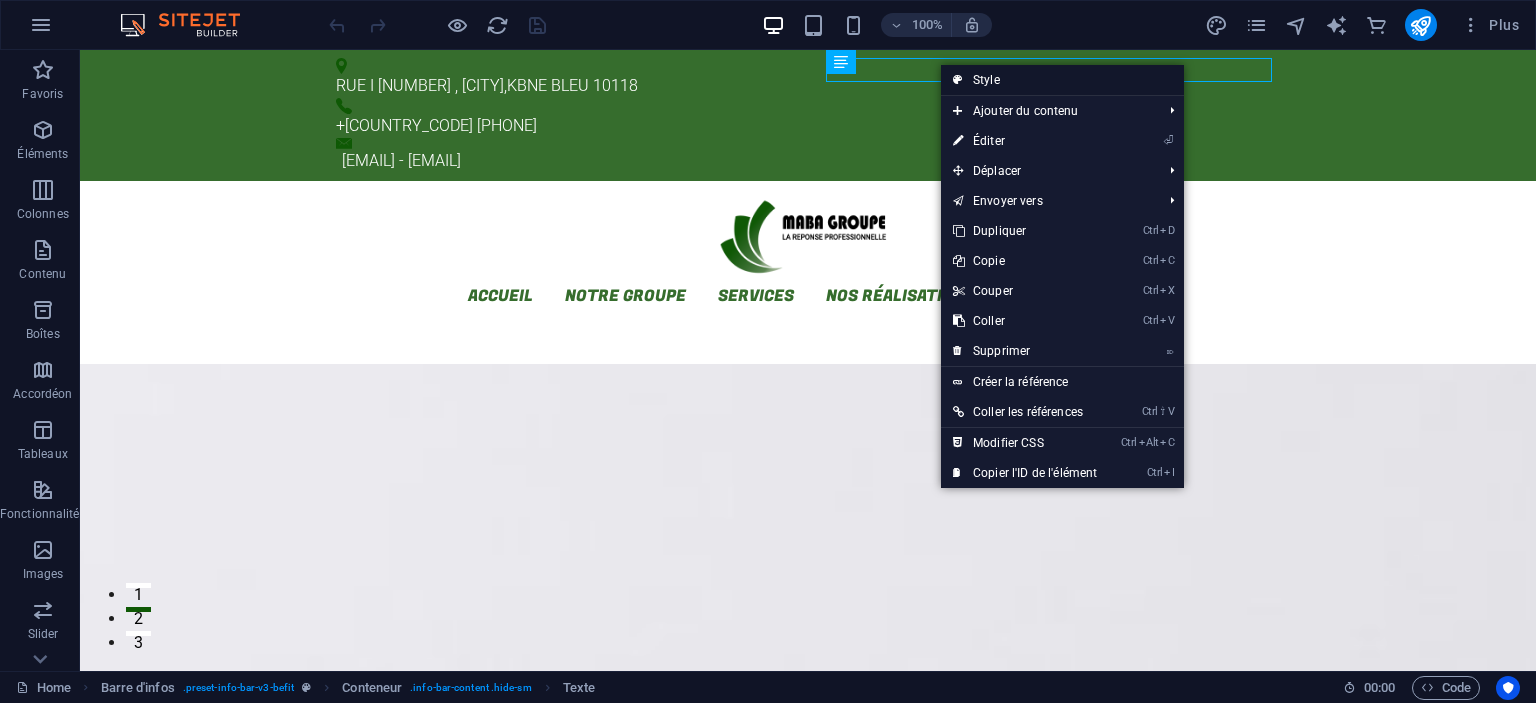 click on "Style" at bounding box center [1062, 80] 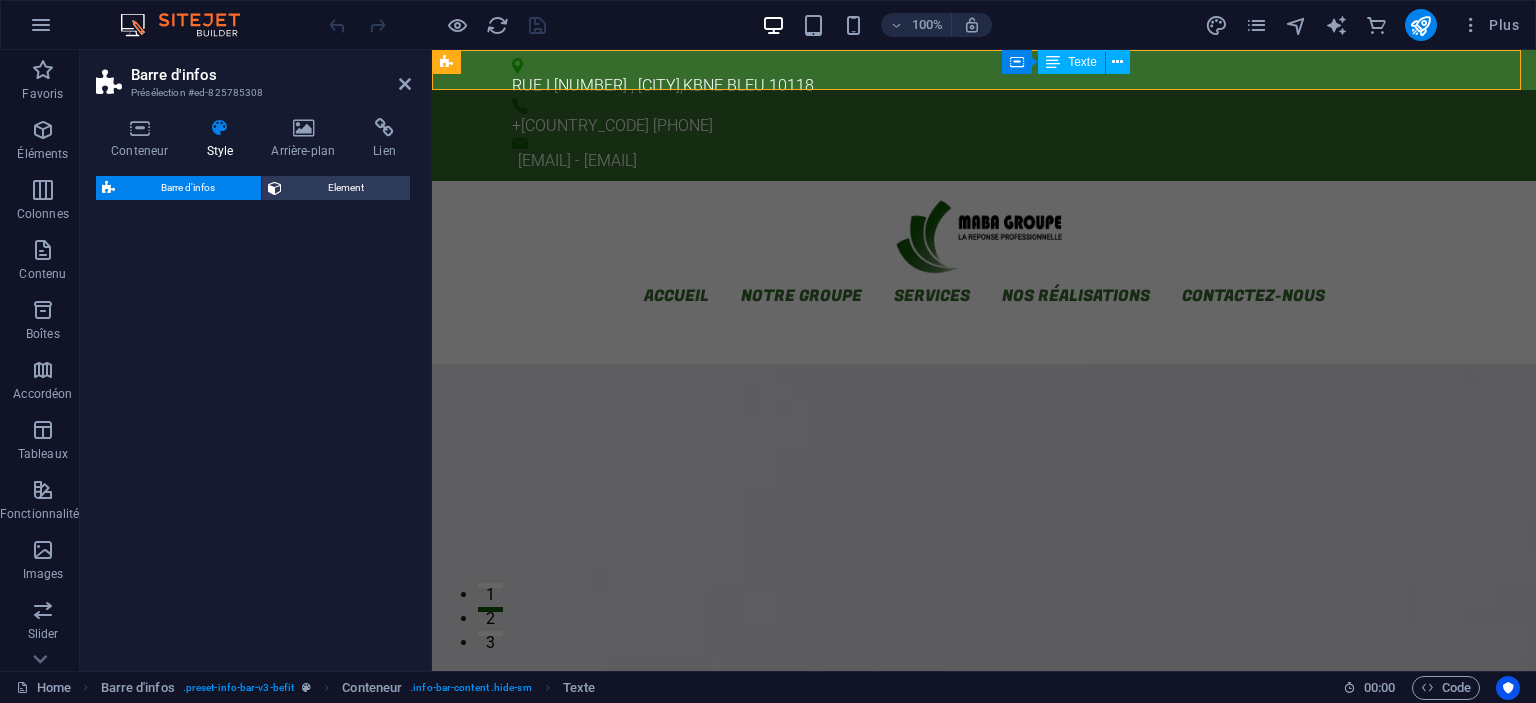 select on "rem" 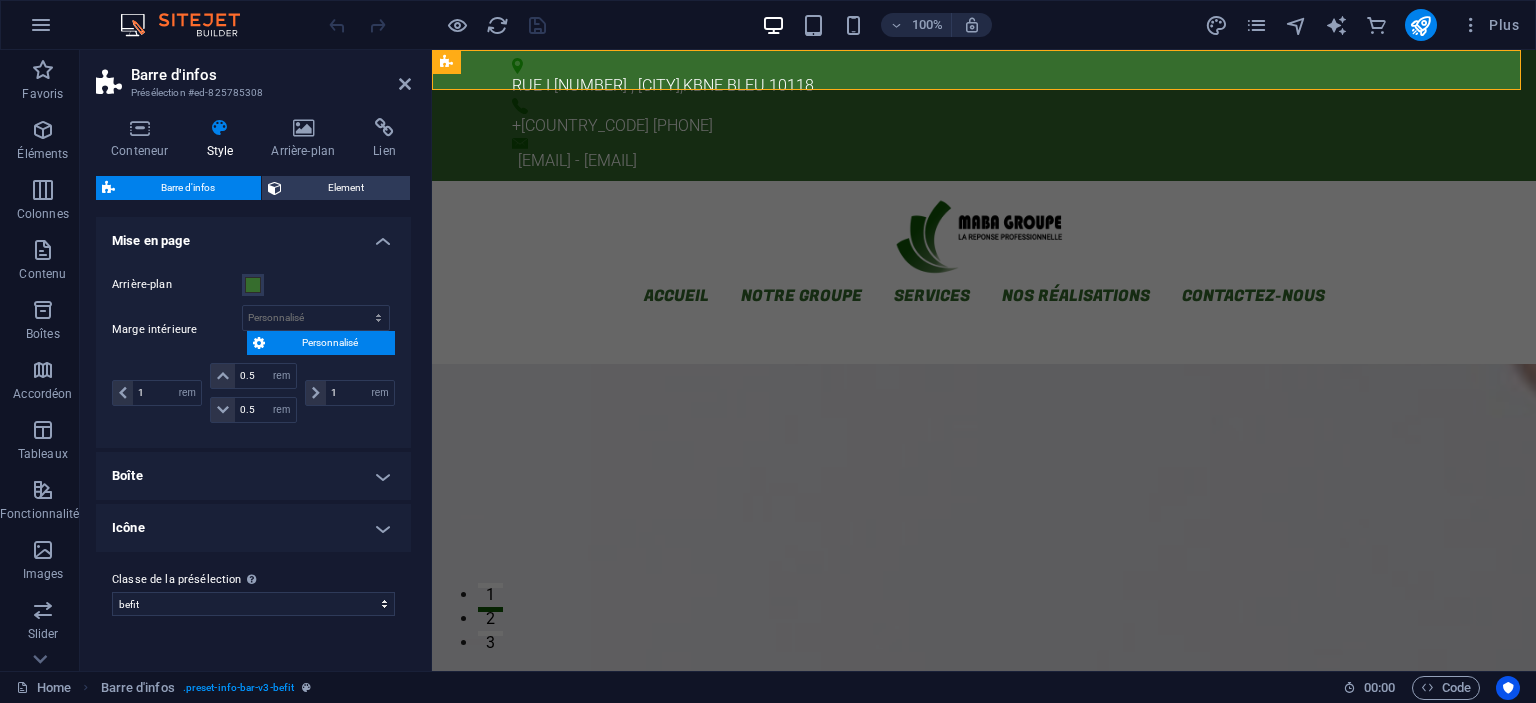 click on "Personnalisé" at bounding box center [330, 343] 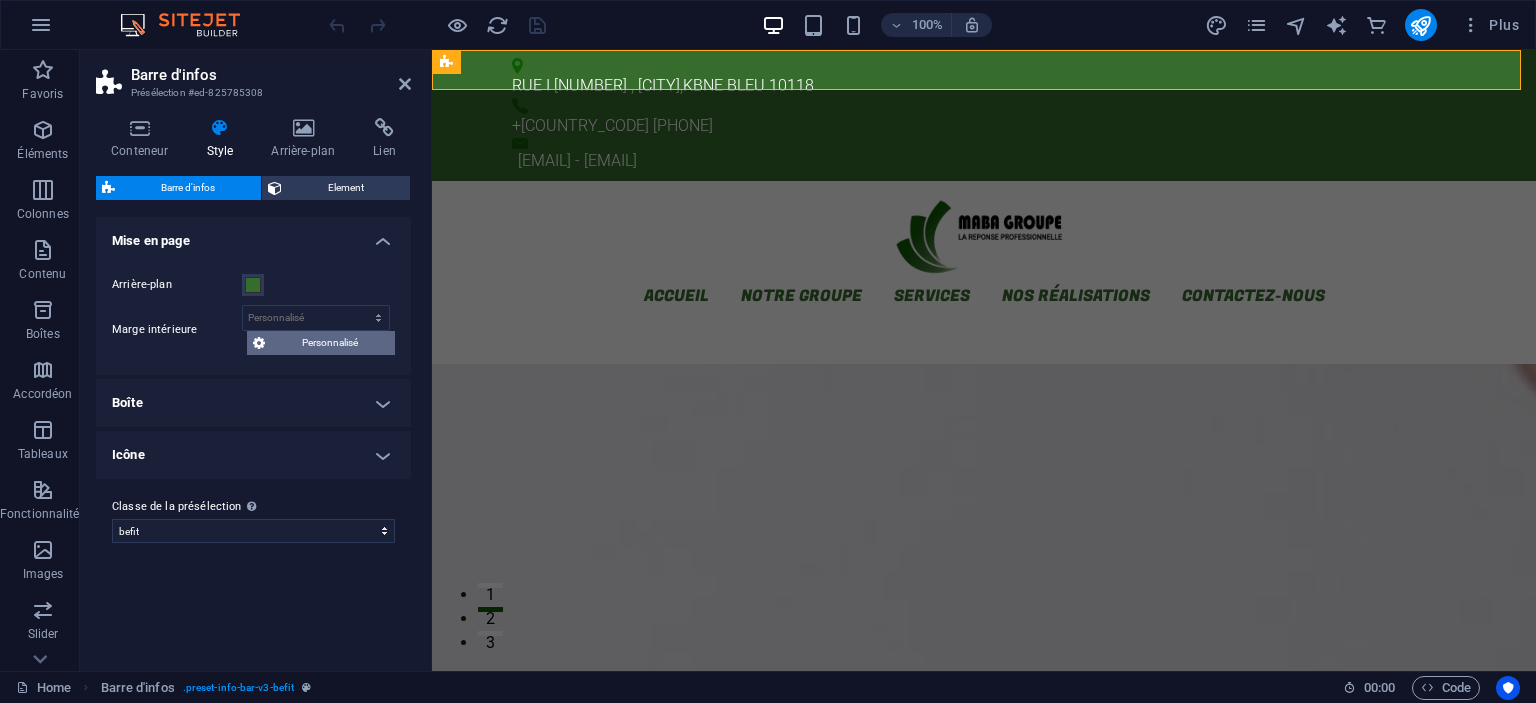 click on "Personnalisé" at bounding box center (330, 343) 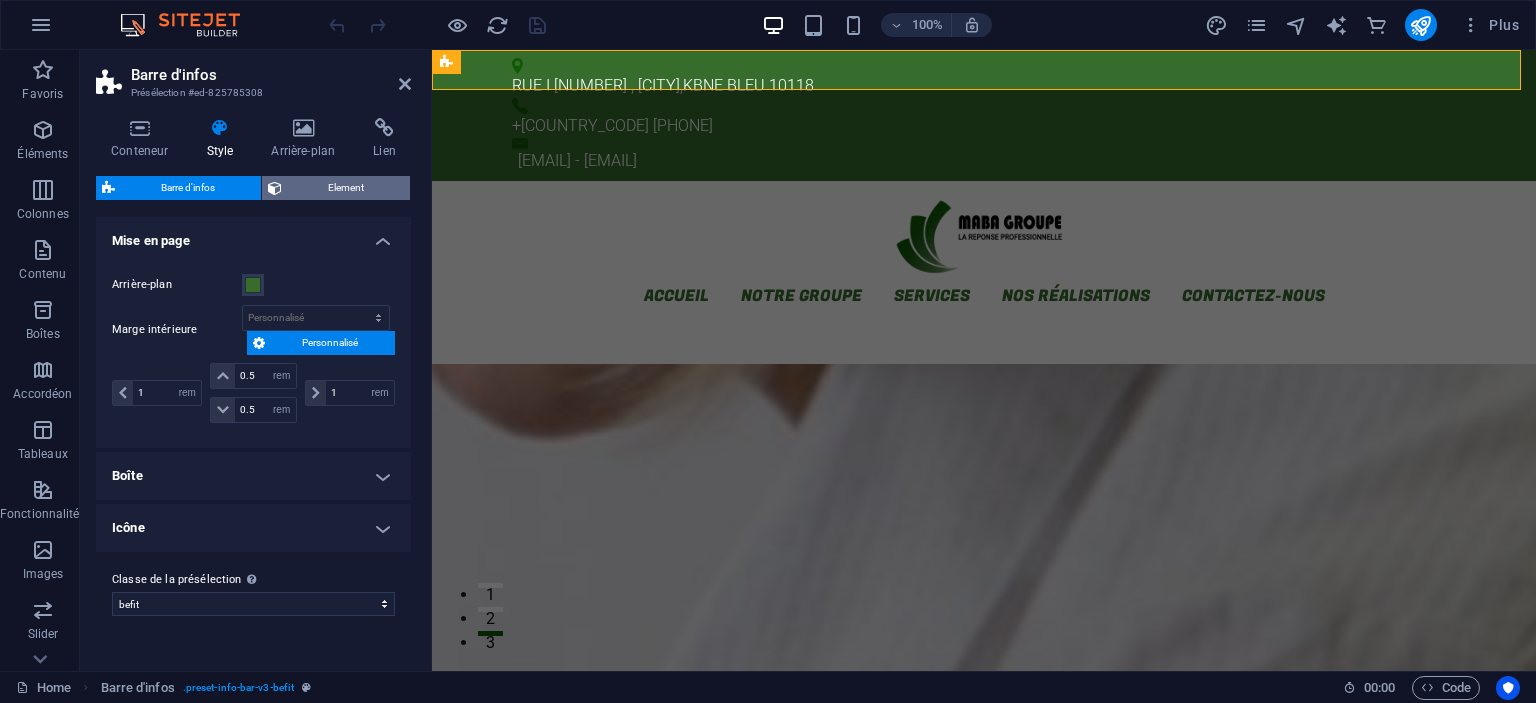 click on "Element" at bounding box center [346, 188] 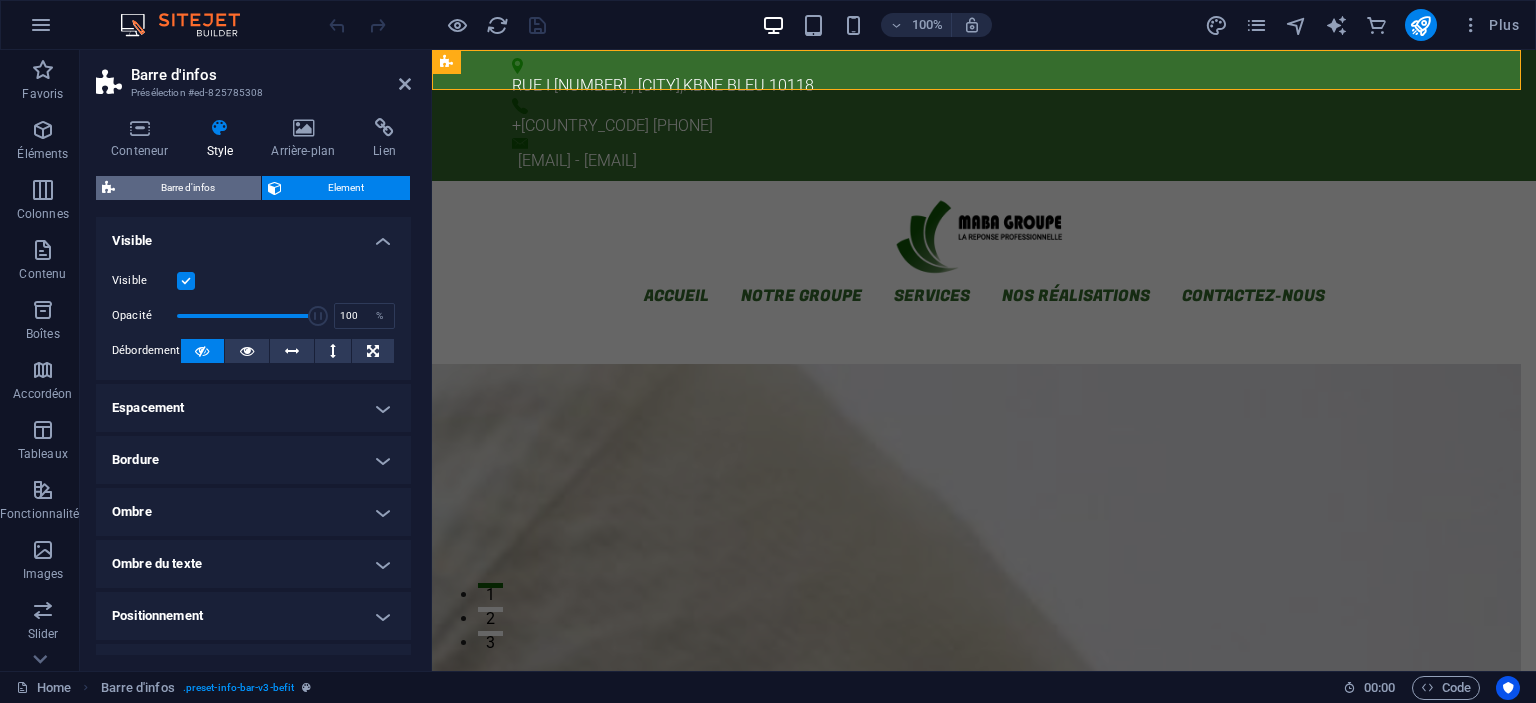 click on "Barre d'infos" at bounding box center (188, 188) 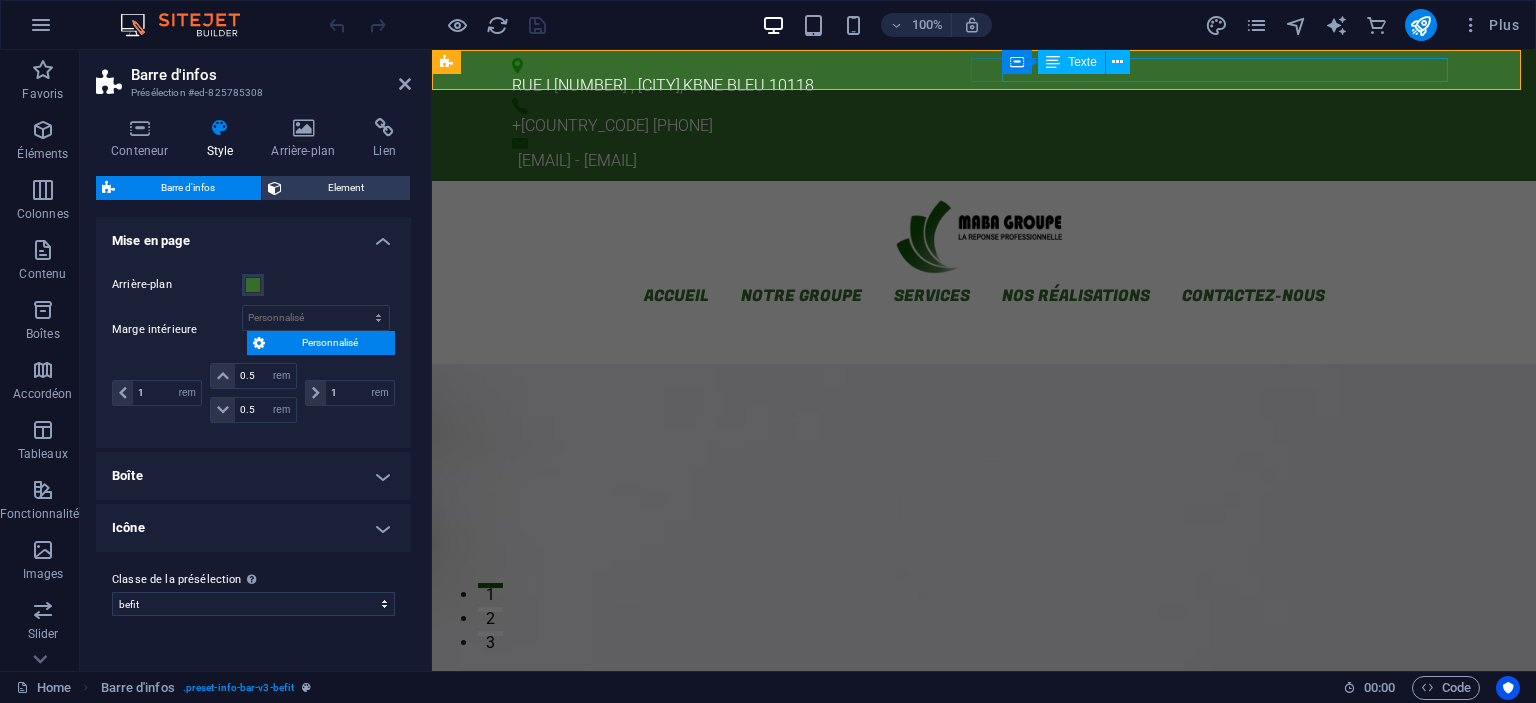click on "[EMAIL] - [EMAIL]" at bounding box center (987, 161) 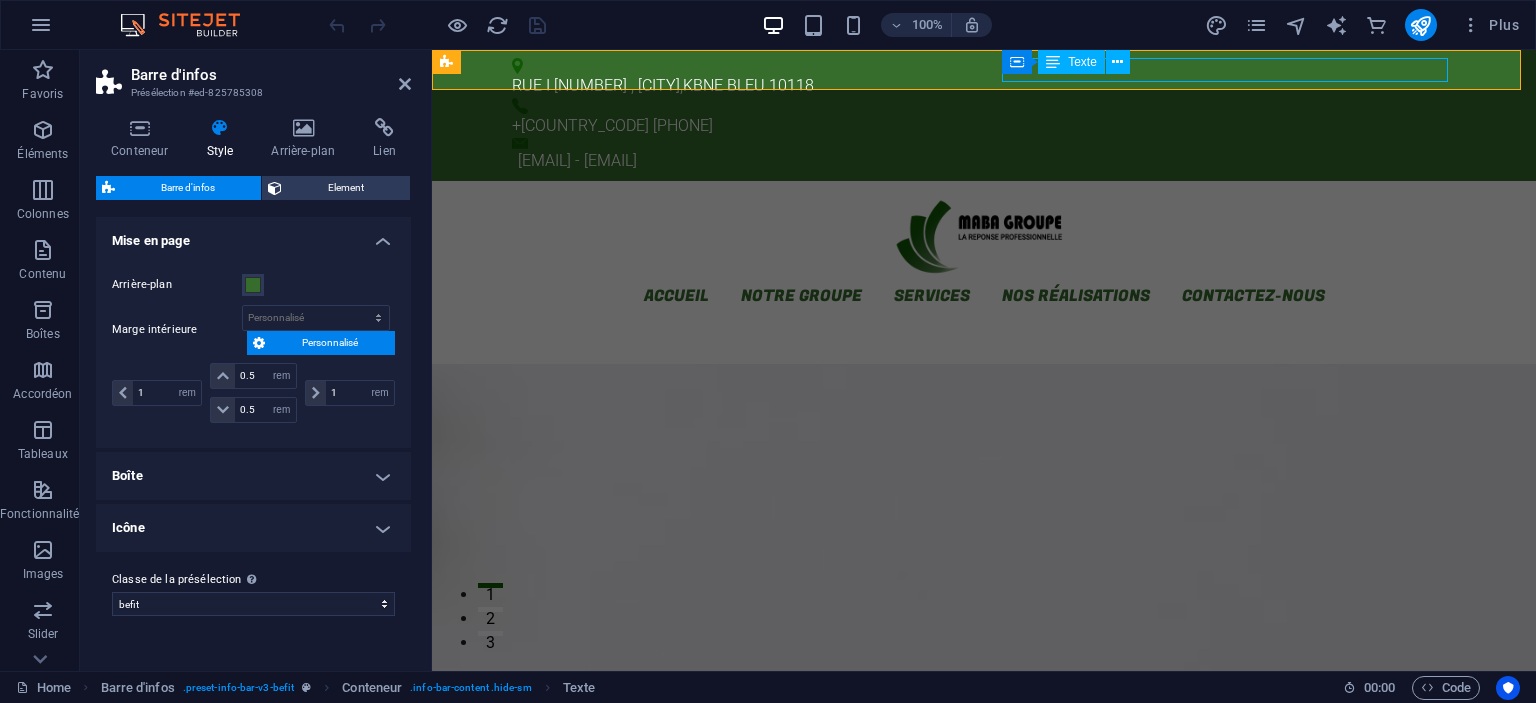 click on "[EMAIL] - [EMAIL]" at bounding box center [987, 161] 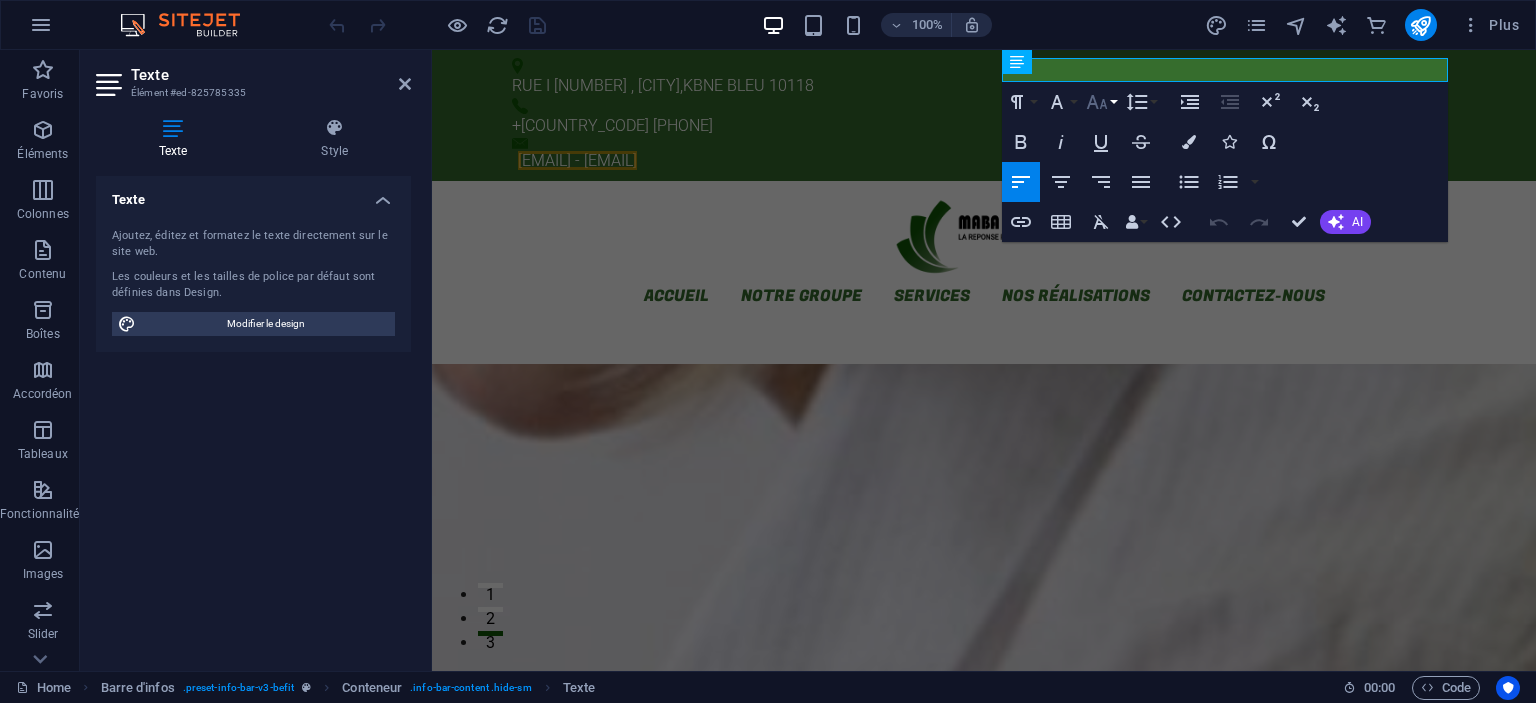 click on "Font Size" at bounding box center (1101, 102) 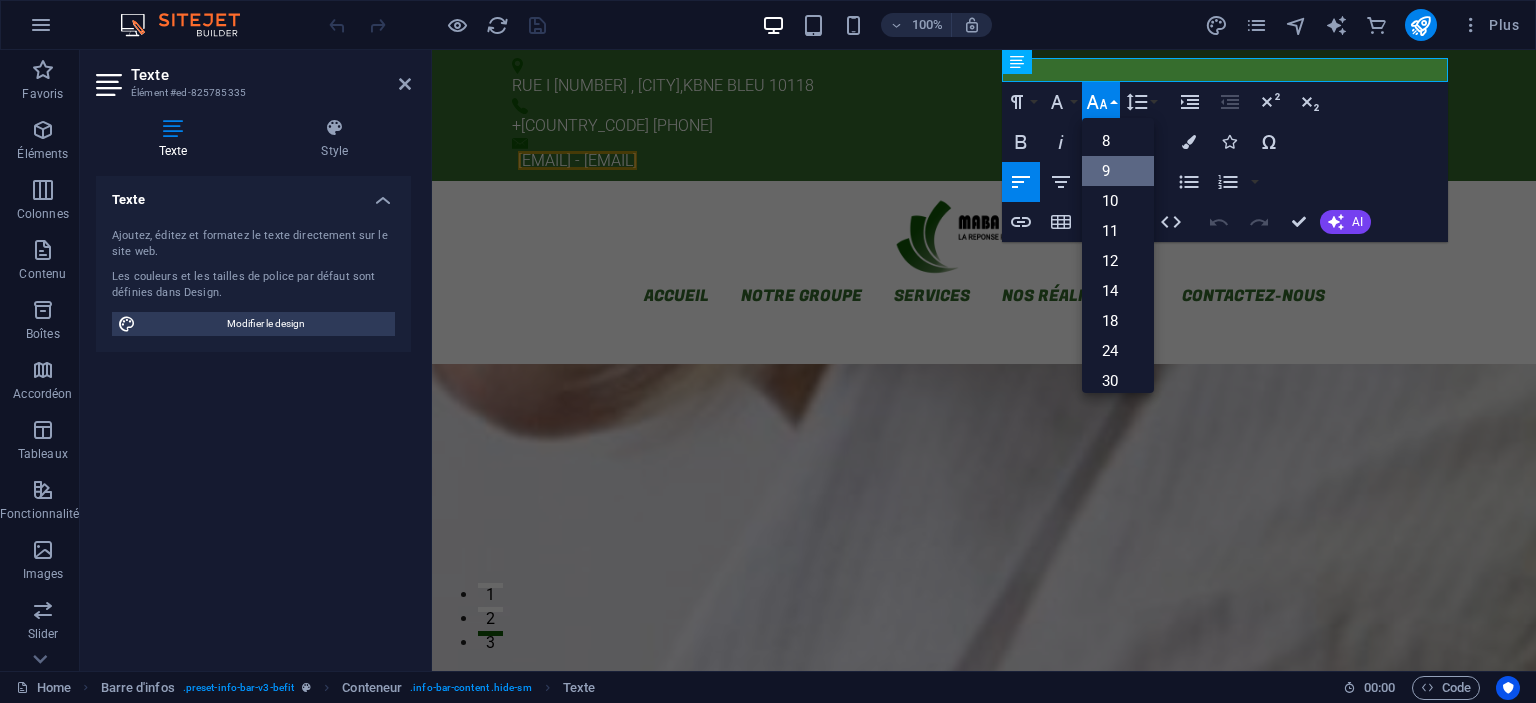 click on "9" at bounding box center [1118, 171] 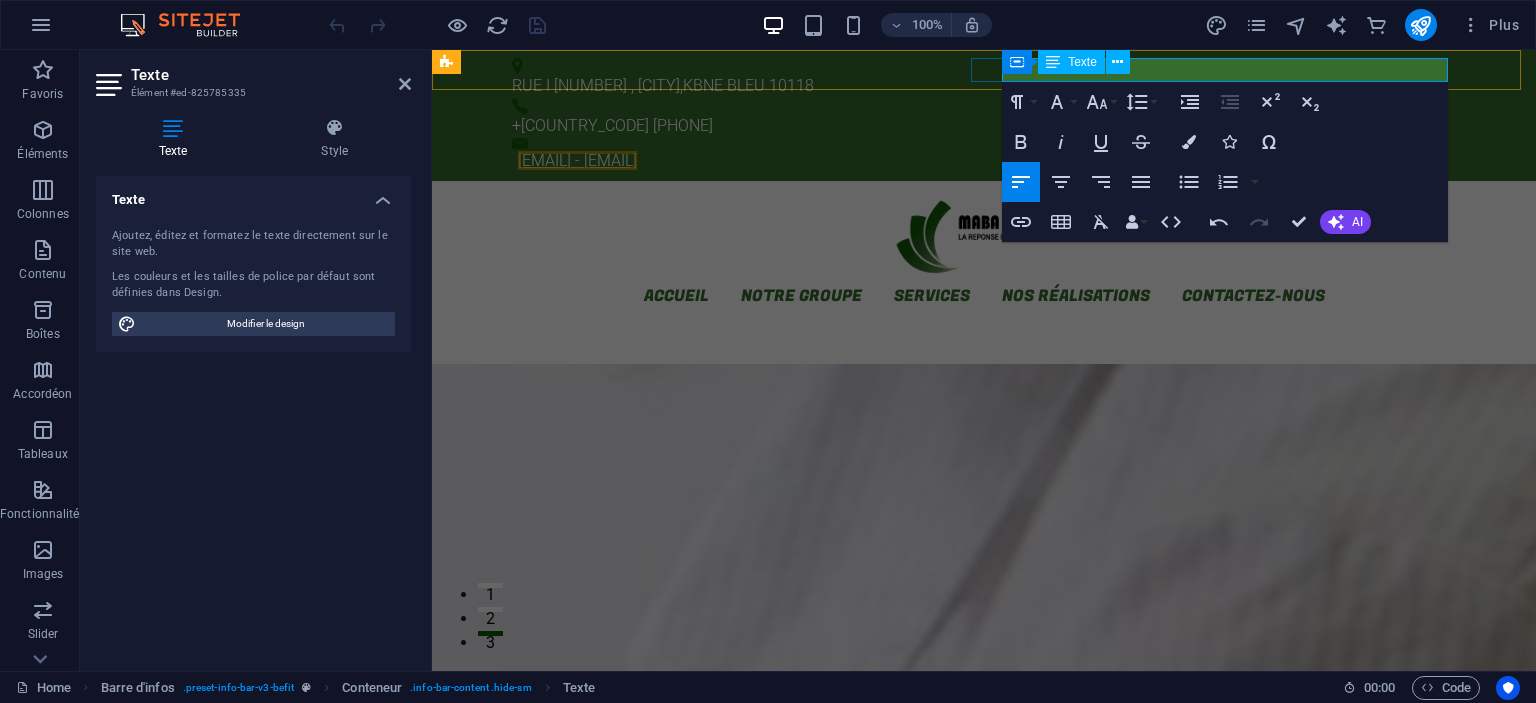 click on "​ [EMAIL] - [EMAIL]" at bounding box center (577, 160) 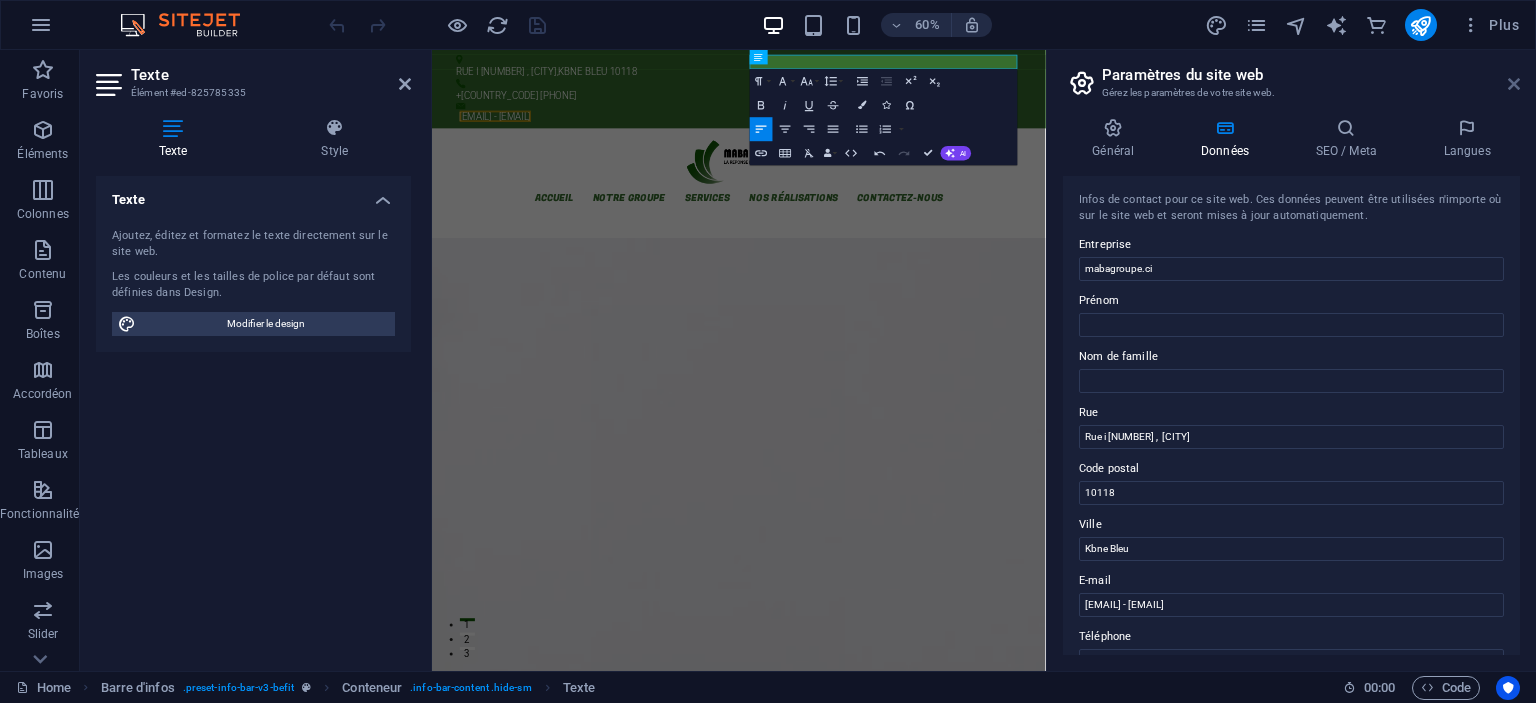 drag, startPoint x: 1514, startPoint y: 79, endPoint x: 1080, endPoint y: 30, distance: 436.75735 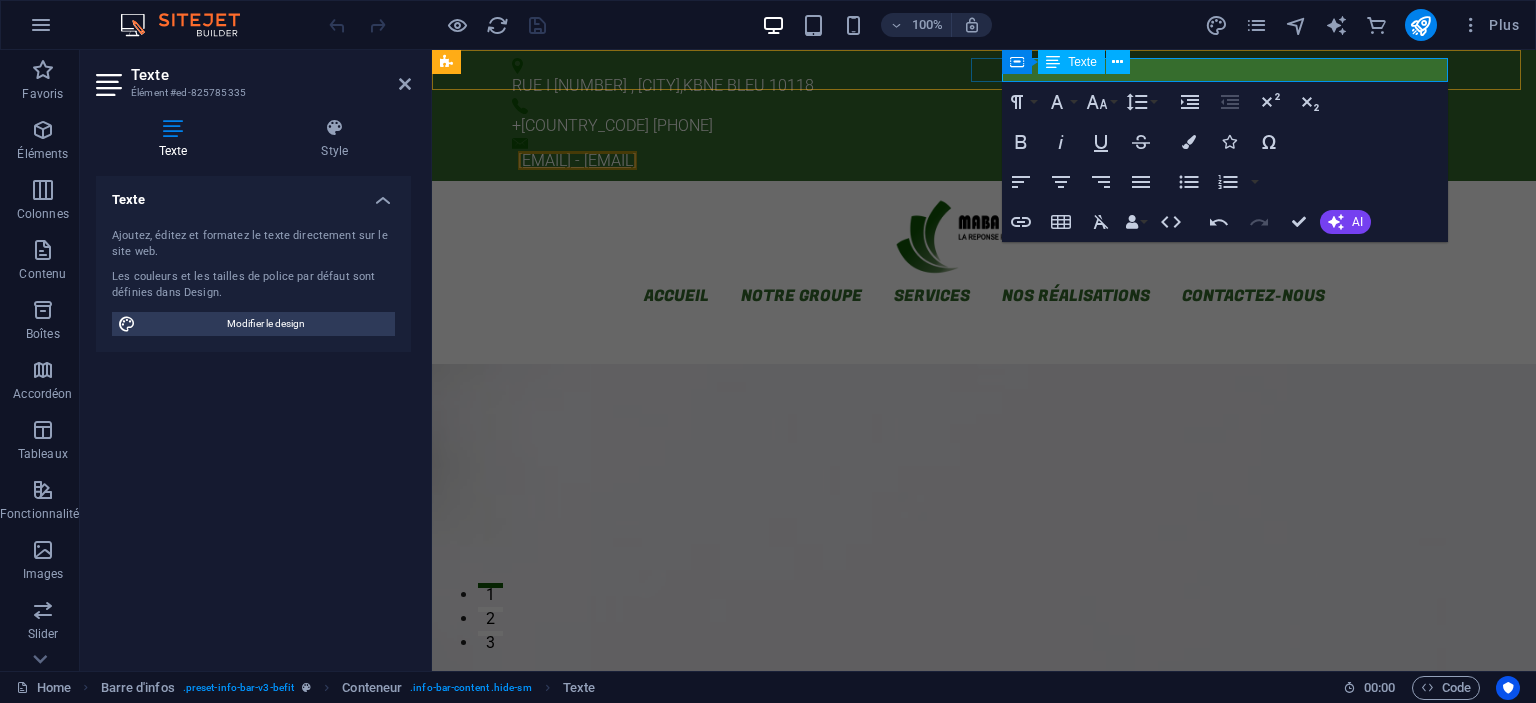 click on "​ [EMAIL] - [EMAIL]" at bounding box center (577, 160) 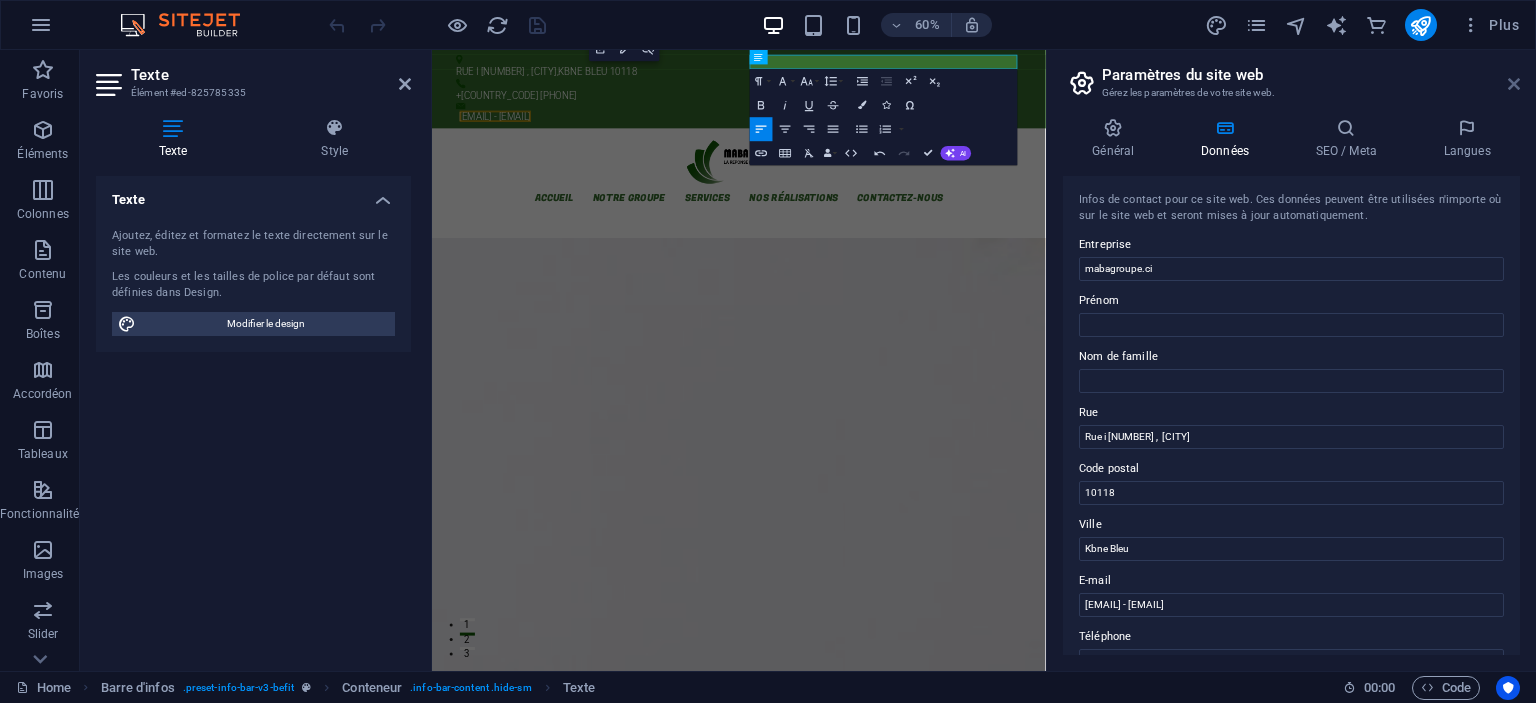 click at bounding box center (1514, 84) 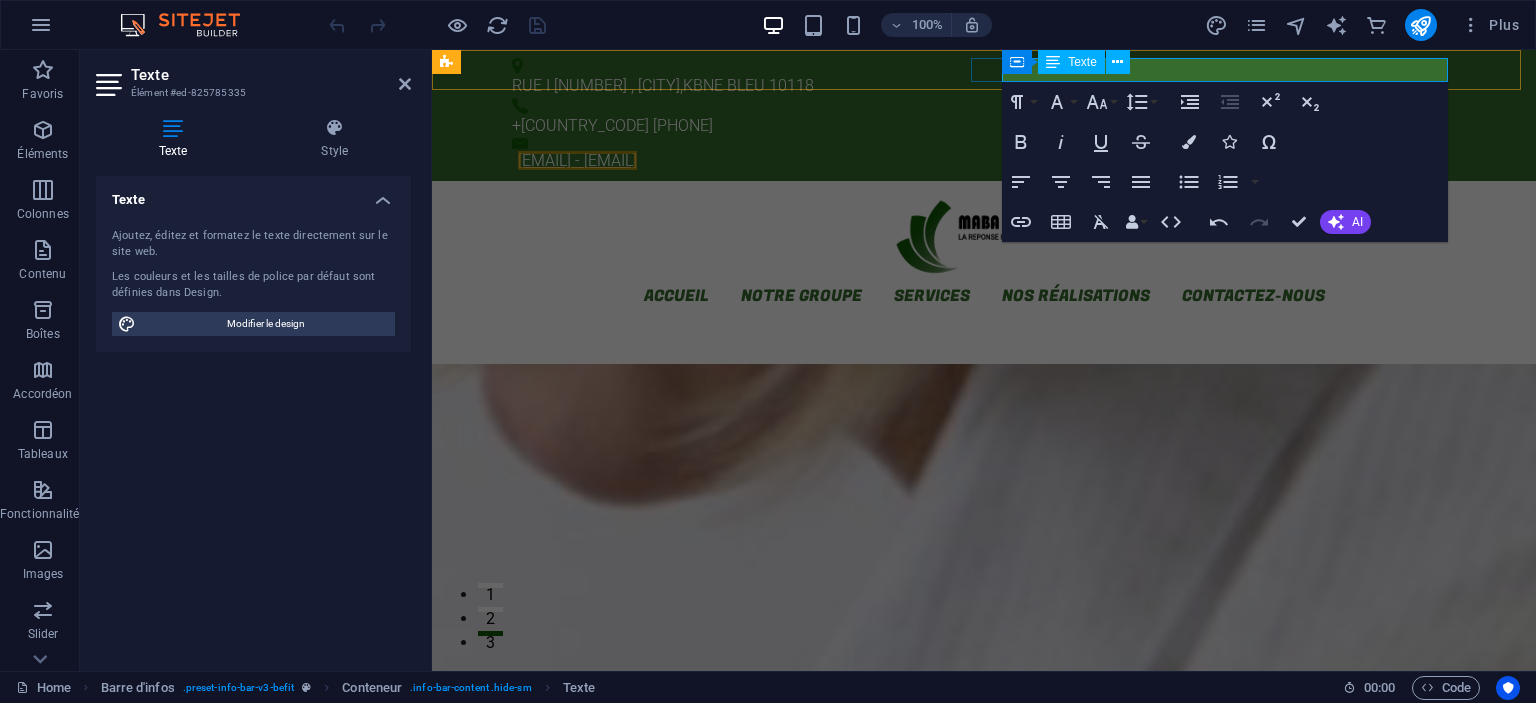 click on "​ [EMAIL] - [EMAIL]" at bounding box center (577, 160) 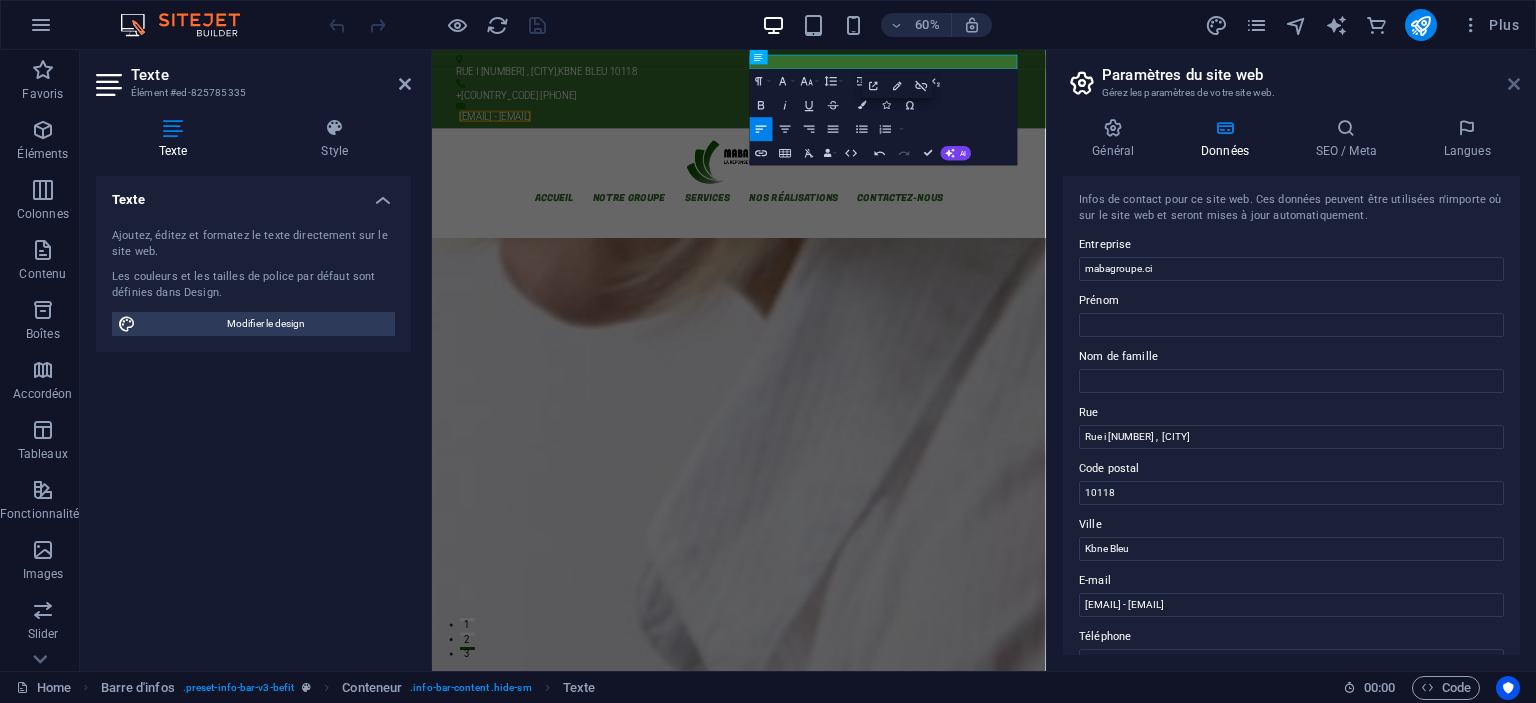 click at bounding box center (1514, 84) 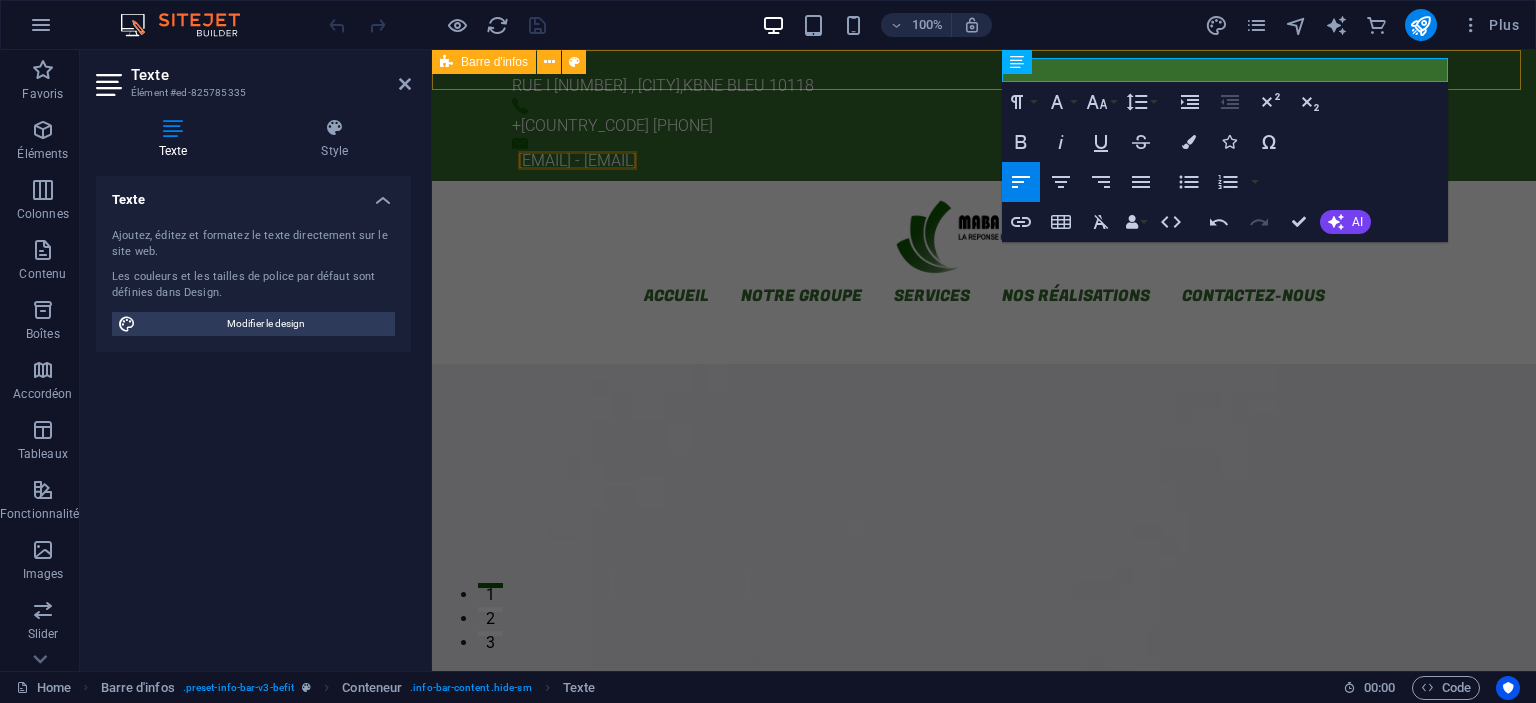 drag, startPoint x: 1192, startPoint y: 70, endPoint x: 1458, endPoint y: 67, distance: 266.0169 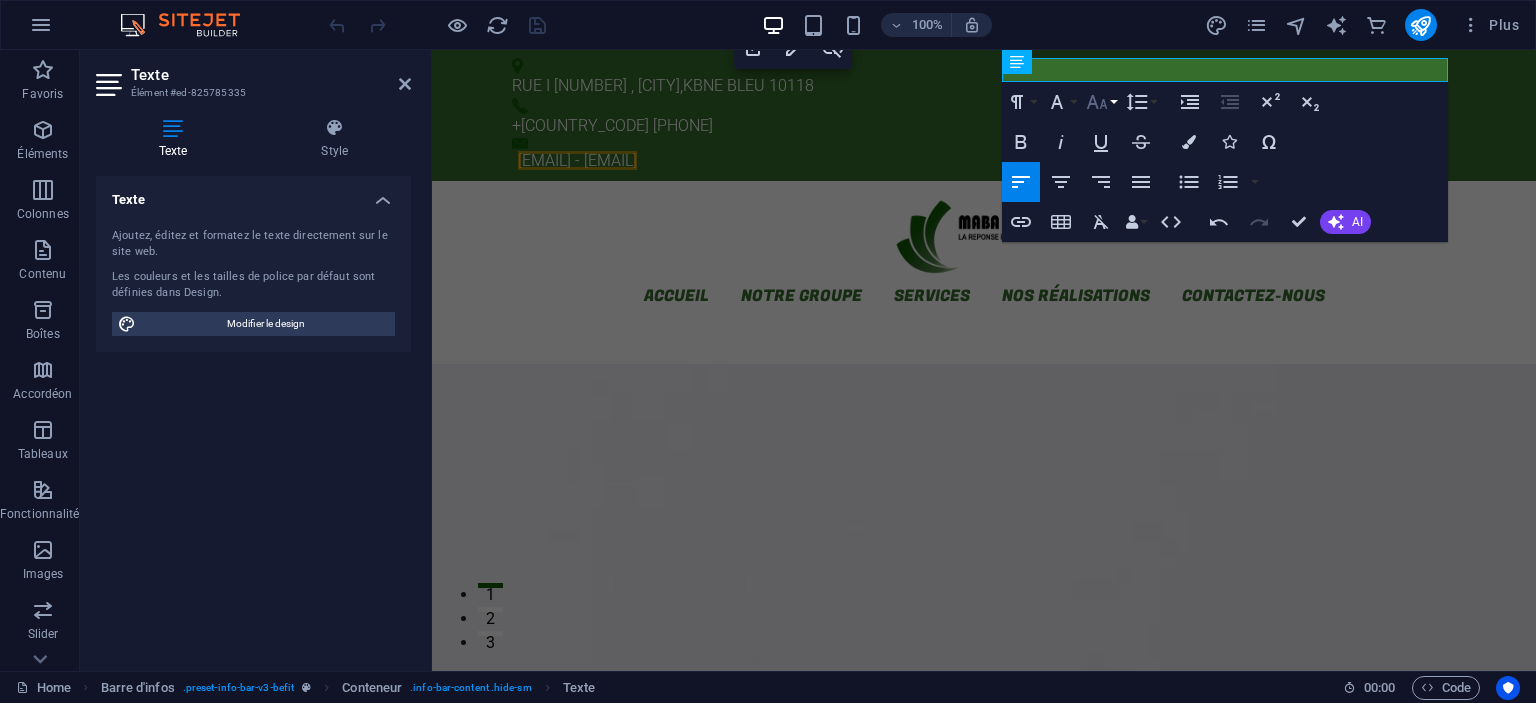 click on "Font Size" at bounding box center (1101, 102) 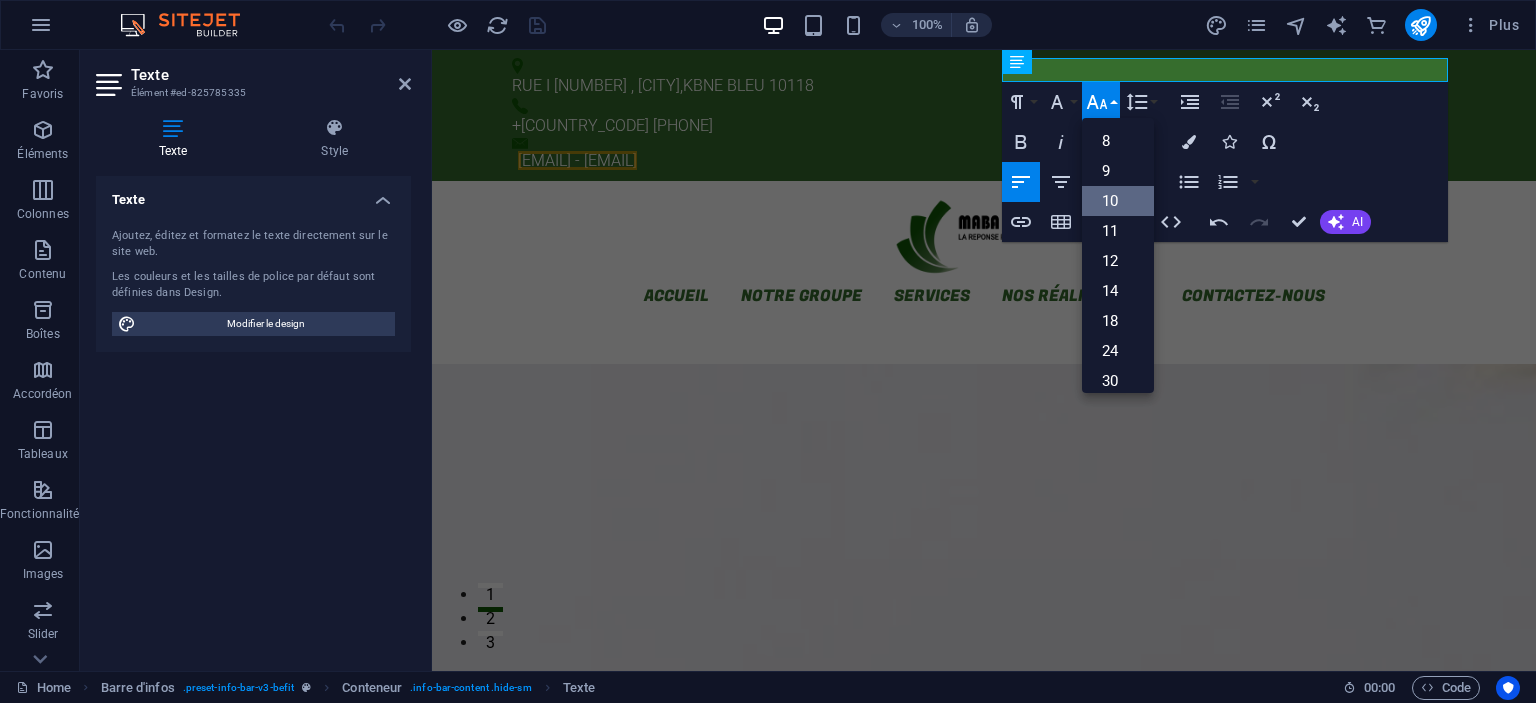 click on "10" at bounding box center (1118, 201) 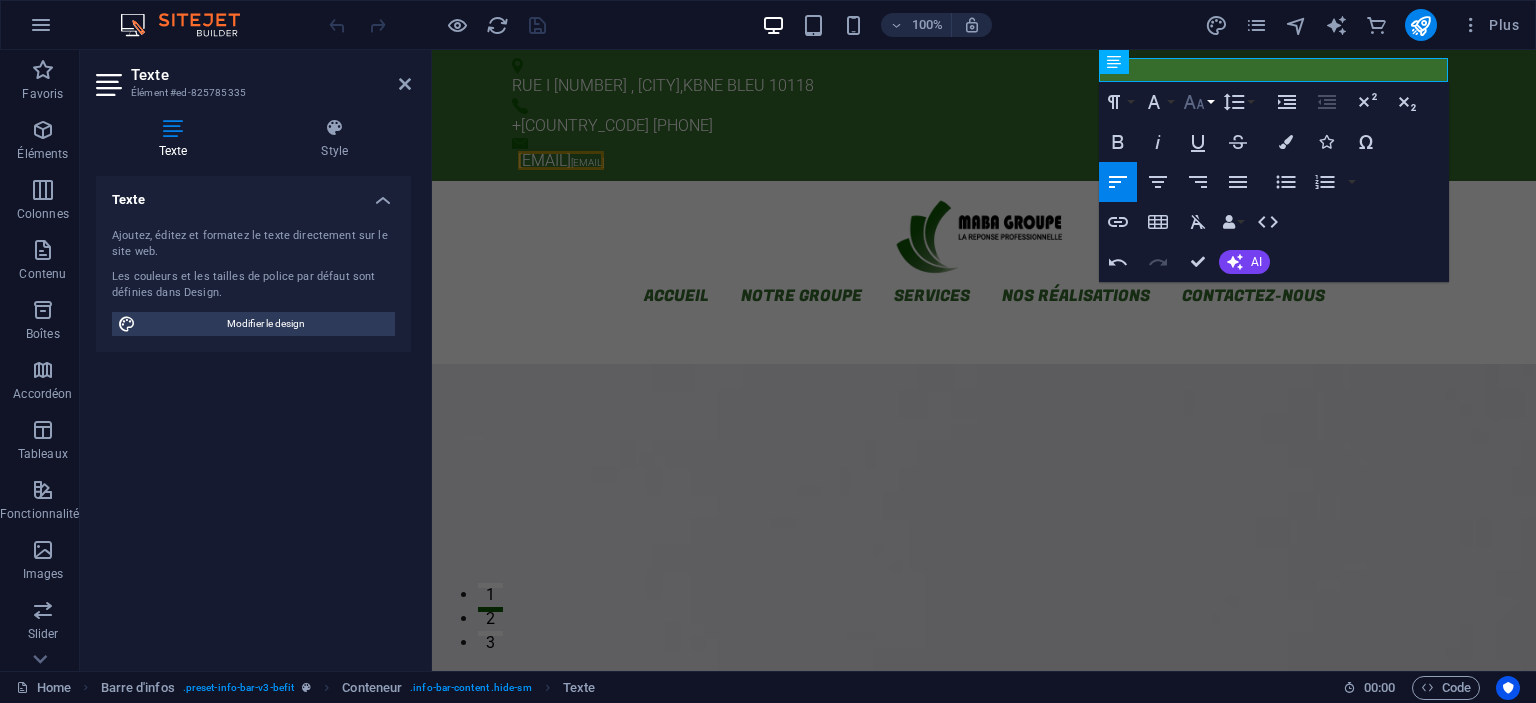 click on "Font Size" at bounding box center (1198, 102) 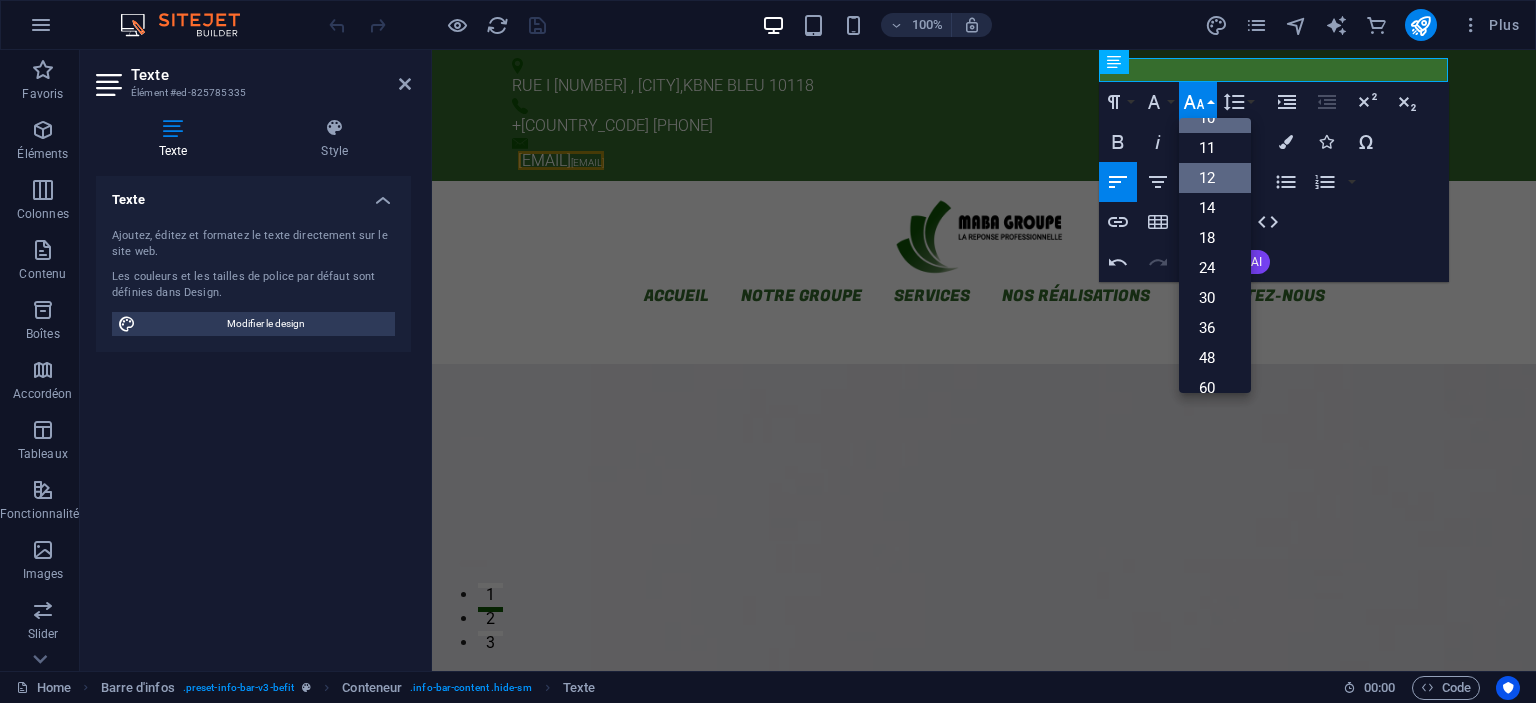 click on "12" at bounding box center (1215, 178) 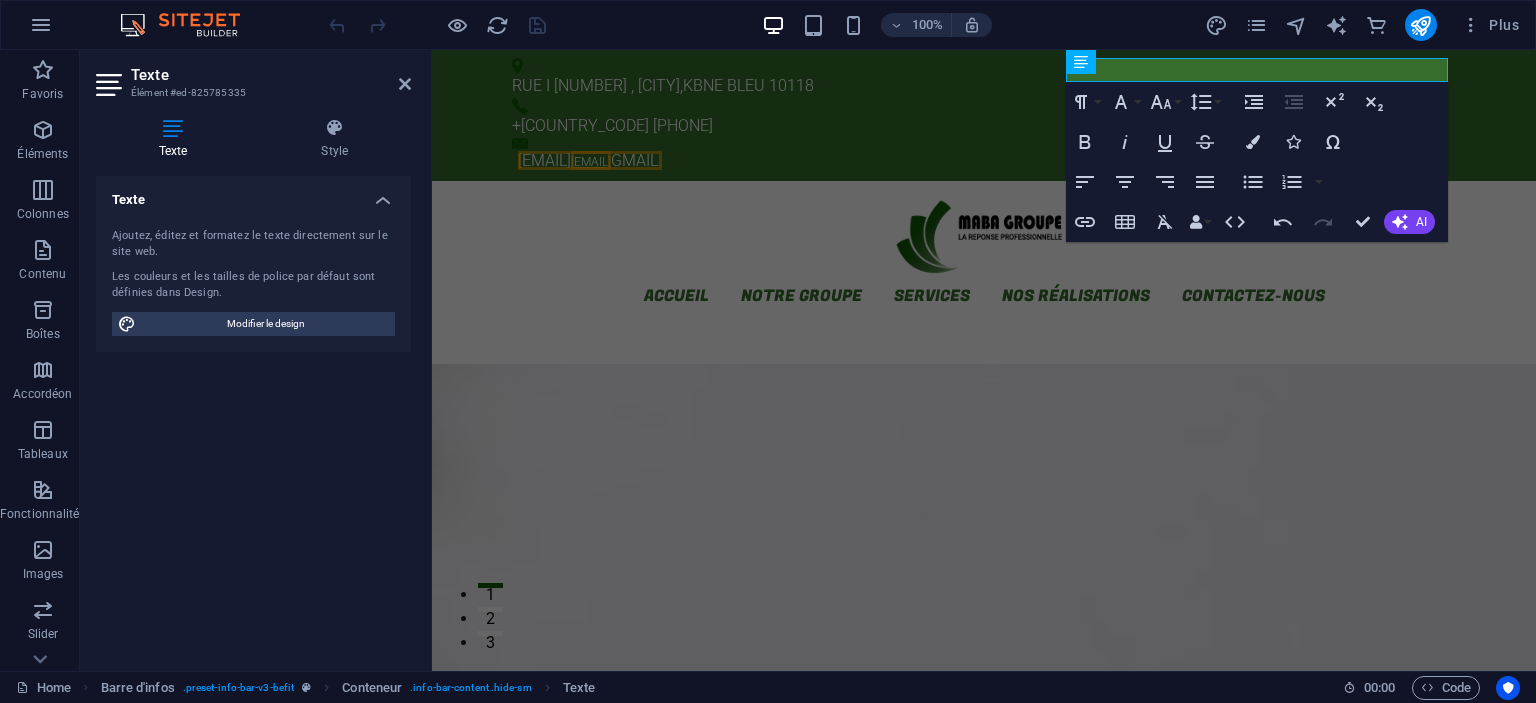click at bounding box center (437, 25) 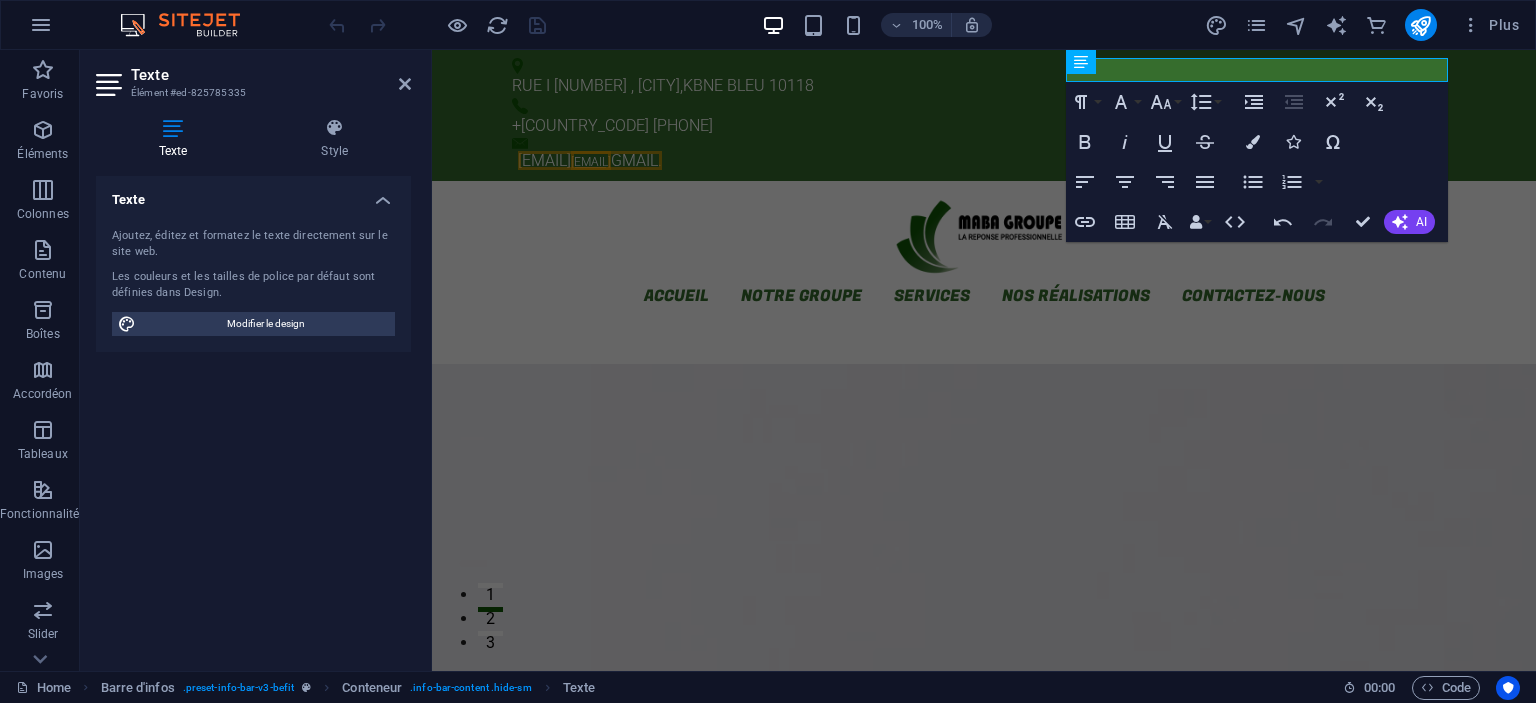 click at bounding box center (437, 25) 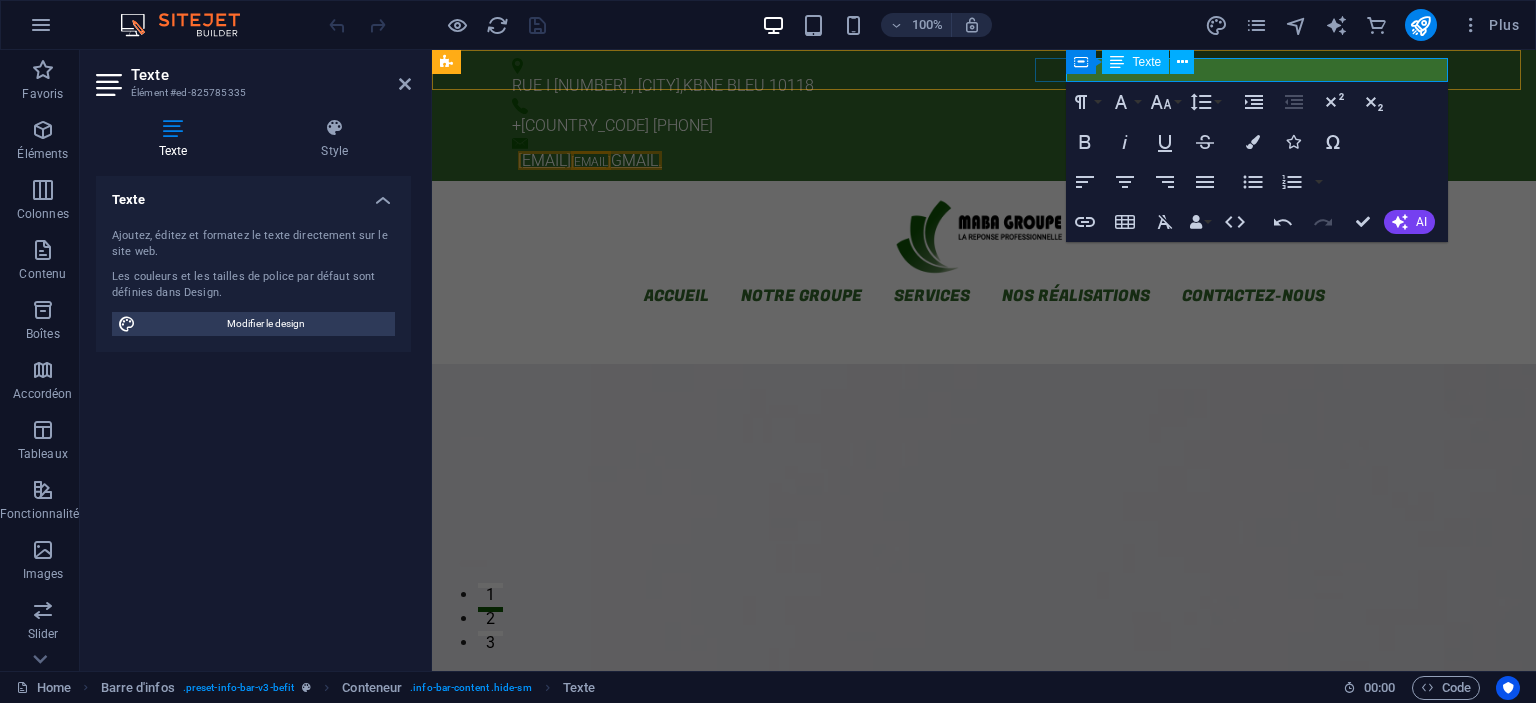 click on "[EMAIL]" at bounding box center [591, 162] 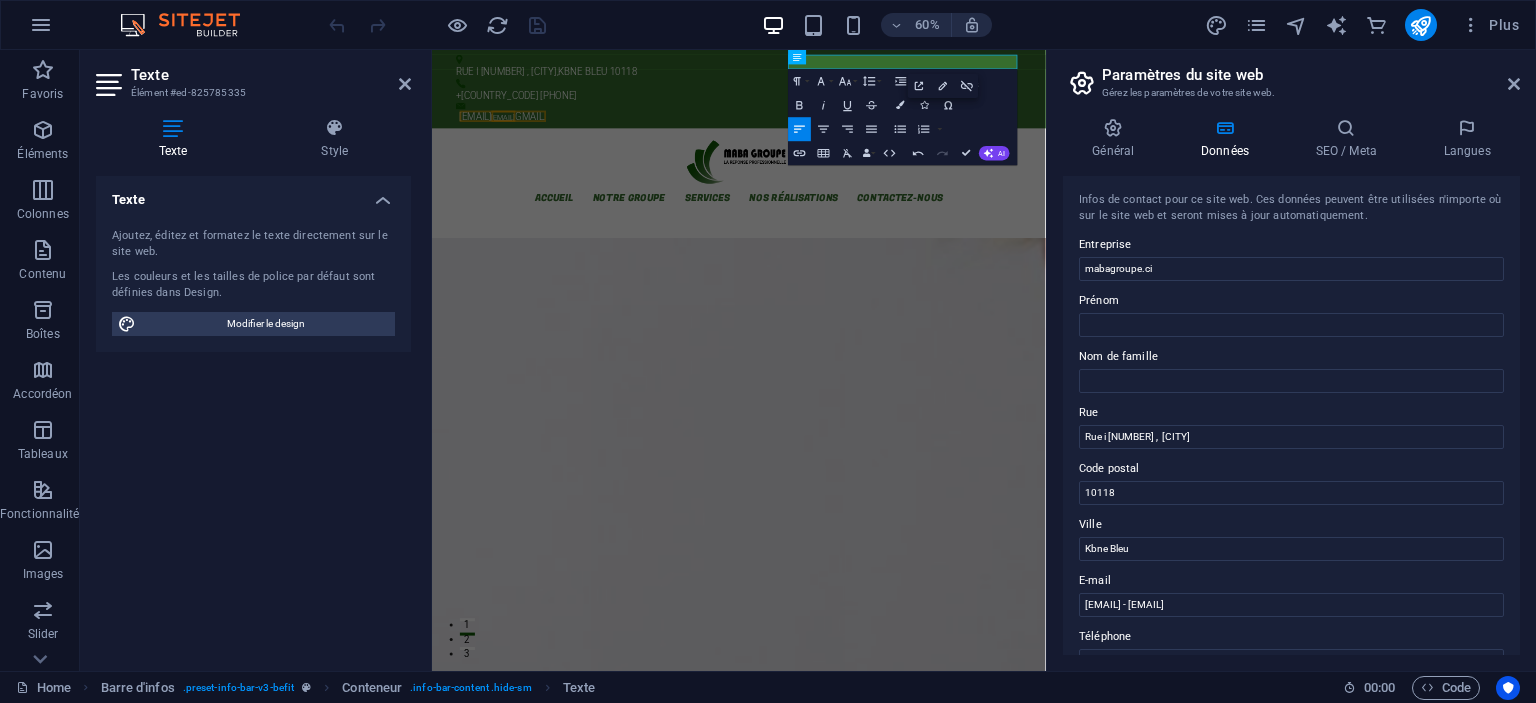 click at bounding box center [437, 25] 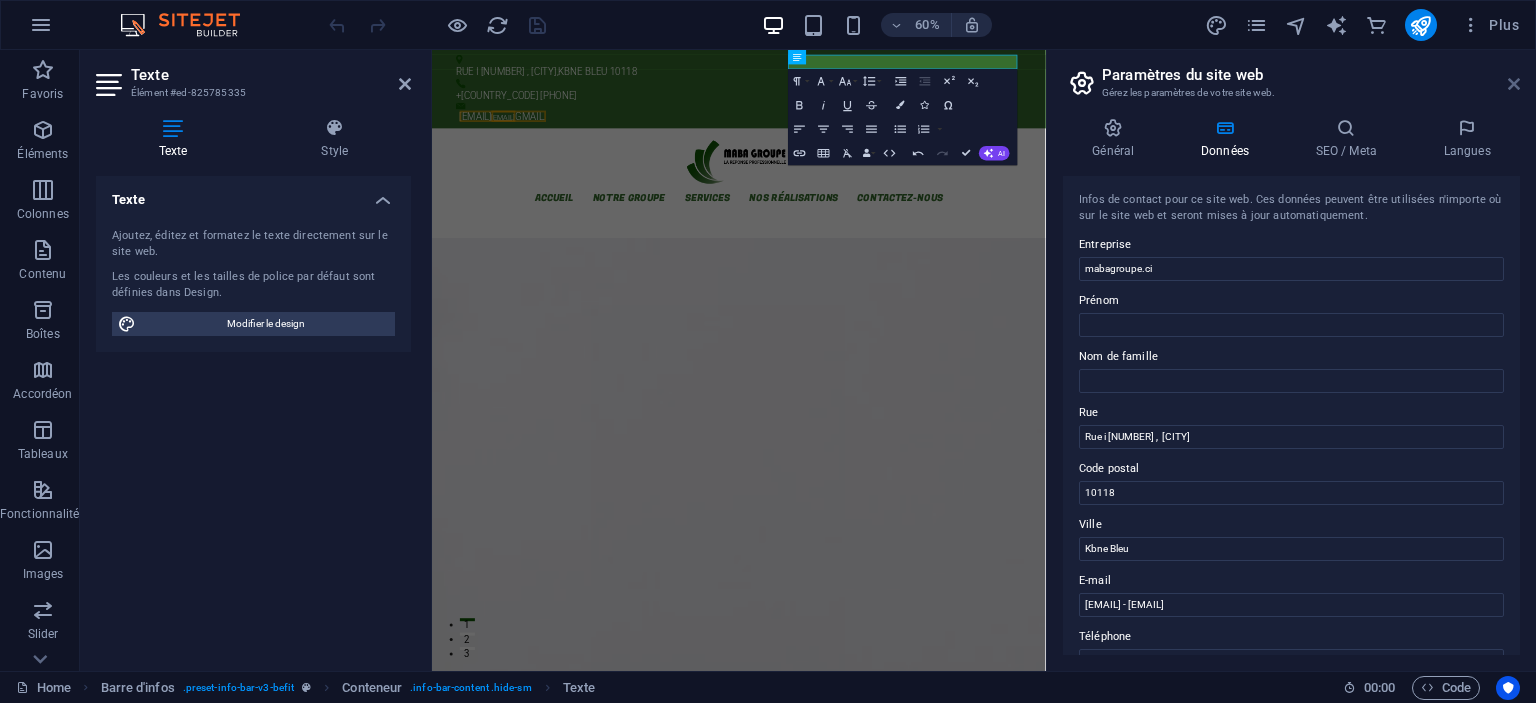 drag, startPoint x: 1514, startPoint y: 86, endPoint x: 1052, endPoint y: 29, distance: 465.50296 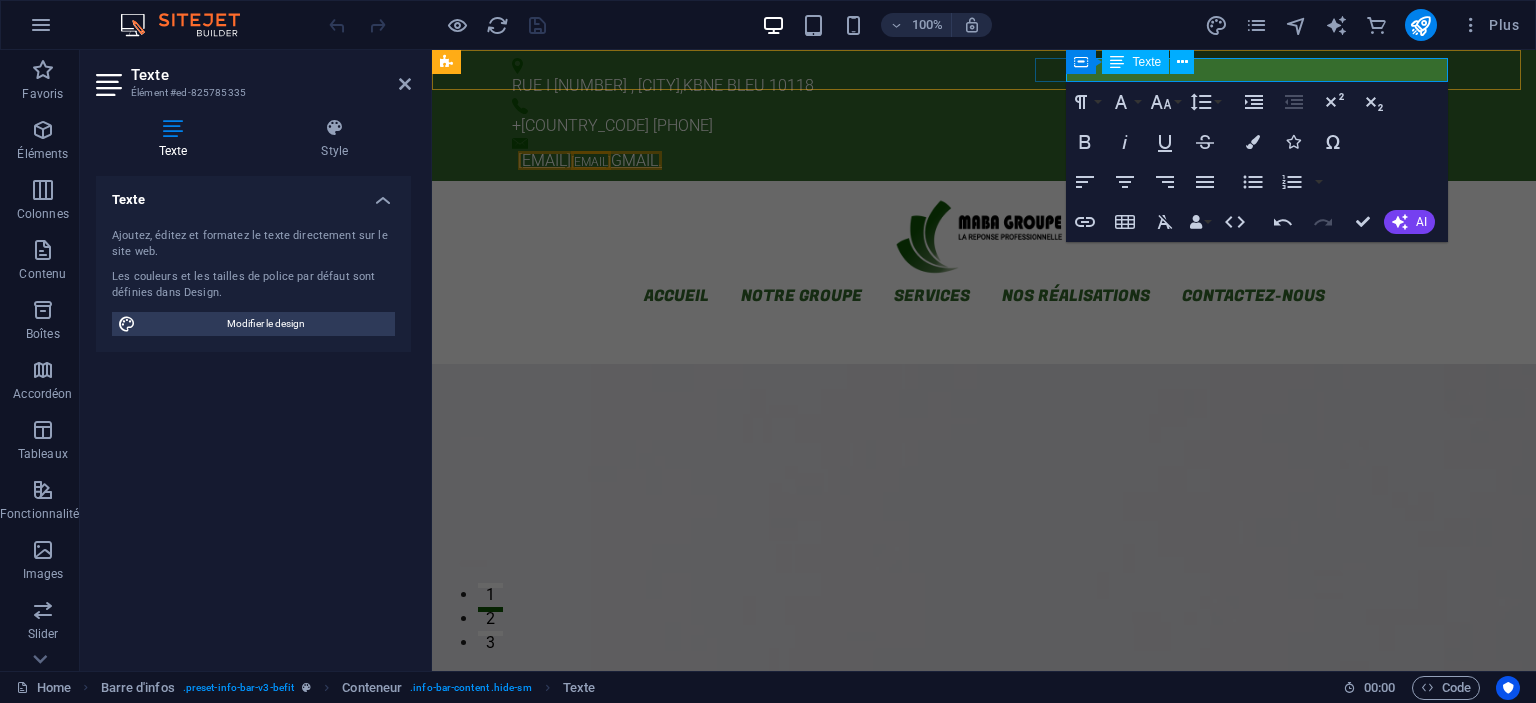 click on "[EMAIL]" at bounding box center [591, 162] 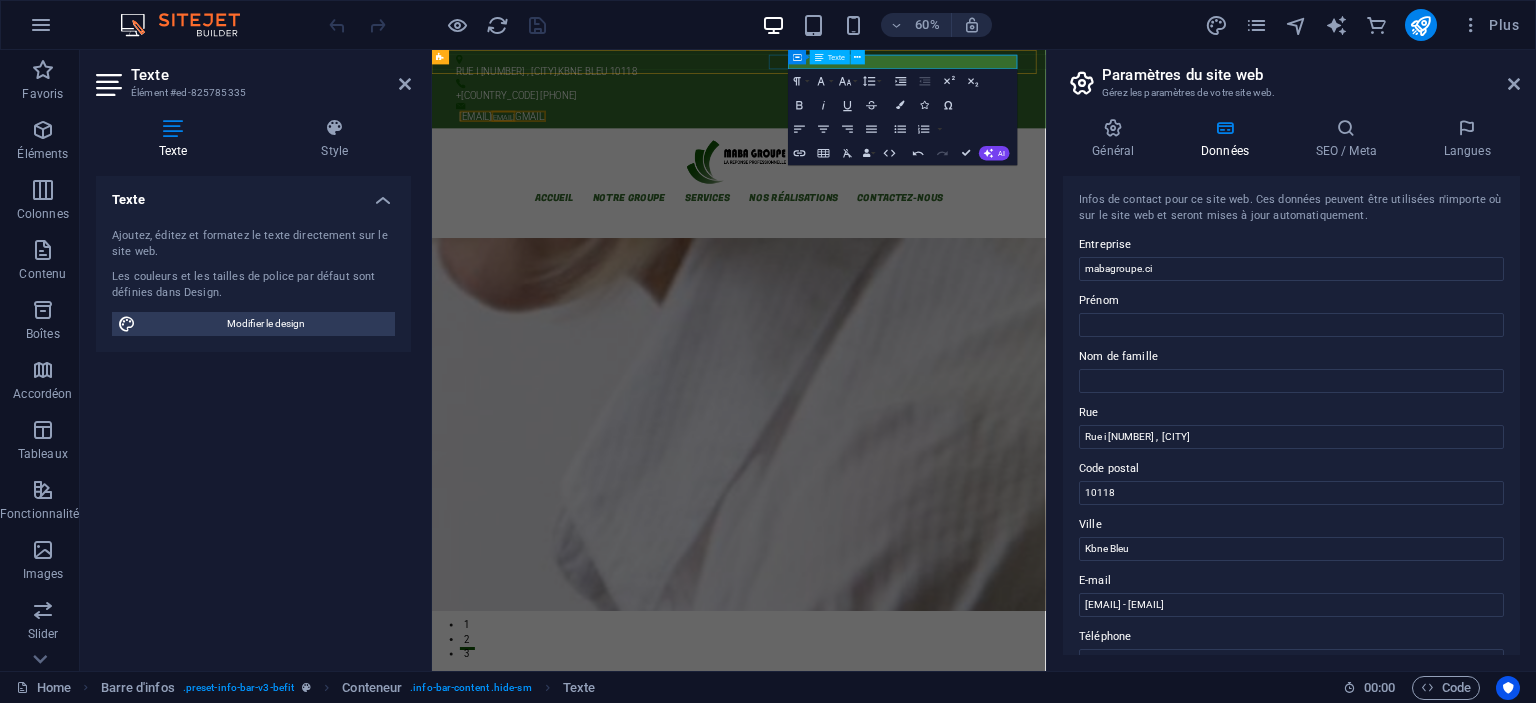click on "[EMAIL]" at bounding box center [551, 162] 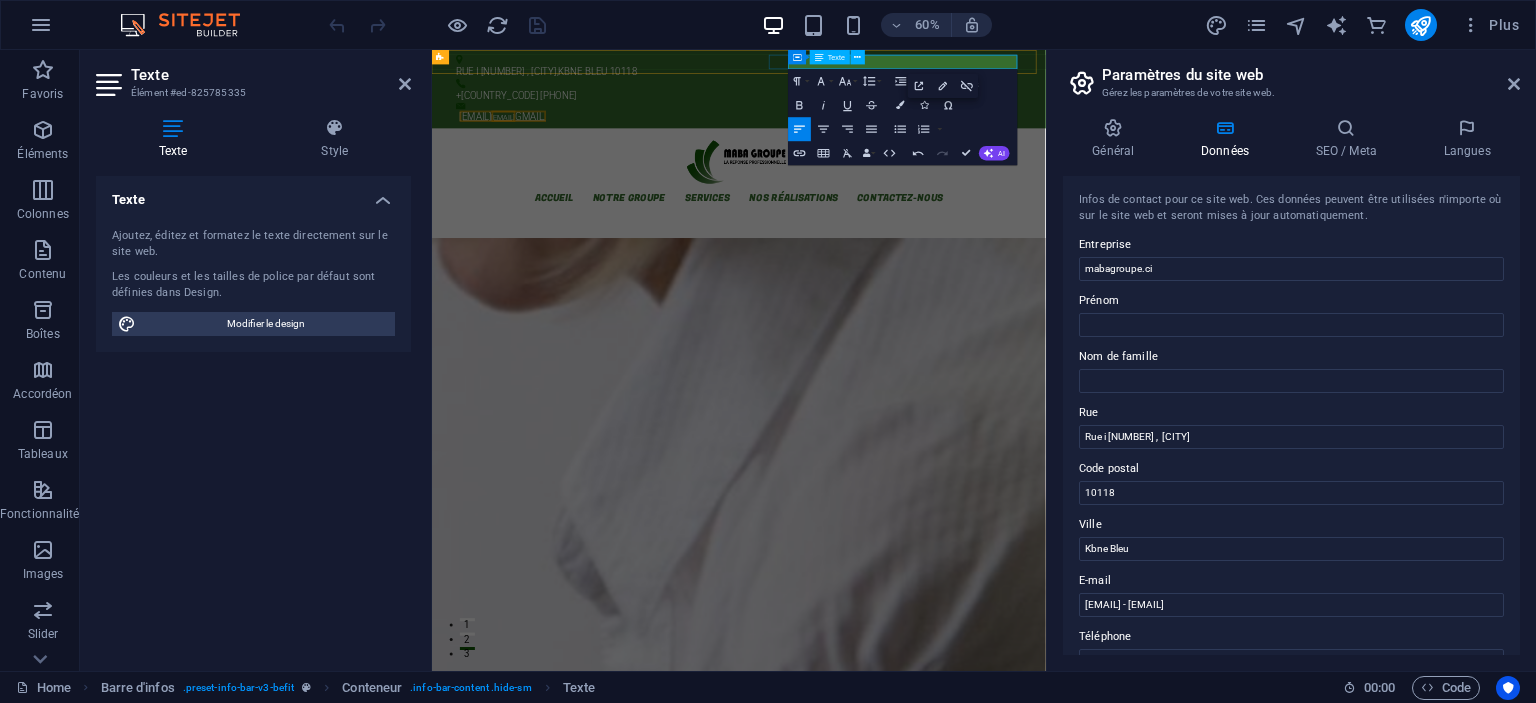 click on "[EMAIL]" at bounding box center (551, 162) 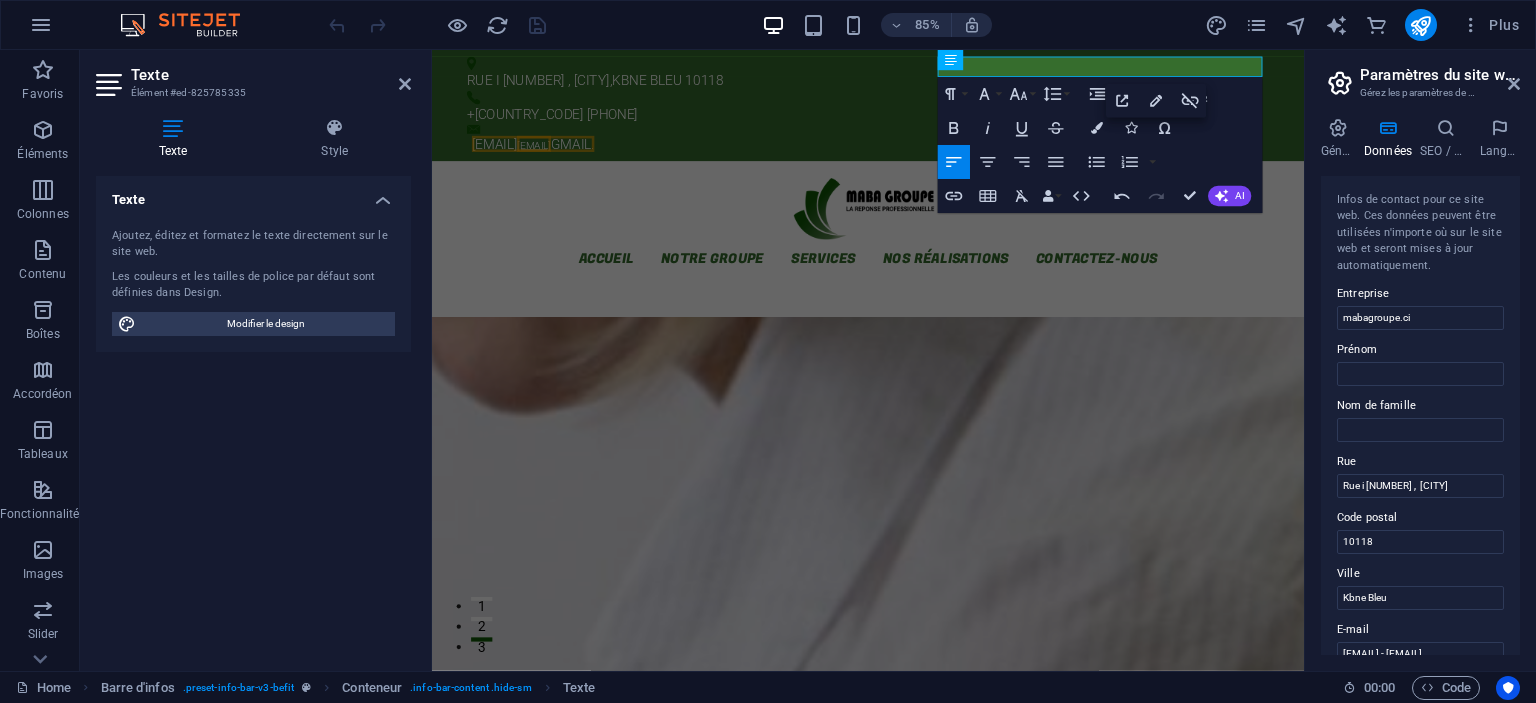 drag, startPoint x: 1048, startPoint y: 343, endPoint x: 1517, endPoint y: 318, distance: 469.66583 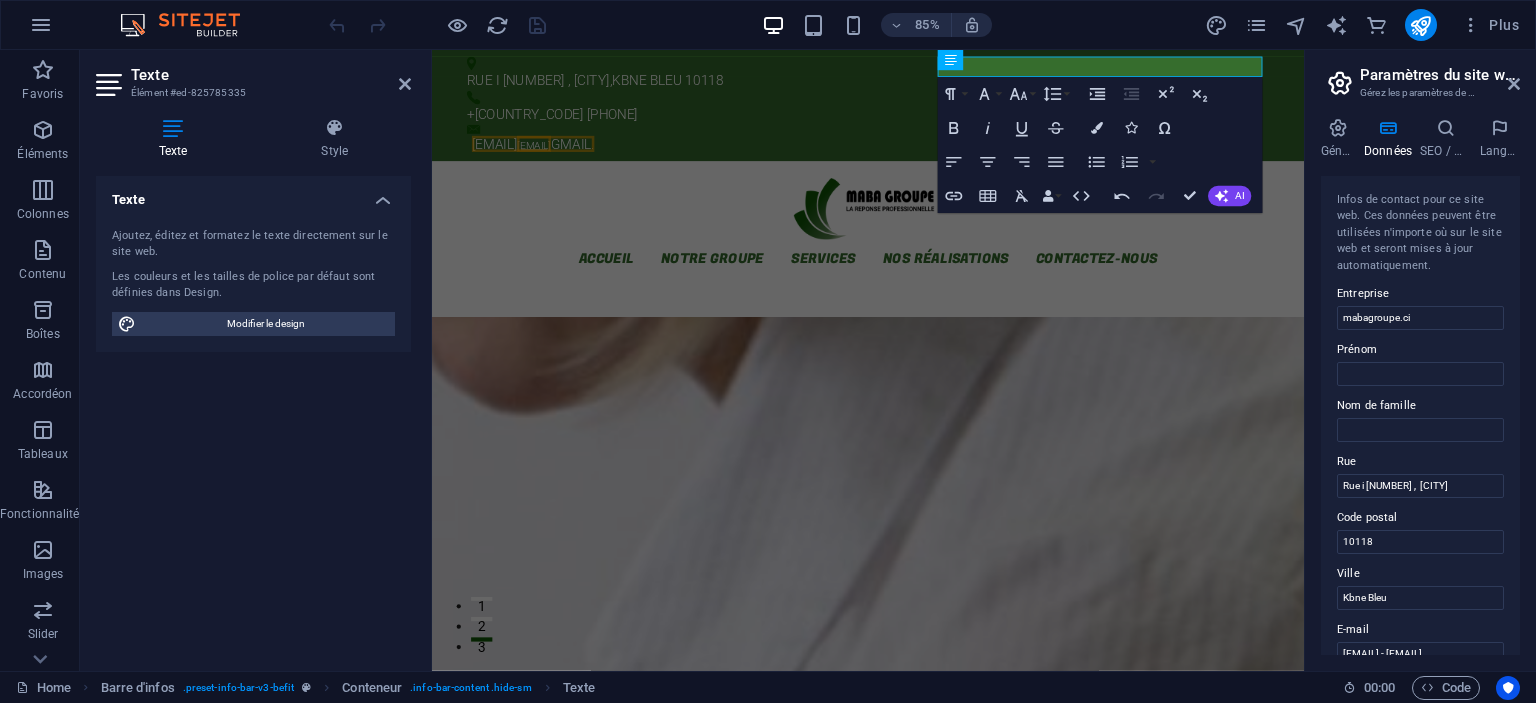 click at bounding box center [437, 25] 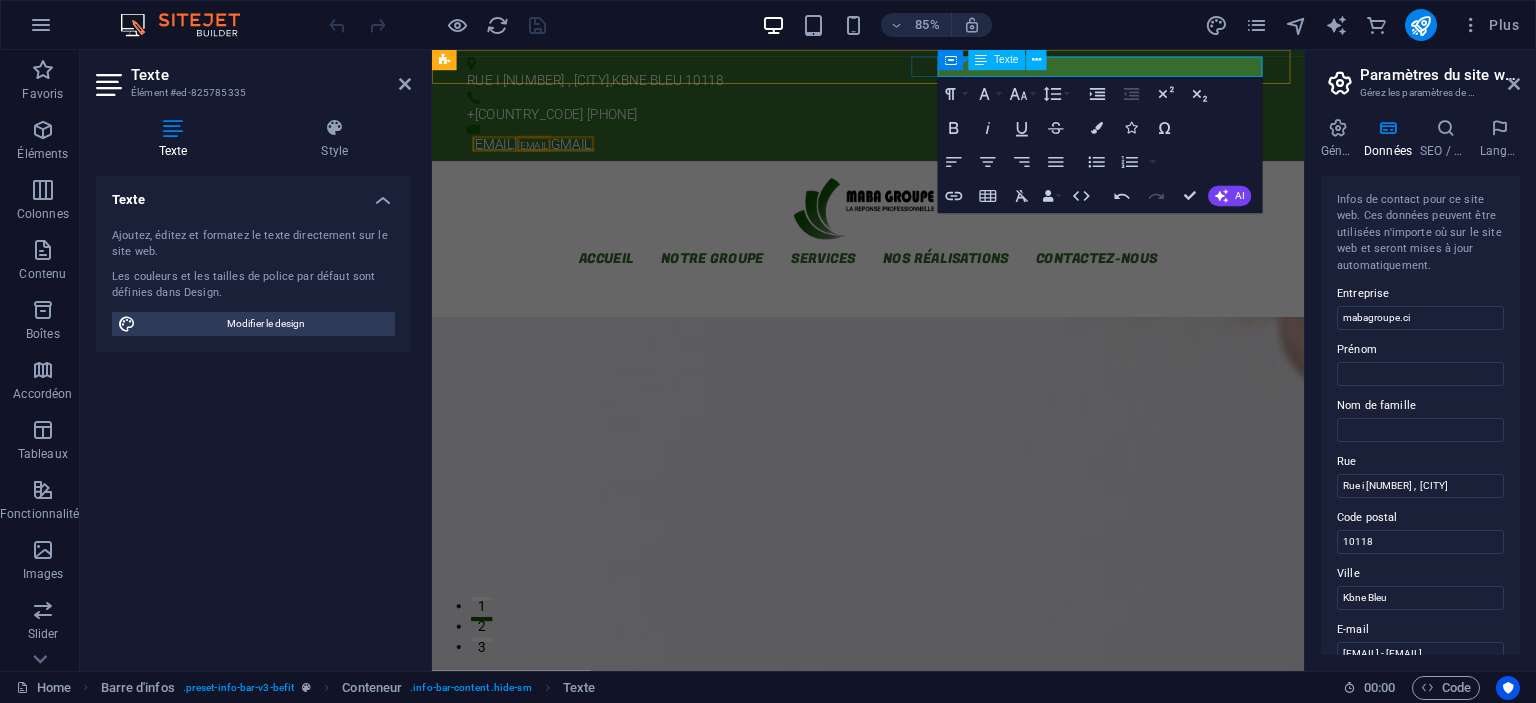 click on "[EMAIL] - [EMAIL] gmail." at bounding box center [551, 160] 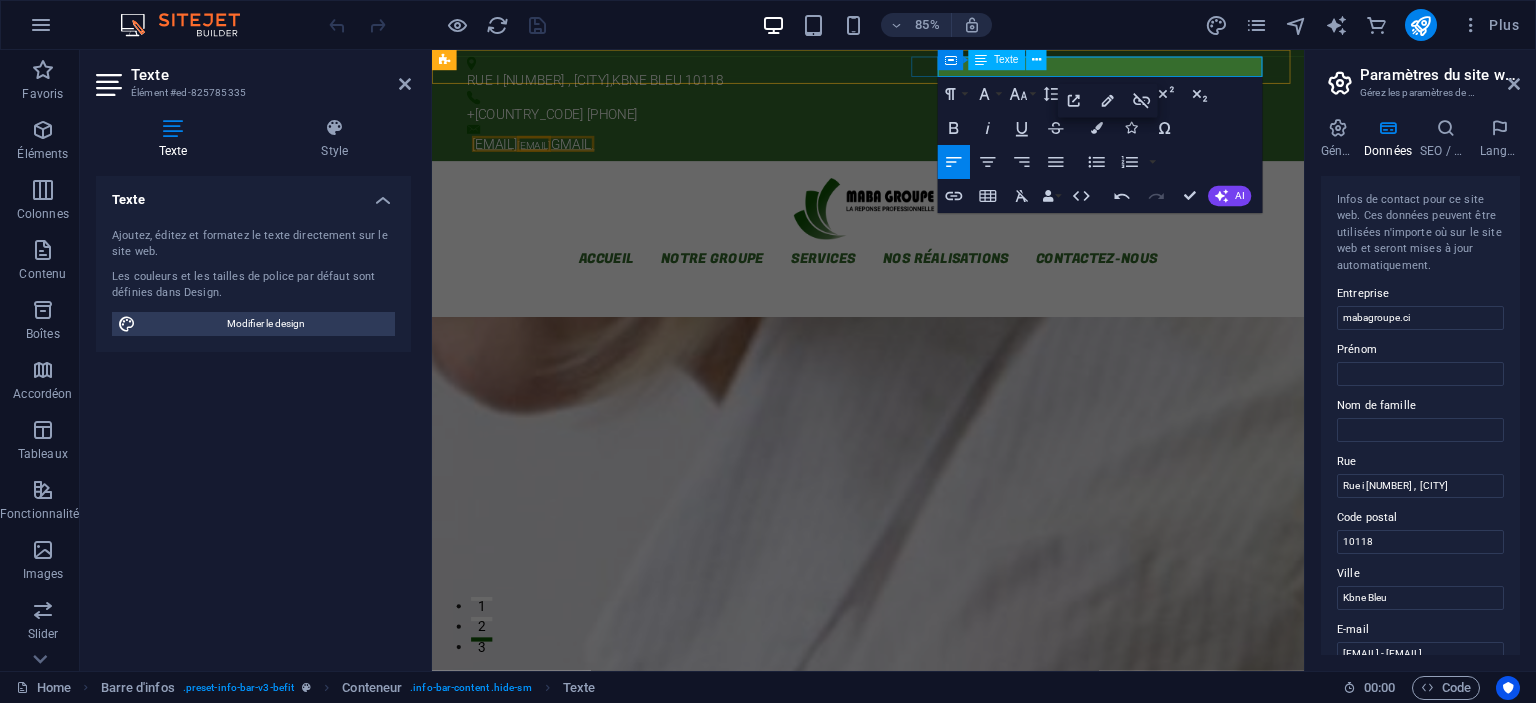 click on "[EMAIL]" at bounding box center [552, 162] 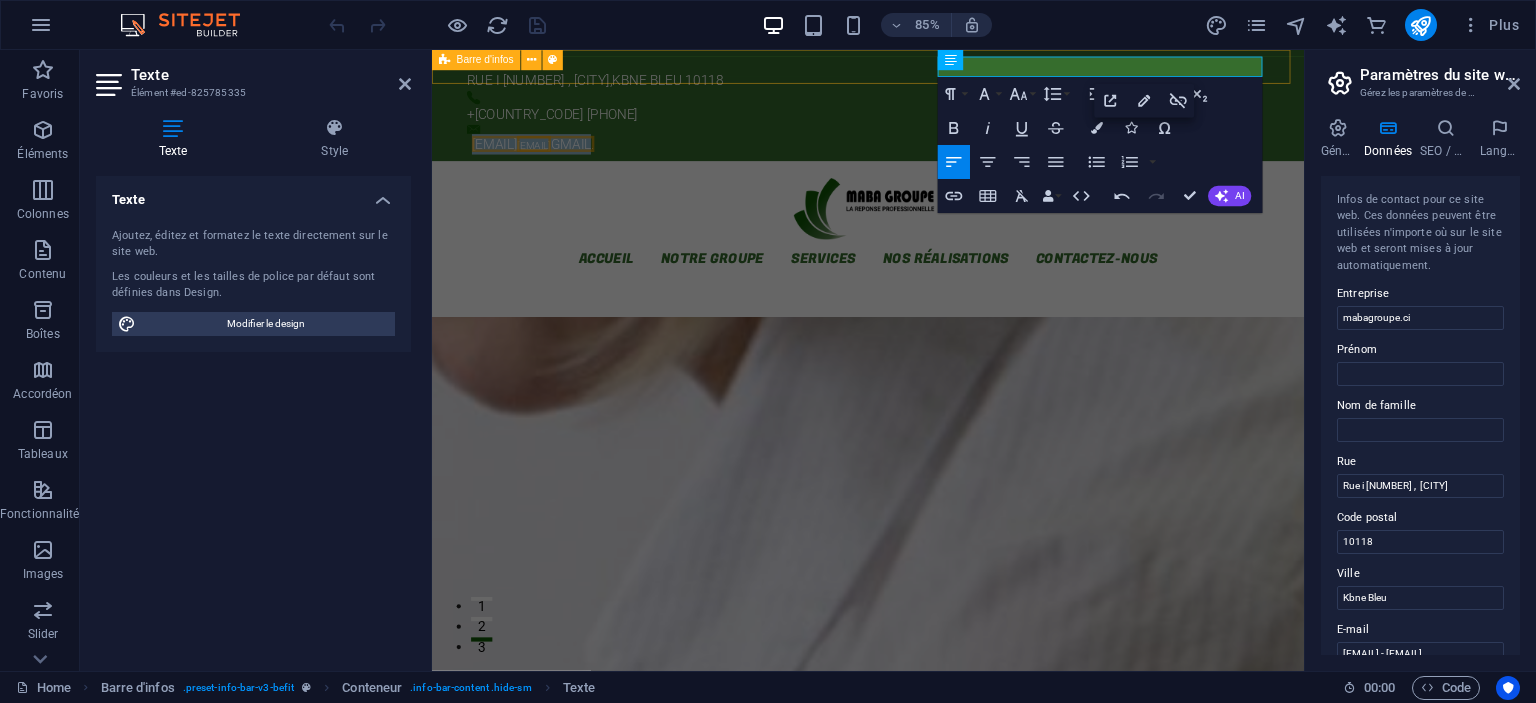 drag, startPoint x: 1403, startPoint y: 69, endPoint x: 974, endPoint y: 68, distance: 429.00116 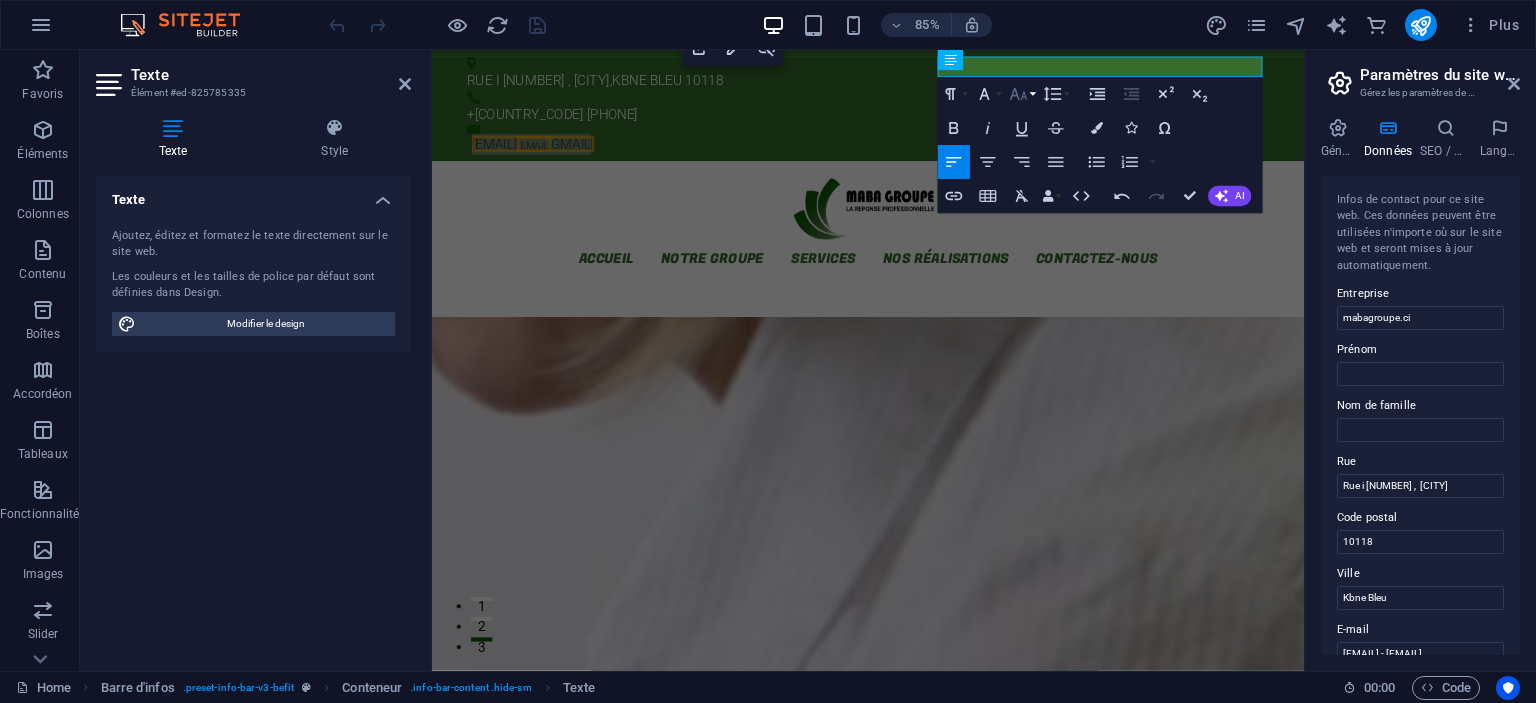click on "Font Size" at bounding box center [1022, 94] 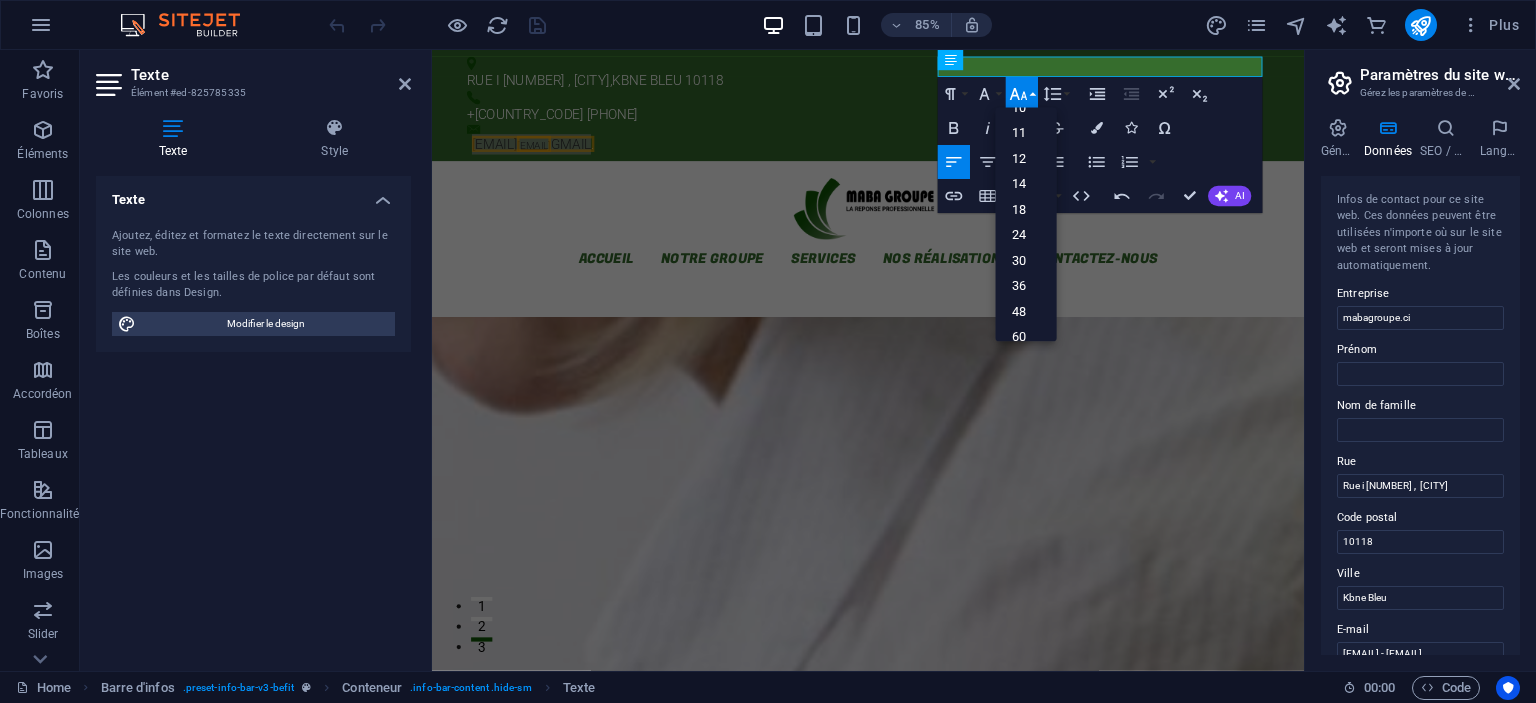 scroll, scrollTop: 52, scrollLeft: 0, axis: vertical 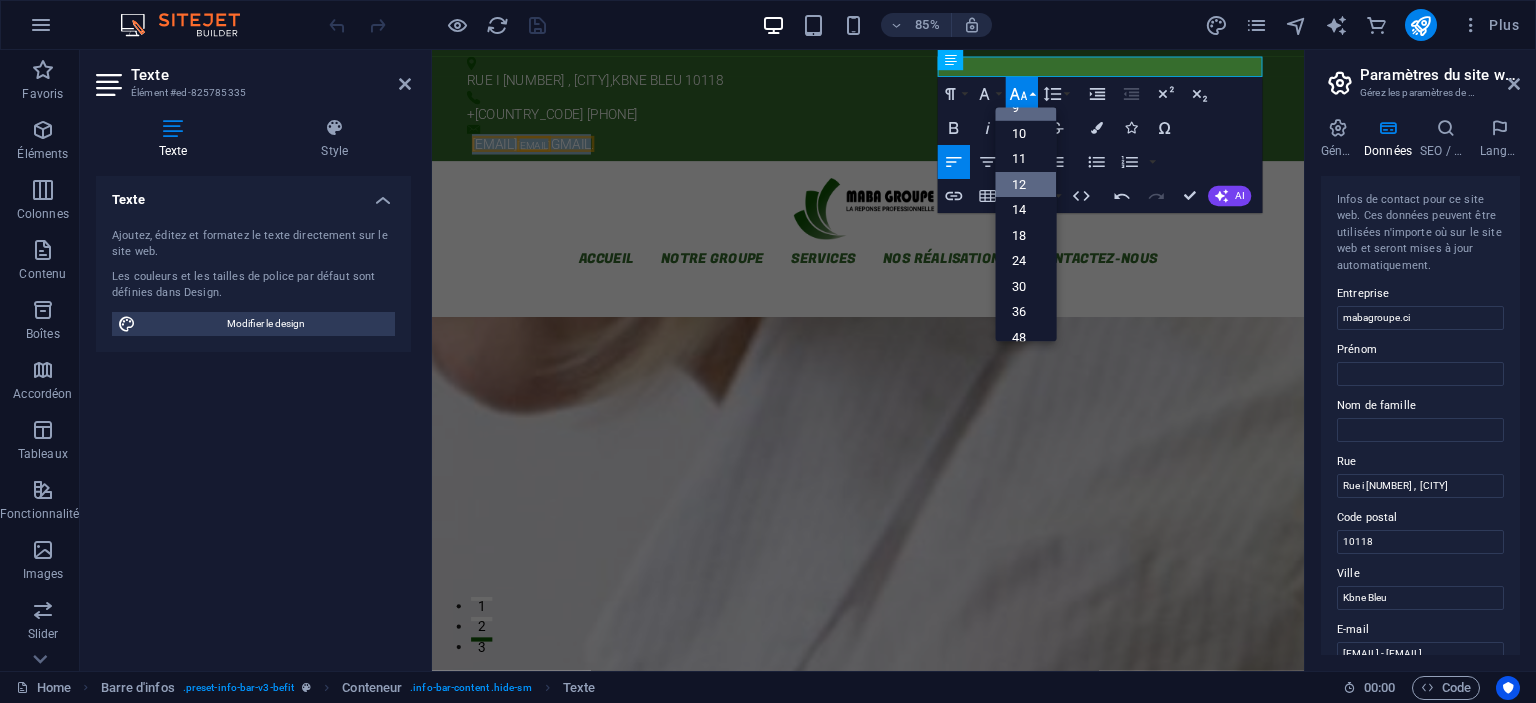 click on "12" at bounding box center (1026, 185) 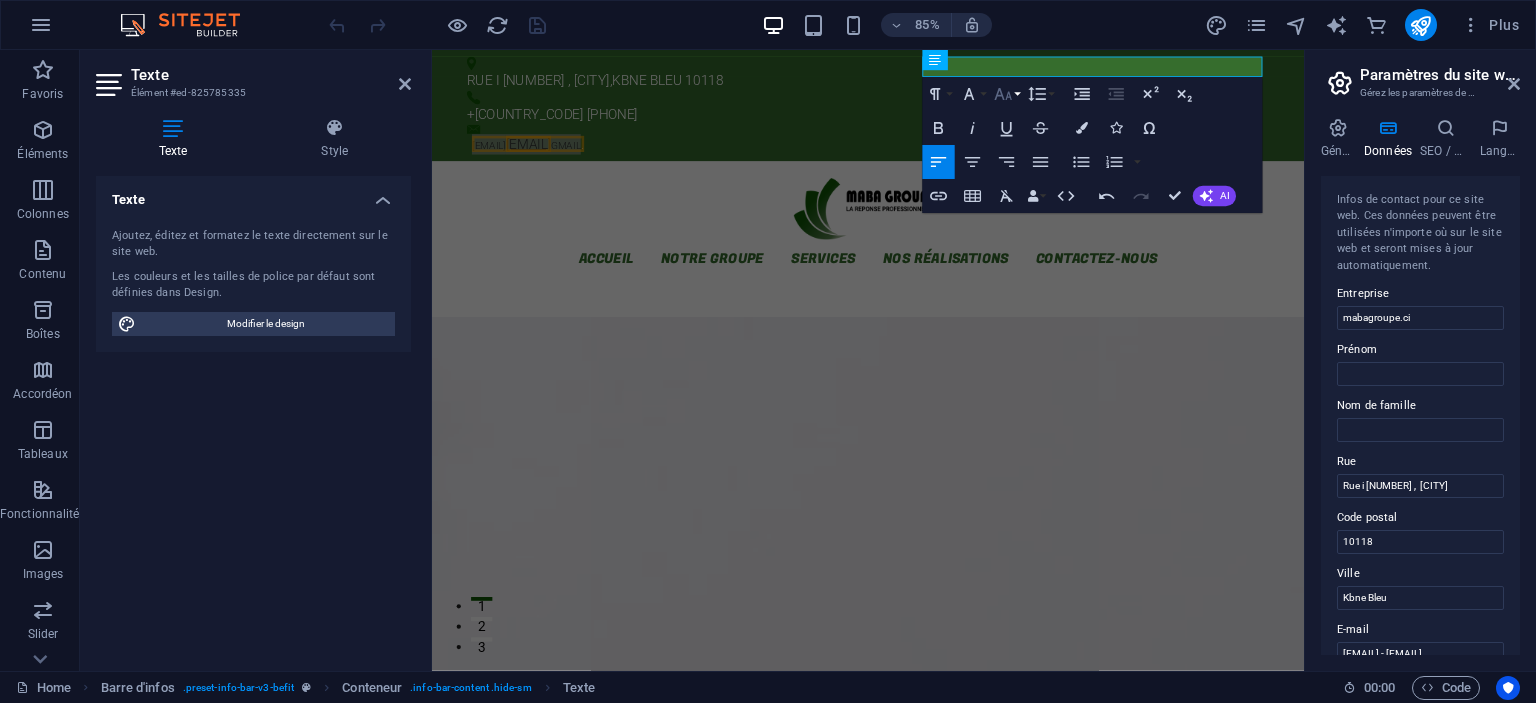 click on "Font Size" at bounding box center (1007, 94) 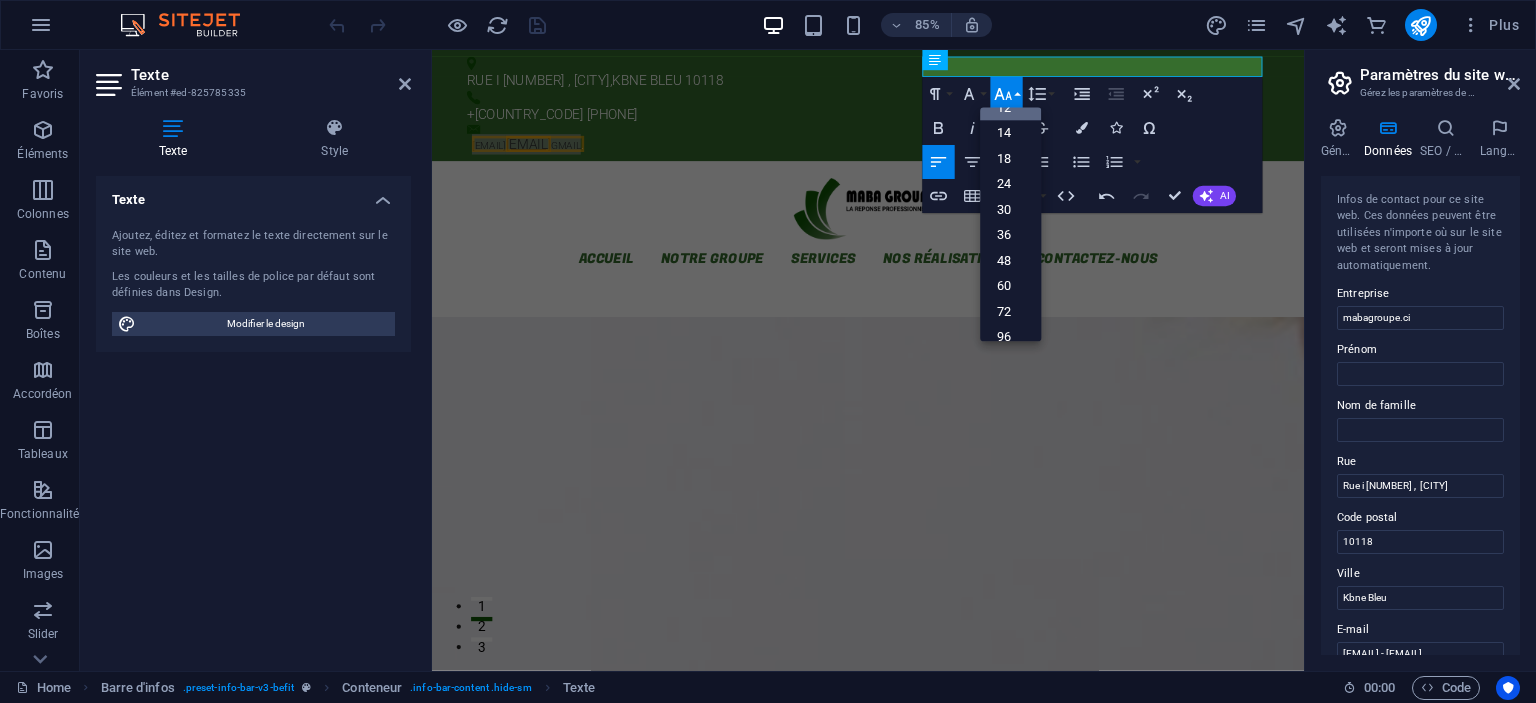 scroll, scrollTop: 0, scrollLeft: 0, axis: both 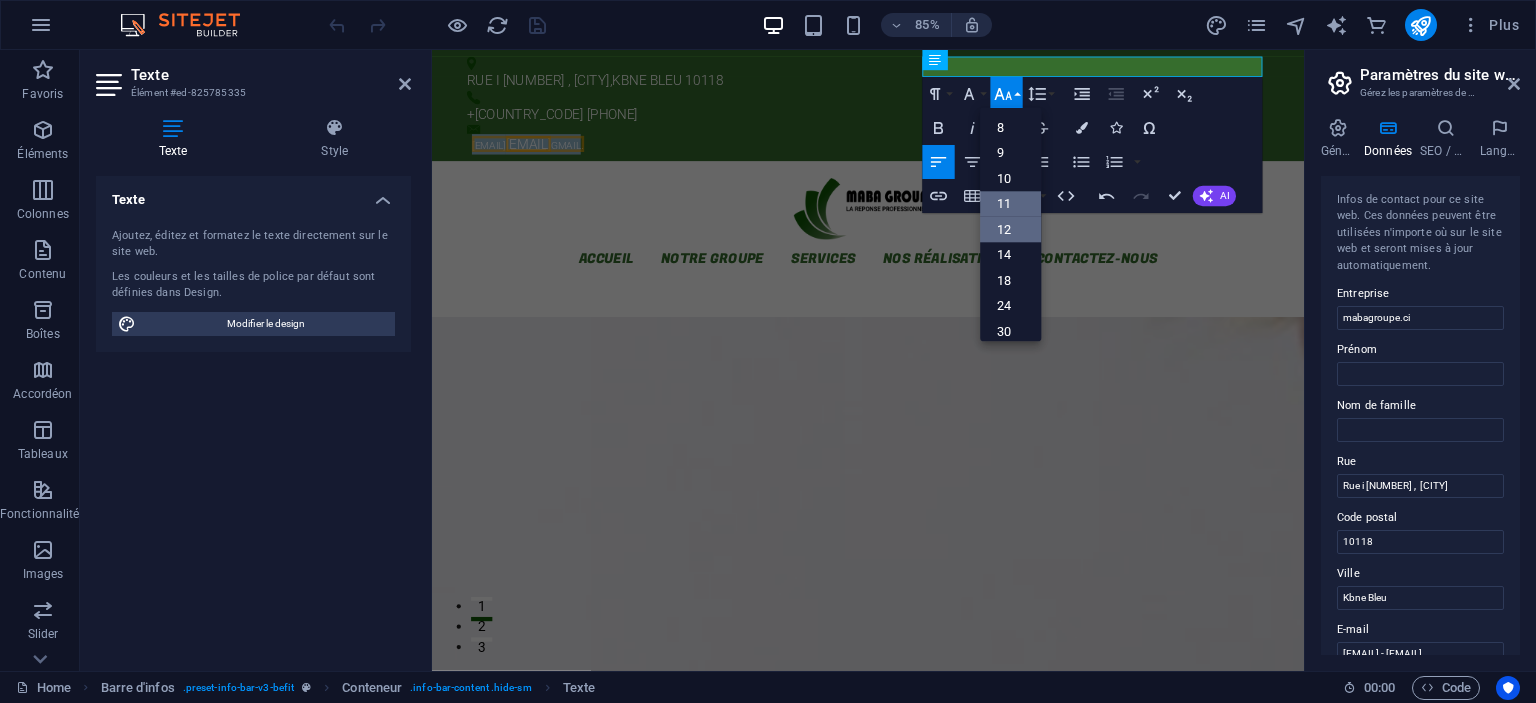 click on "11" at bounding box center [1010, 204] 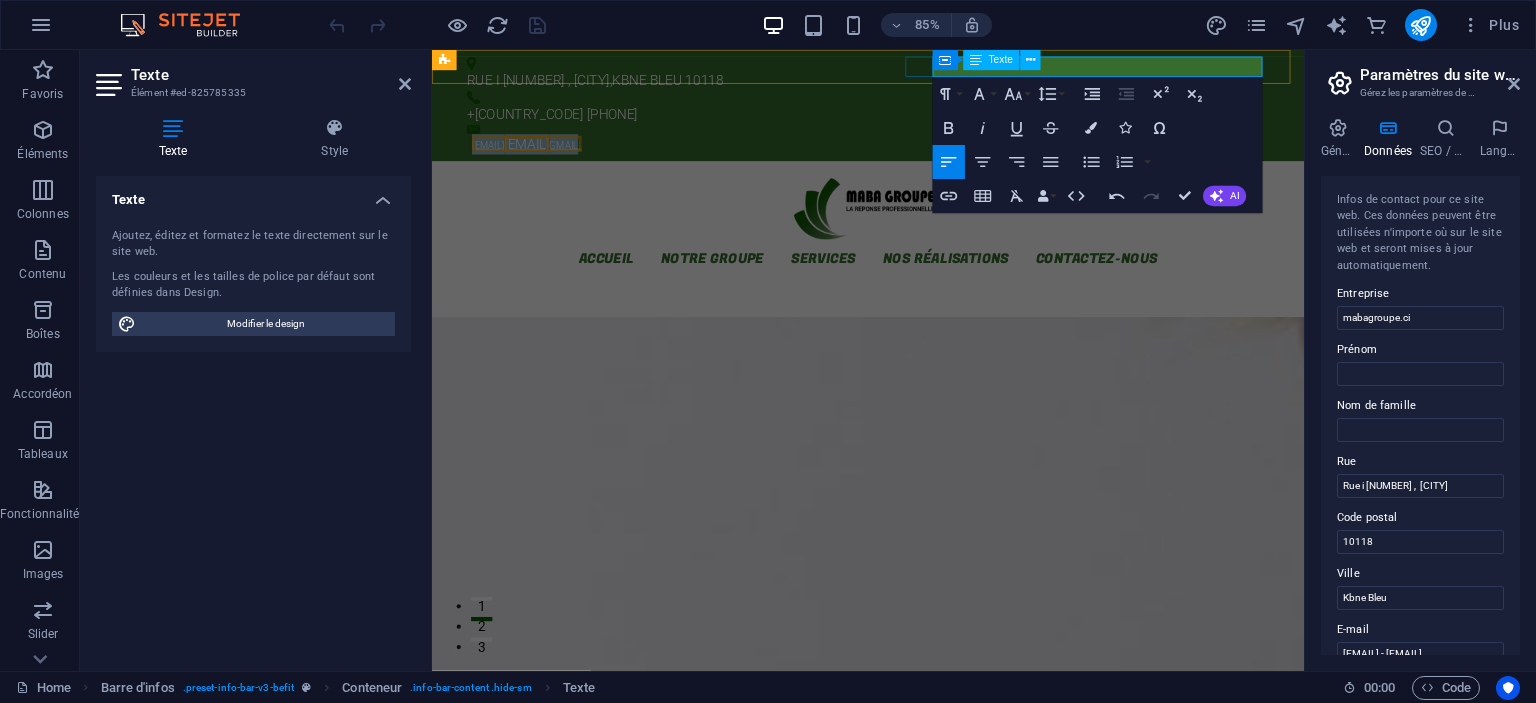 click on "[EMAIL]" at bounding box center (543, 160) 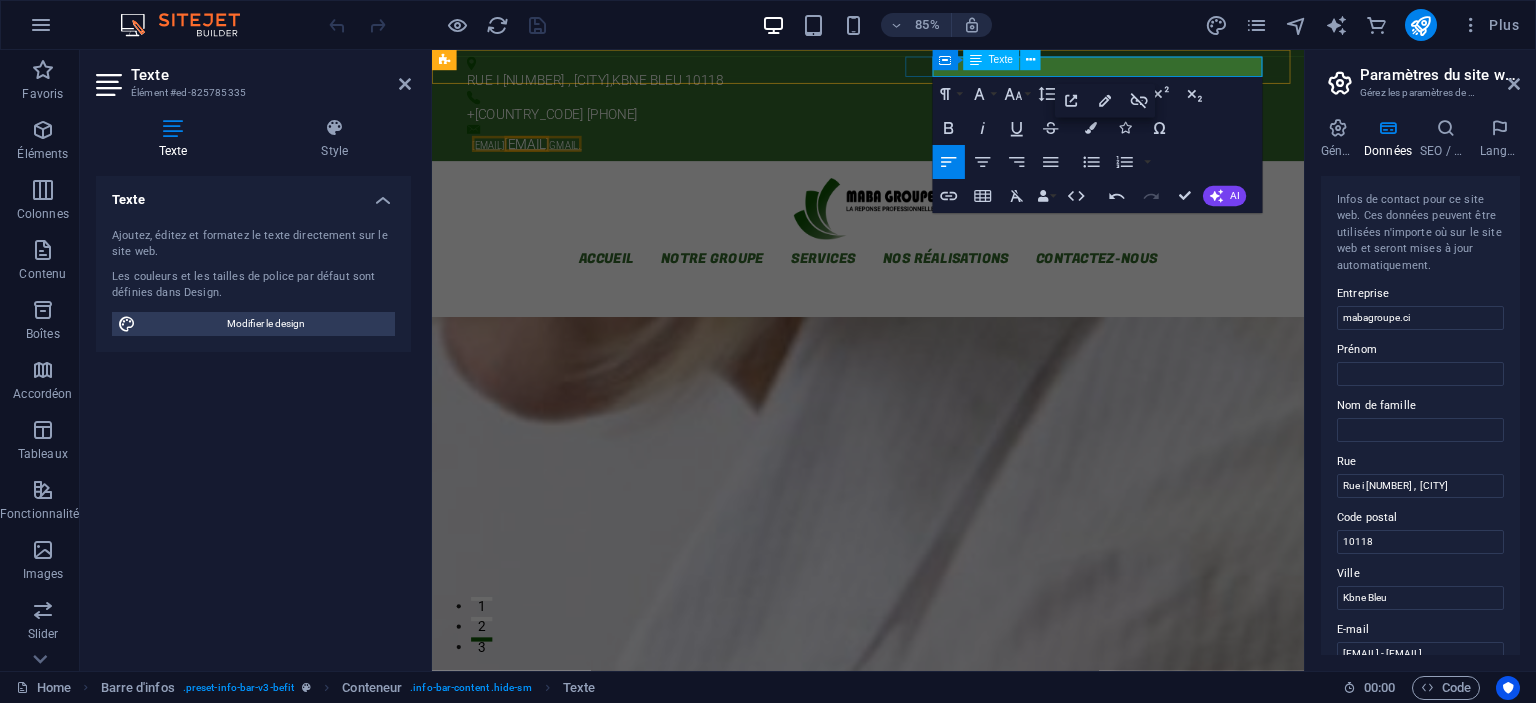 drag, startPoint x: 1200, startPoint y: 63, endPoint x: 1355, endPoint y: 74, distance: 155.38983 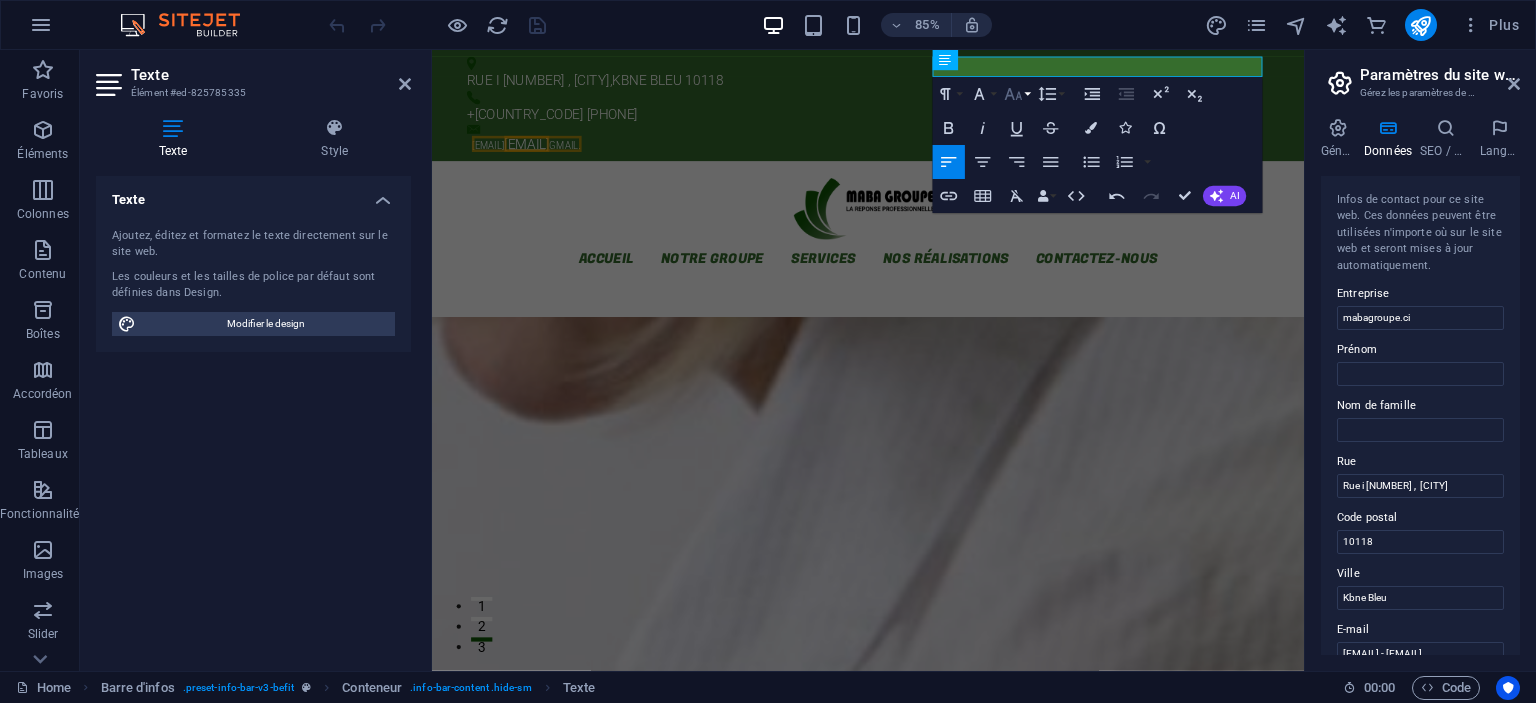 click on "Font Size" at bounding box center (1016, 94) 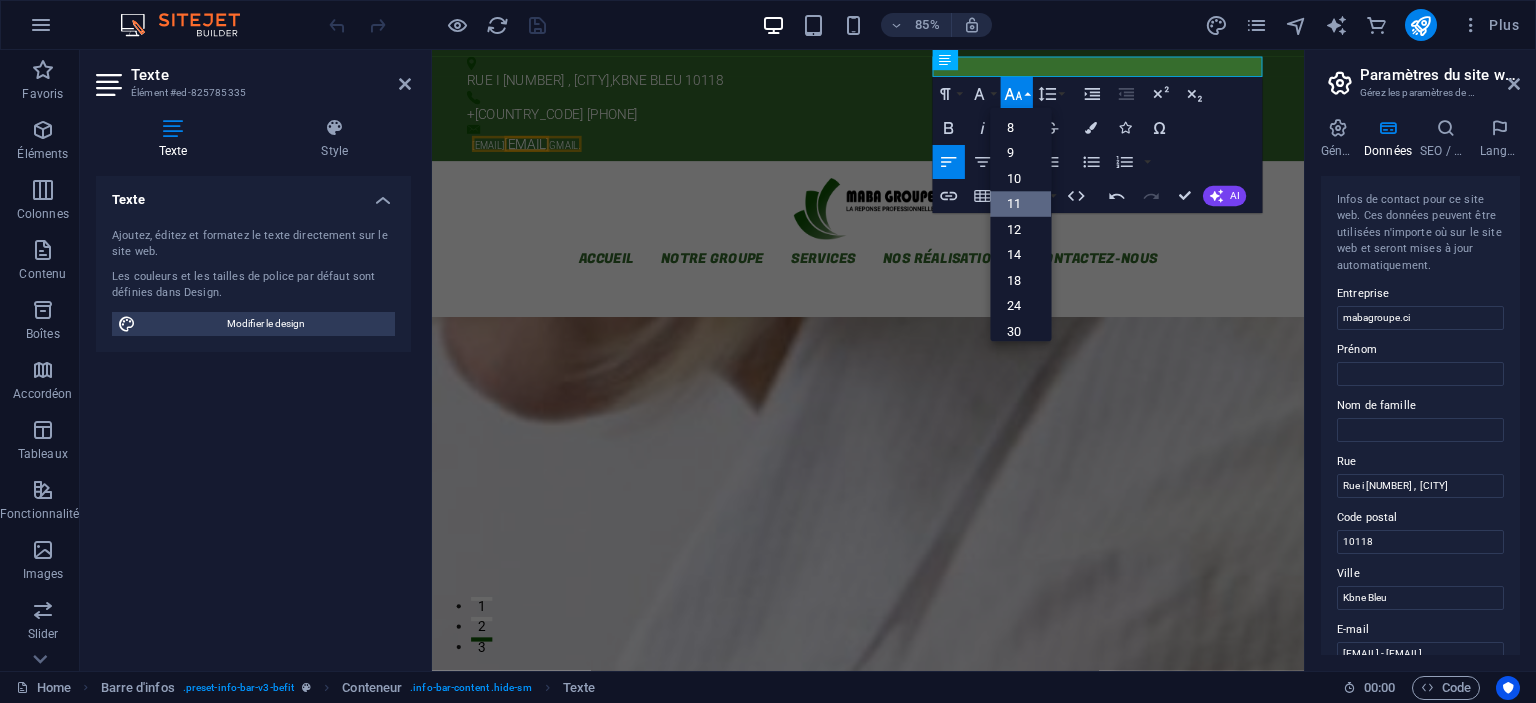 click on "11" at bounding box center [1020, 204] 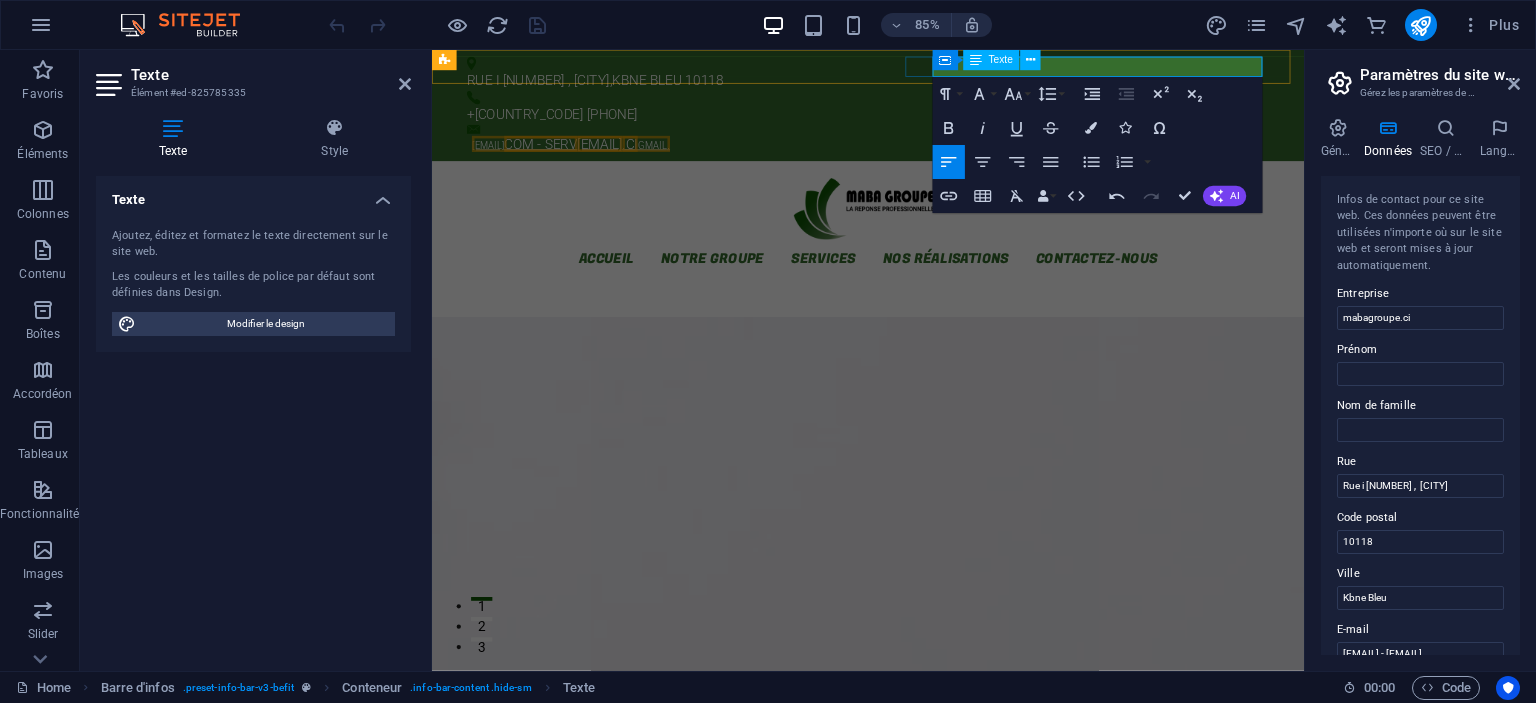 click on "[EMAIL] - [EMAIL] gmail" at bounding box center (593, 162) 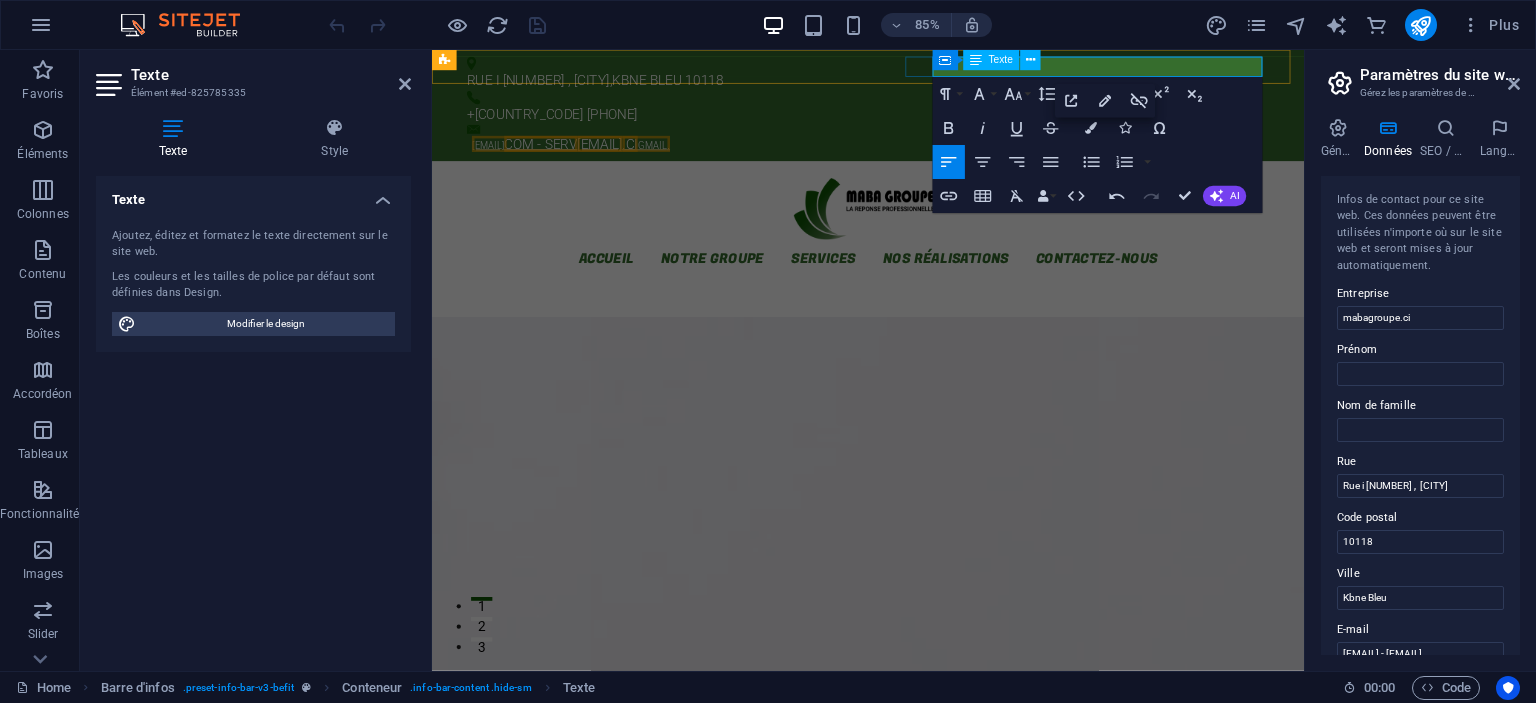 click on "[EMAIL]" at bounding box center (560, 160) 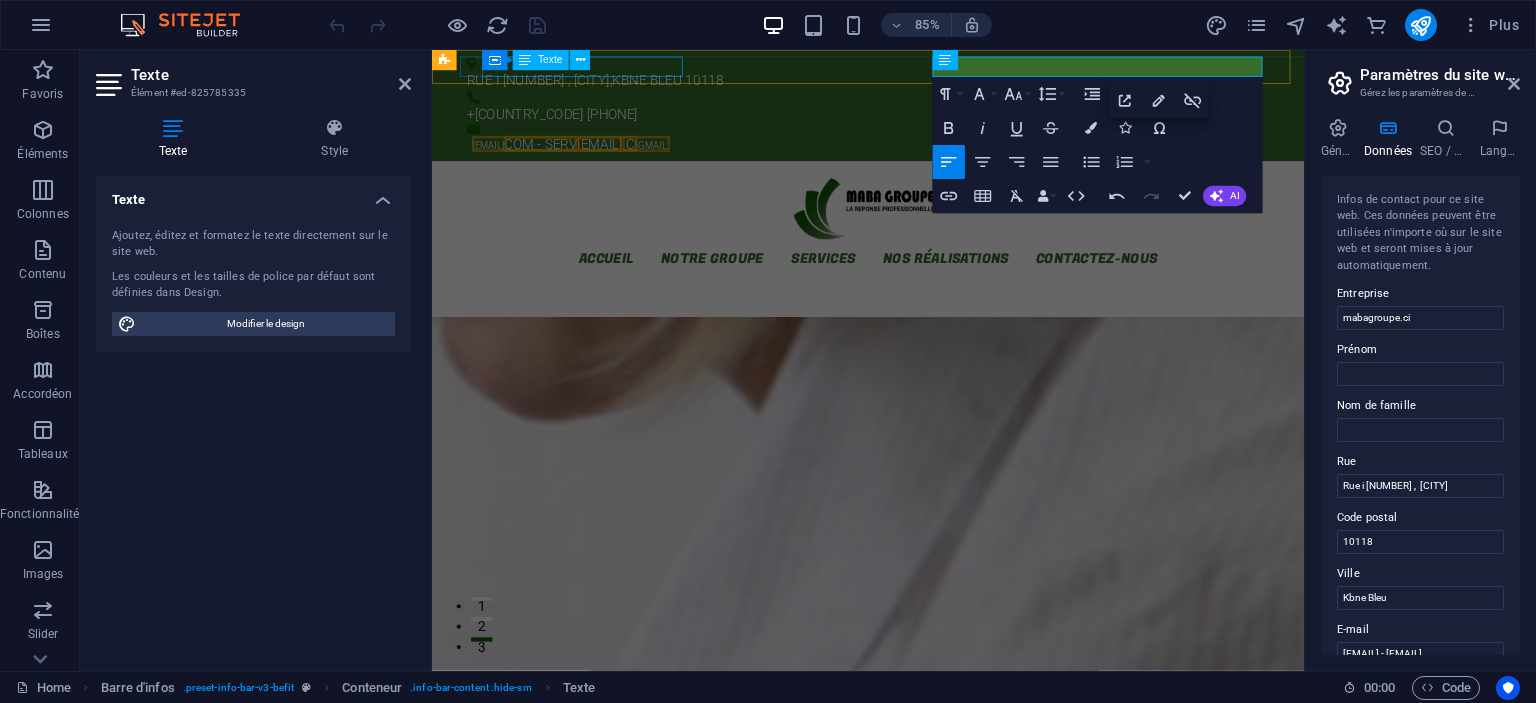 click on "Rue i [NUMBER] ,  [CITY]   [POSTAL_CODE]" at bounding box center (937, 86) 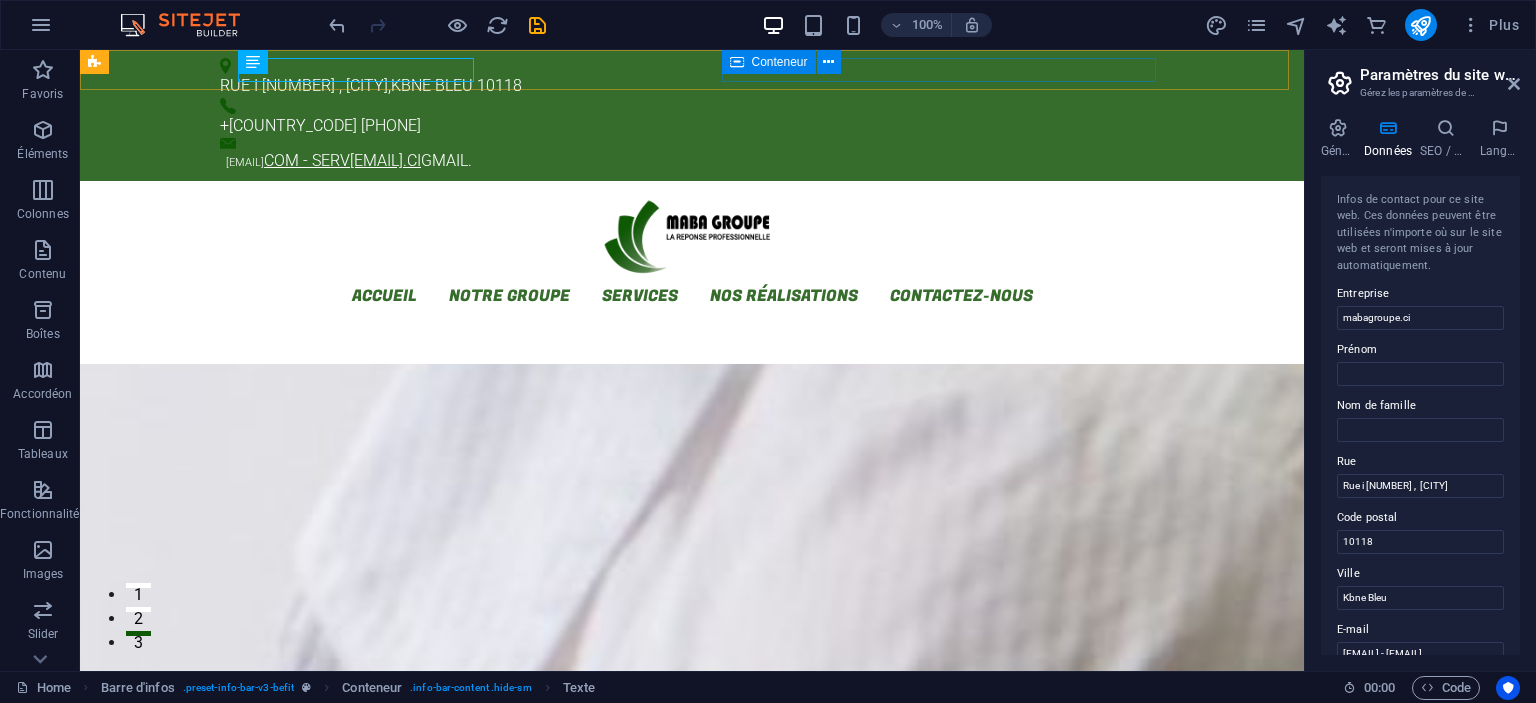 click on "Conteneur" at bounding box center [769, 62] 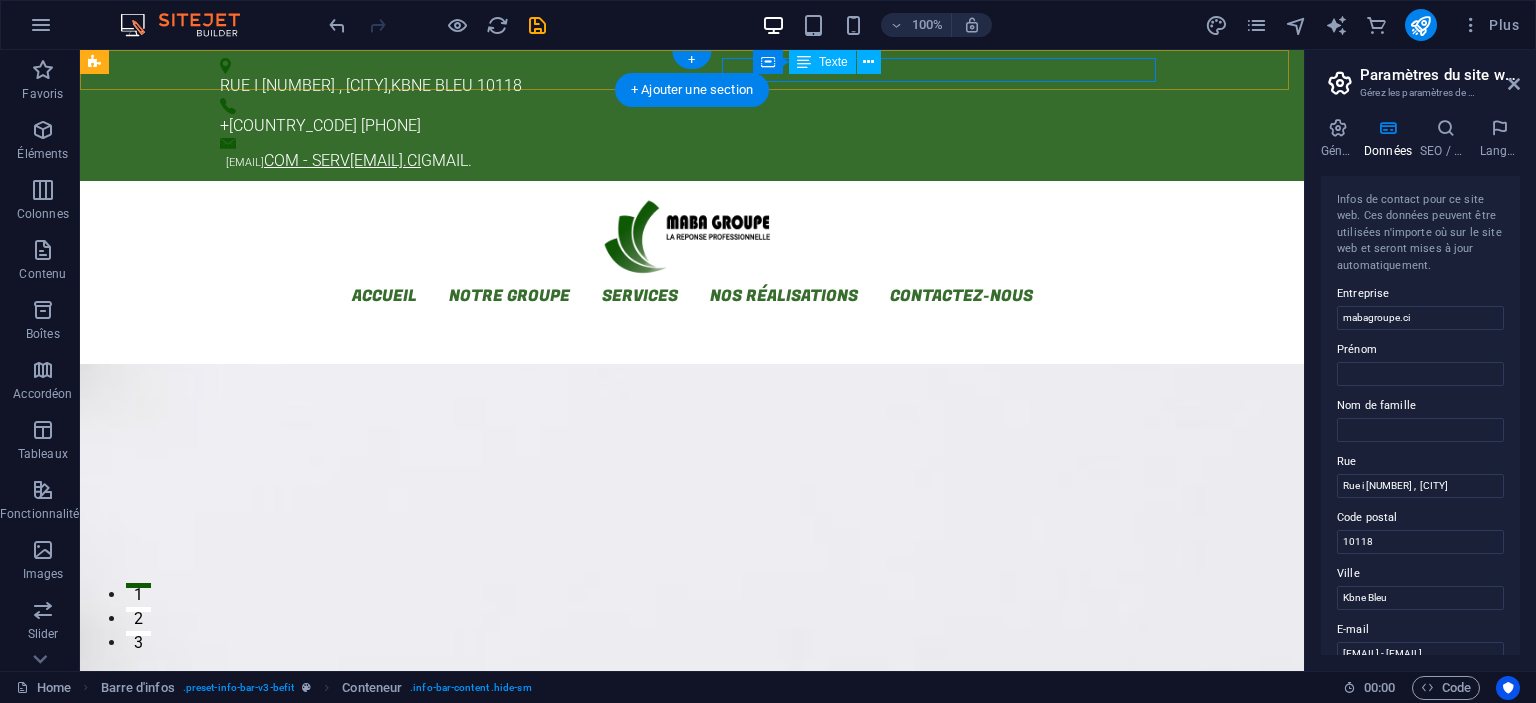 click on "[EMAIL] - [EMAIL] gmail." at bounding box center [695, 161] 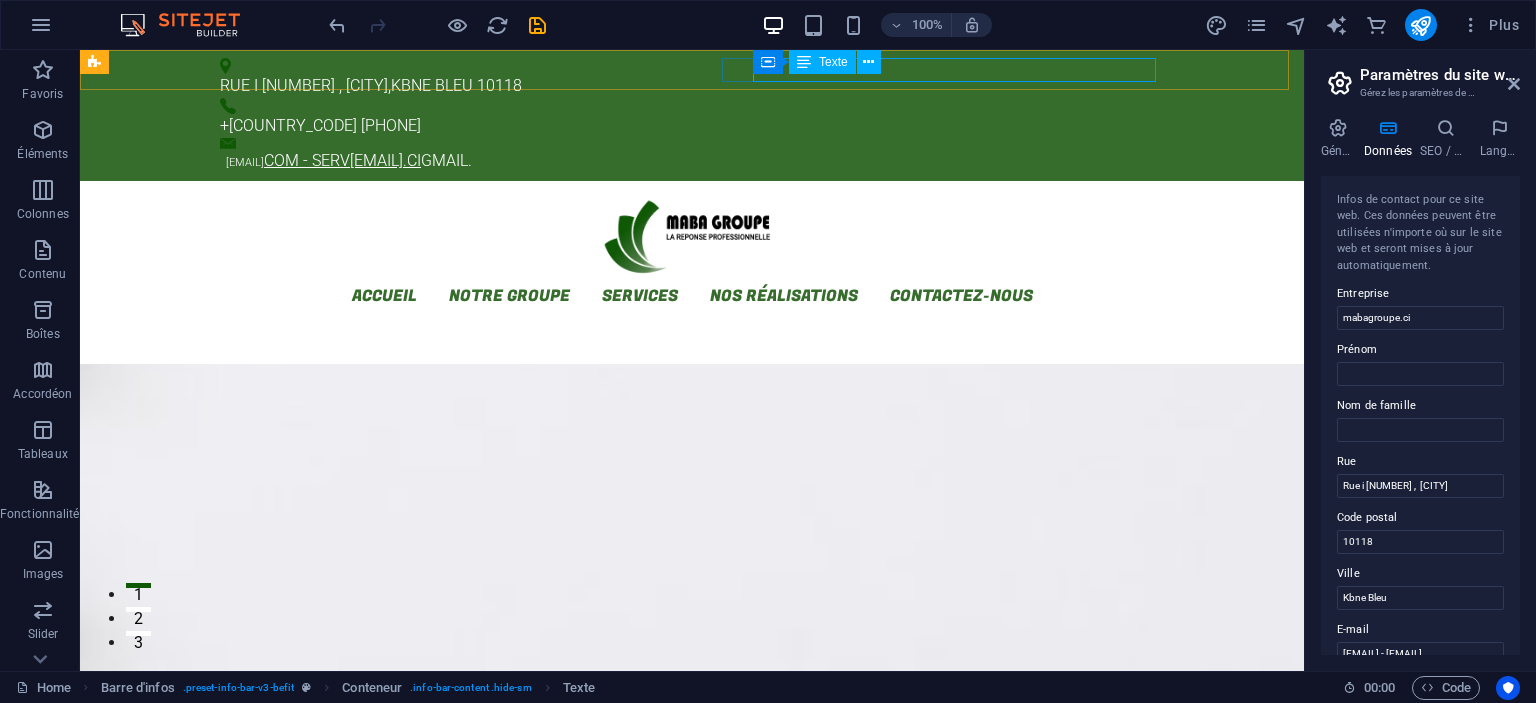 click on "Texte" at bounding box center (833, 62) 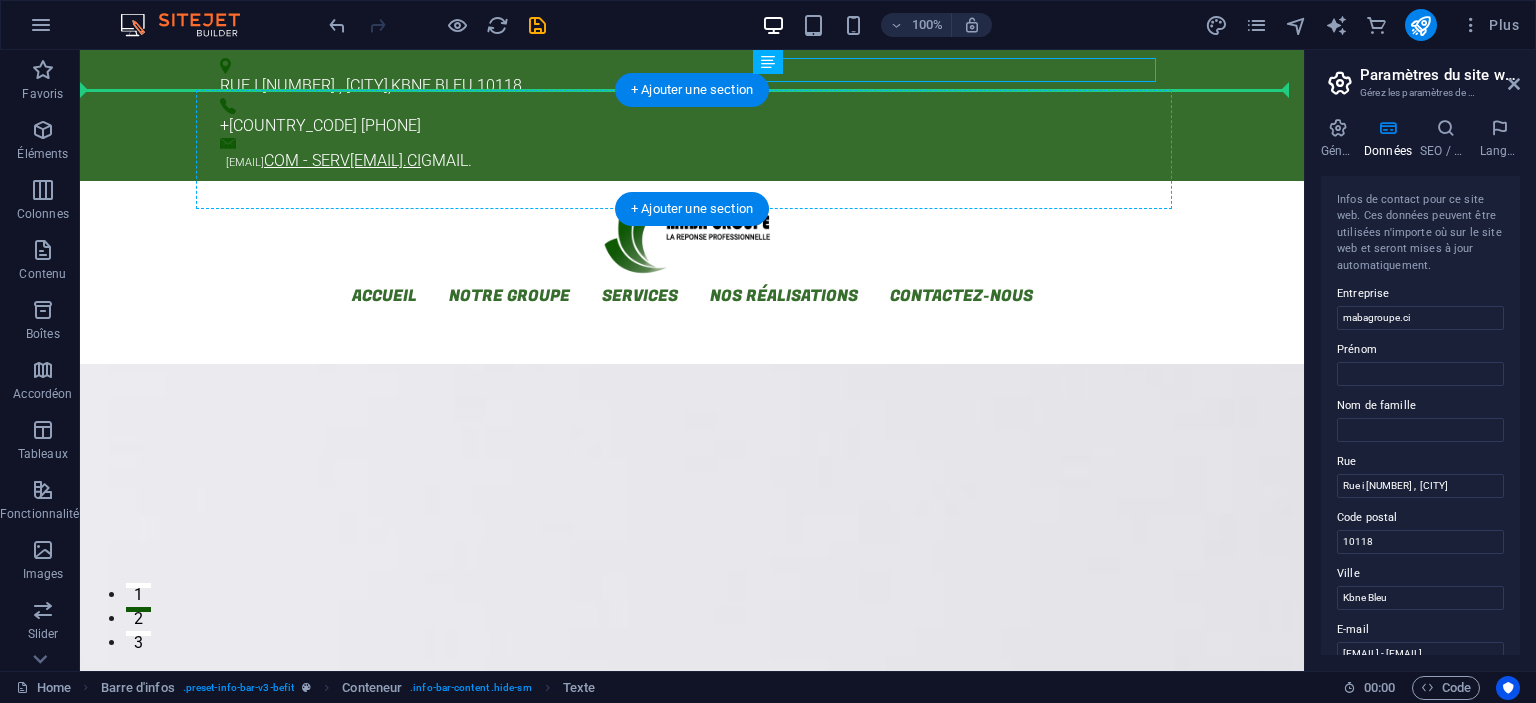 drag, startPoint x: 911, startPoint y: 110, endPoint x: 813, endPoint y: 140, distance: 102.48902 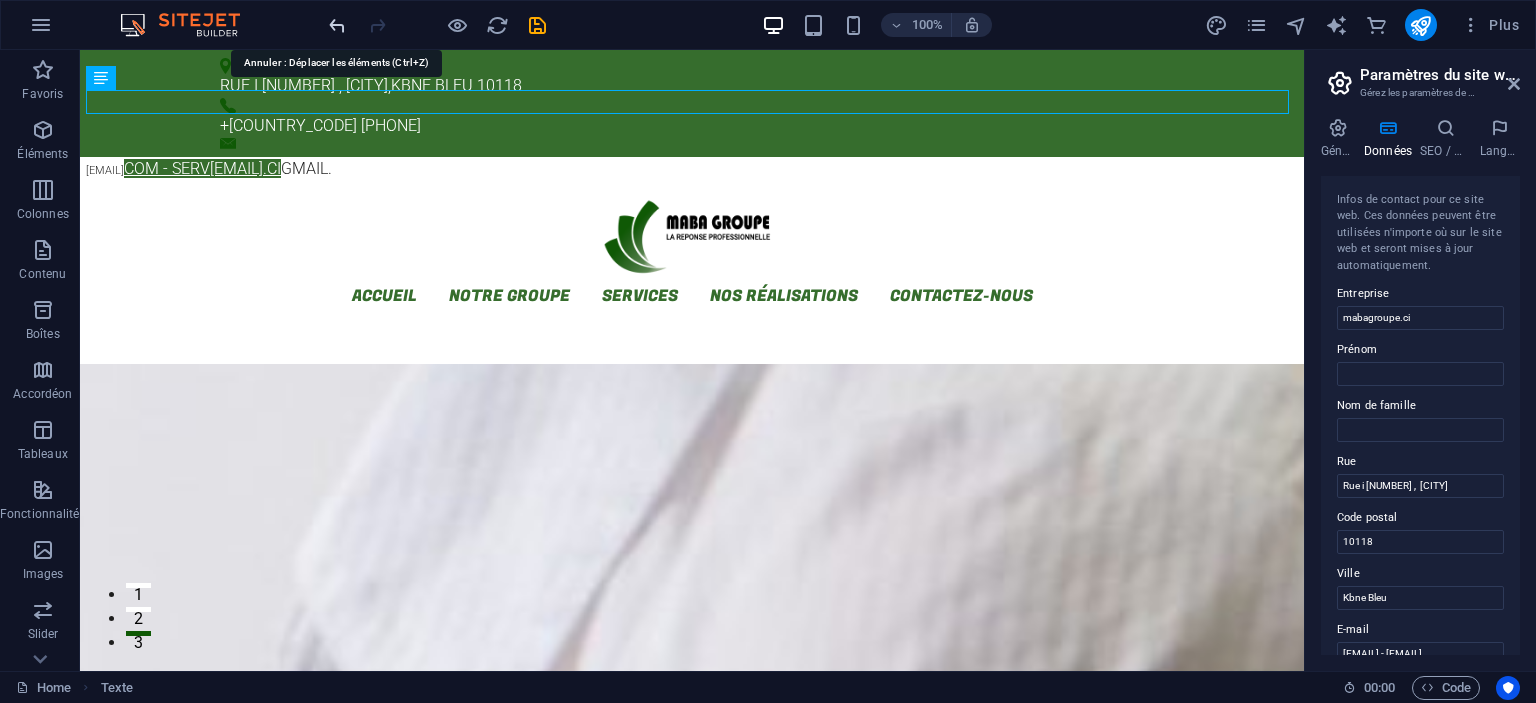 click at bounding box center [337, 25] 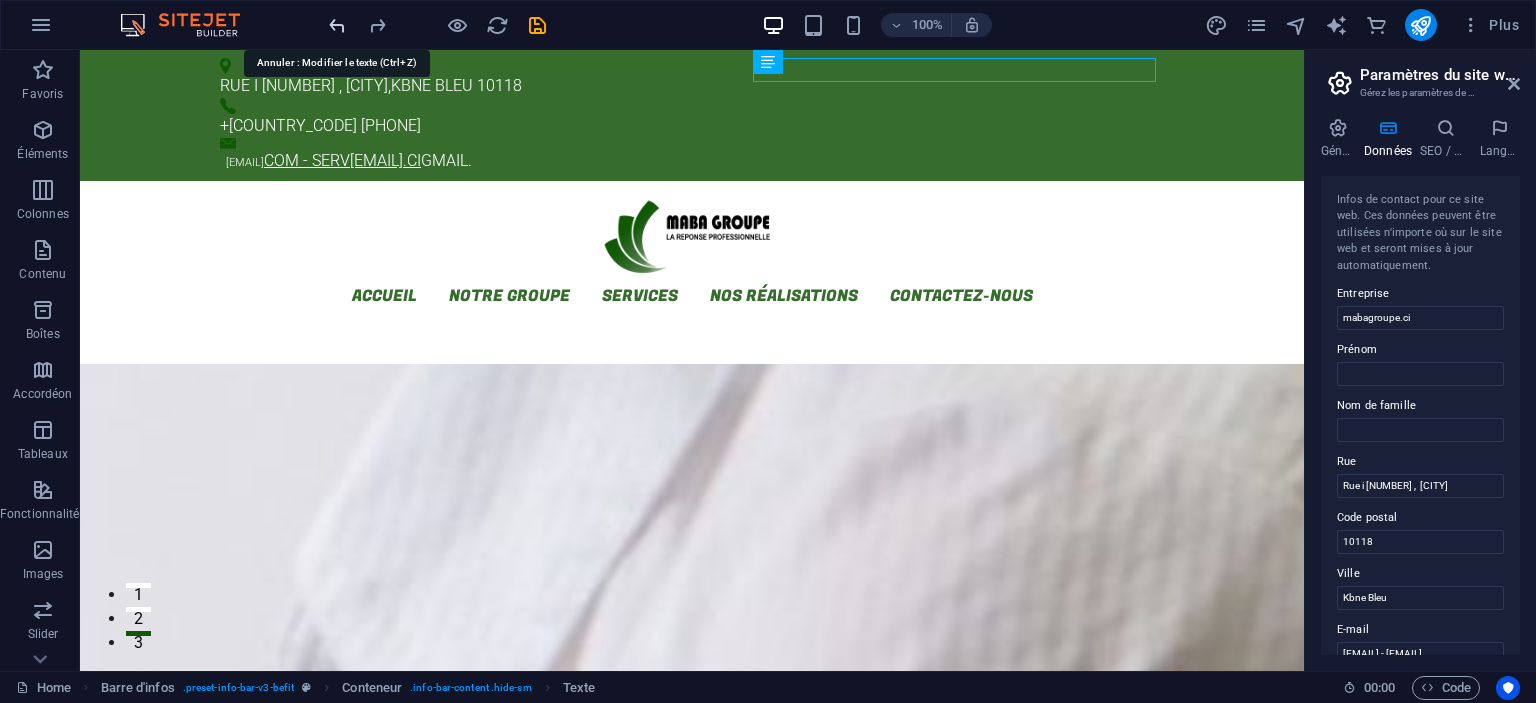 click at bounding box center [337, 25] 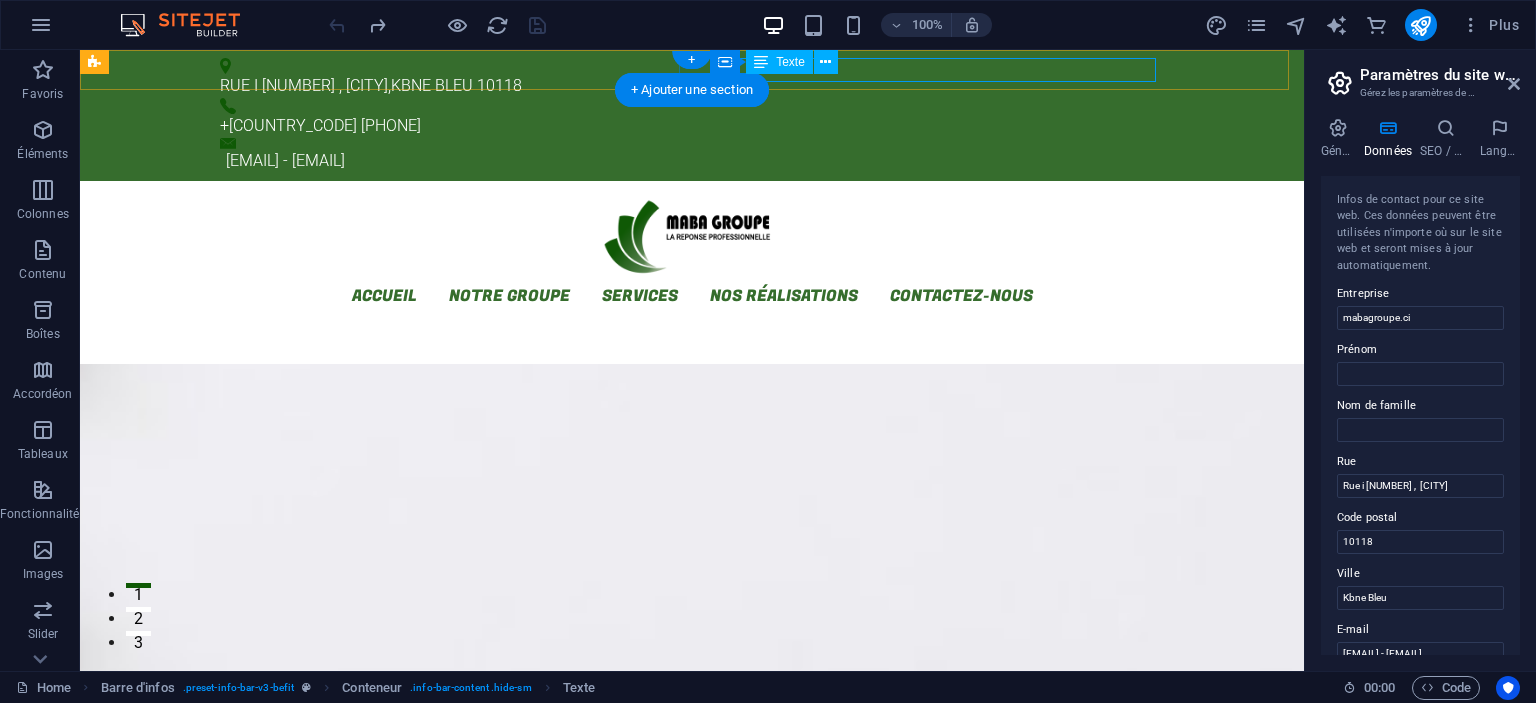 click on "[EMAIL] - [EMAIL]" at bounding box center (695, 161) 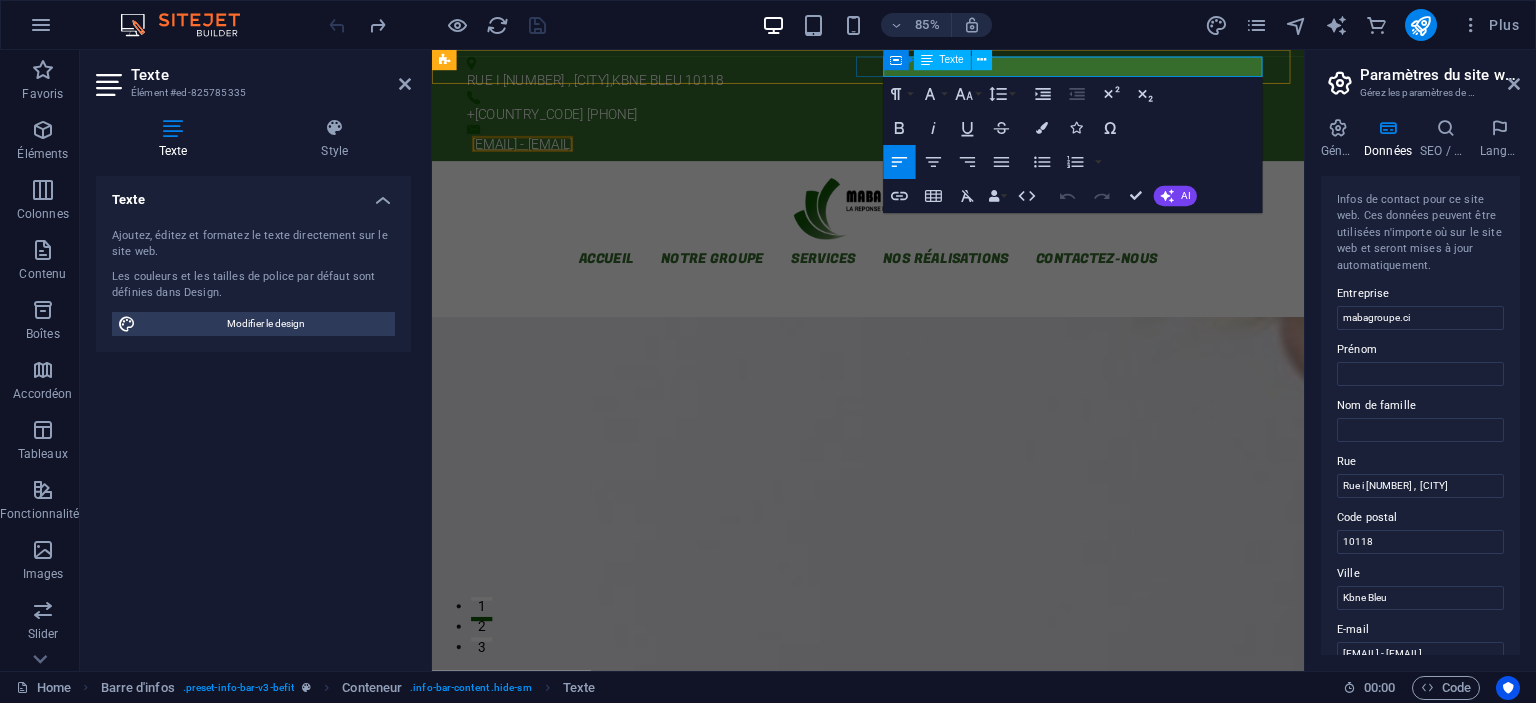 click on "[EMAIL] - [EMAIL]" at bounding box center (538, 160) 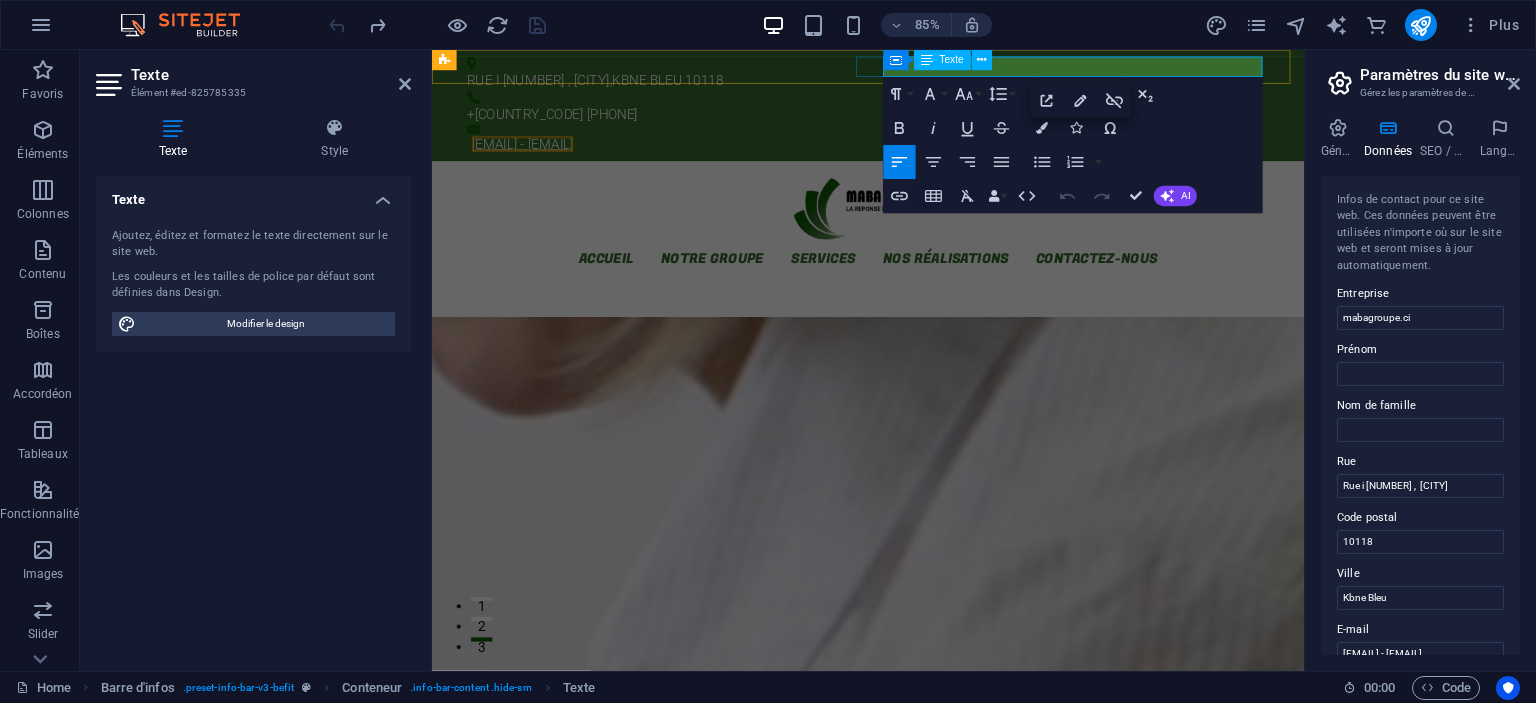 click on "[EMAIL] - [EMAIL]" at bounding box center (538, 160) 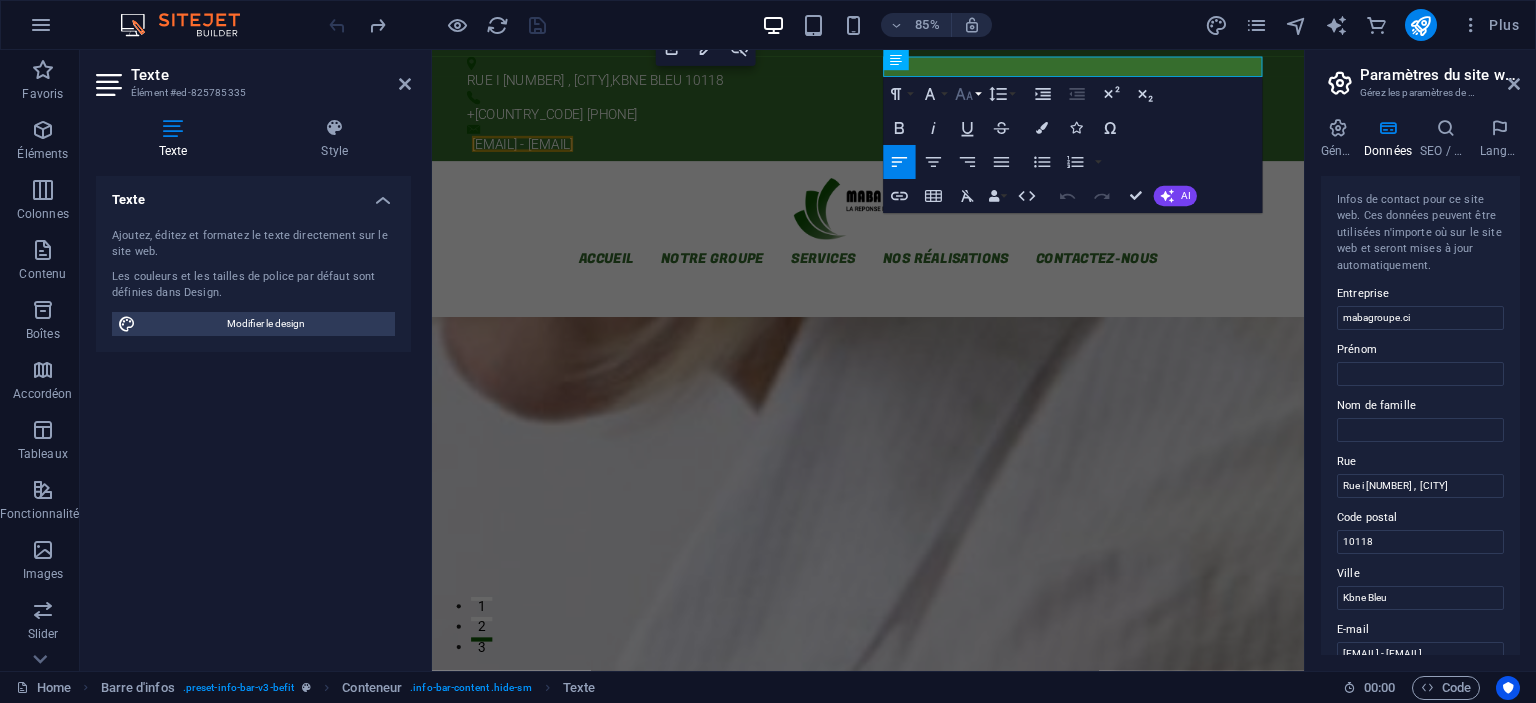 click on "Font Size" at bounding box center [967, 94] 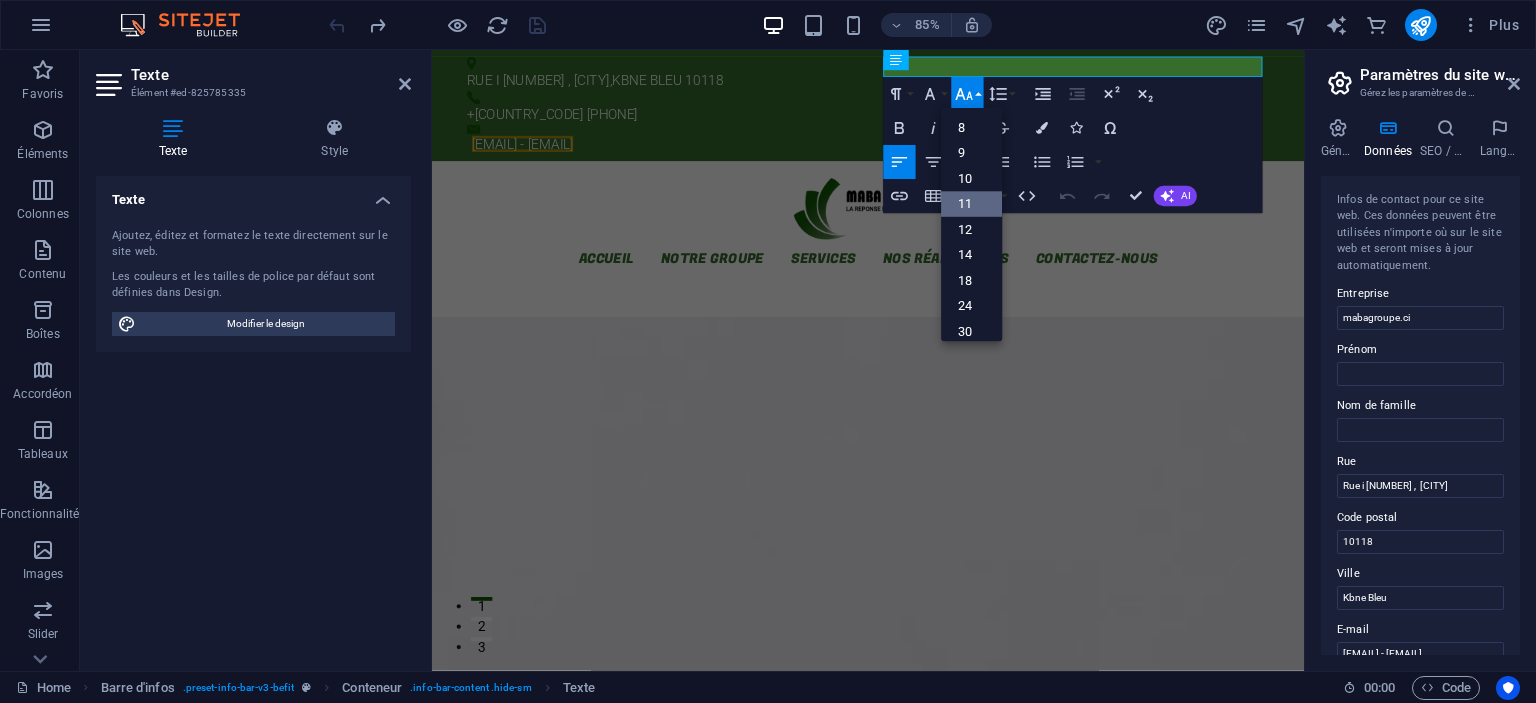 click on "11" at bounding box center [971, 204] 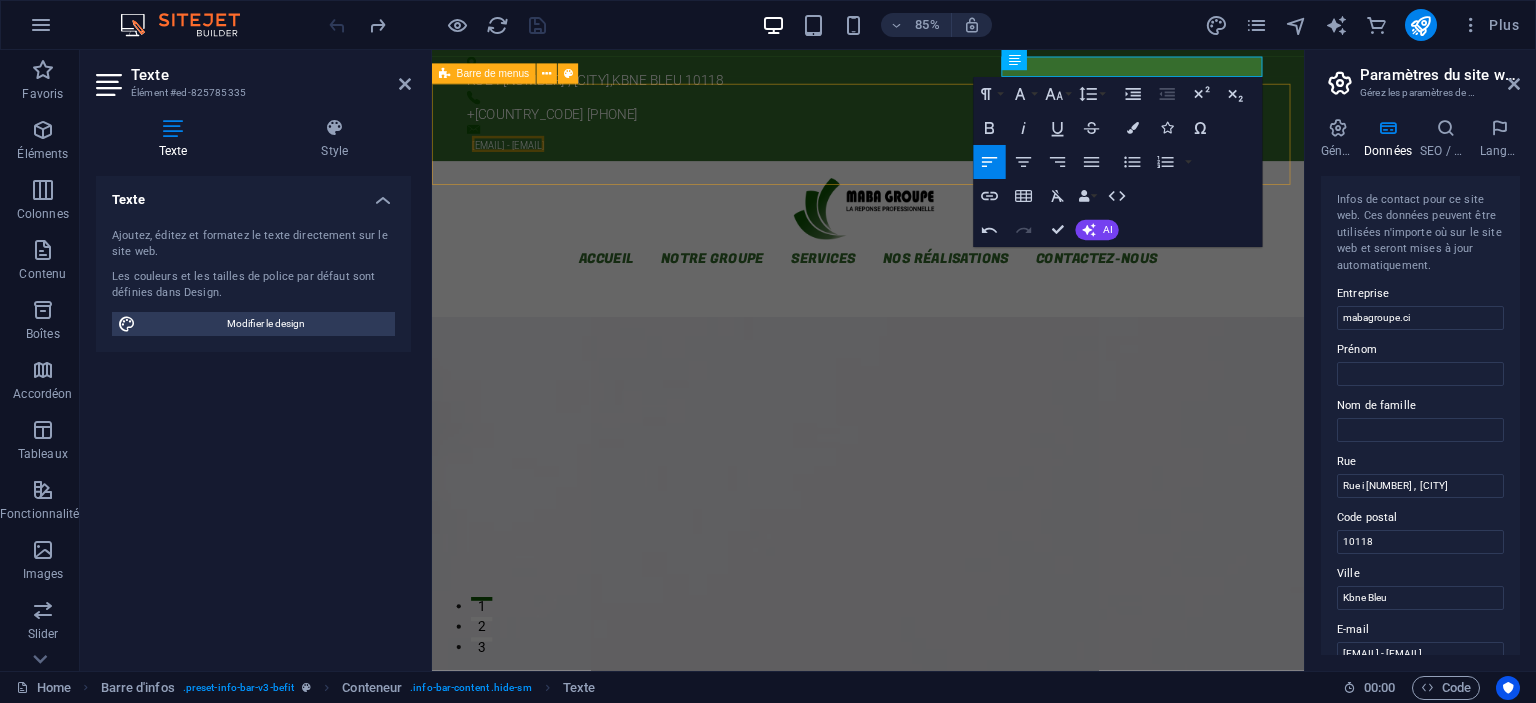click on "Accueil notre groupe Services nos réalisations Contactez-nous" at bounding box center [945, 252] 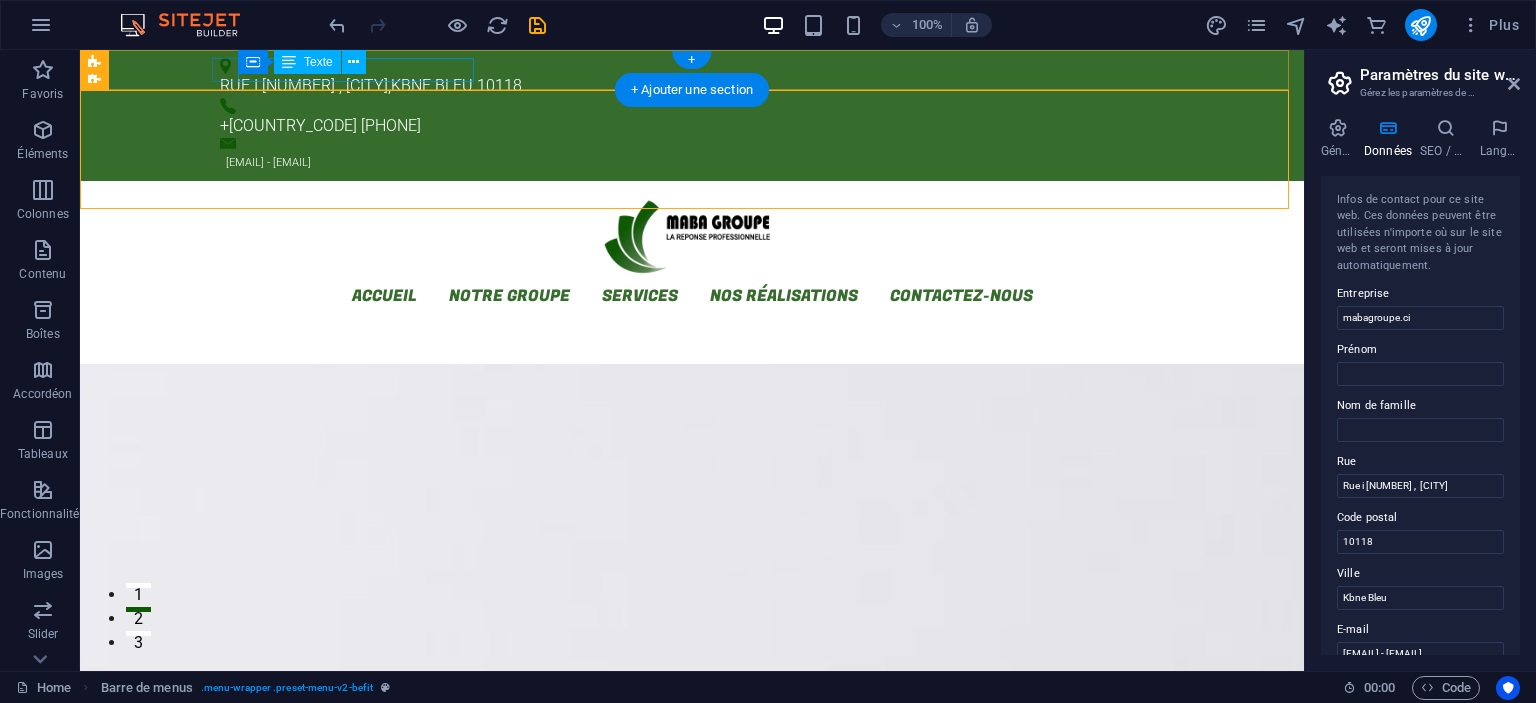 click on "Rue i [NUMBER] ,  [CITY]   [POSTAL_CODE]" at bounding box center (684, 86) 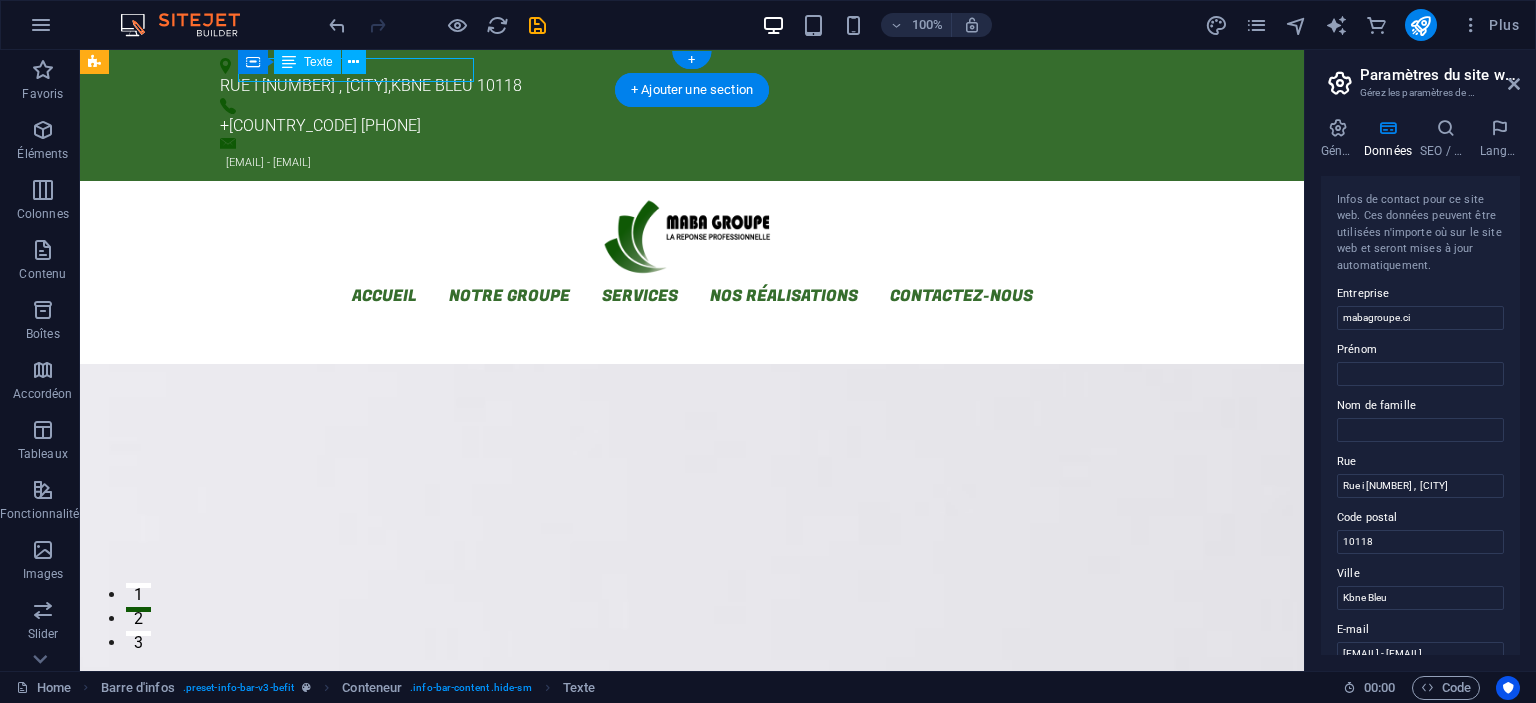 click on "Rue i [NUMBER] ,  [CITY]   [POSTAL_CODE]" at bounding box center (684, 86) 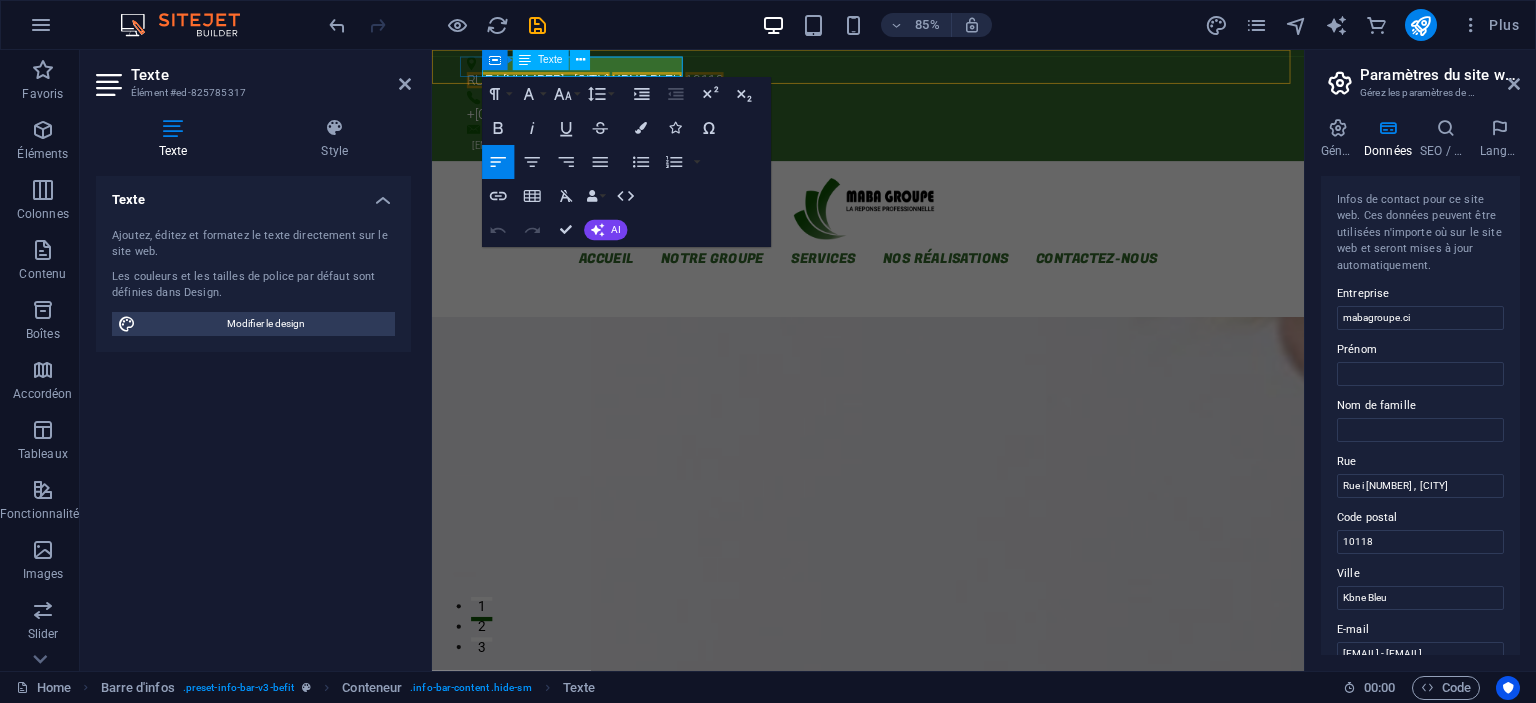 click on "Kbne Bleu" at bounding box center (685, 85) 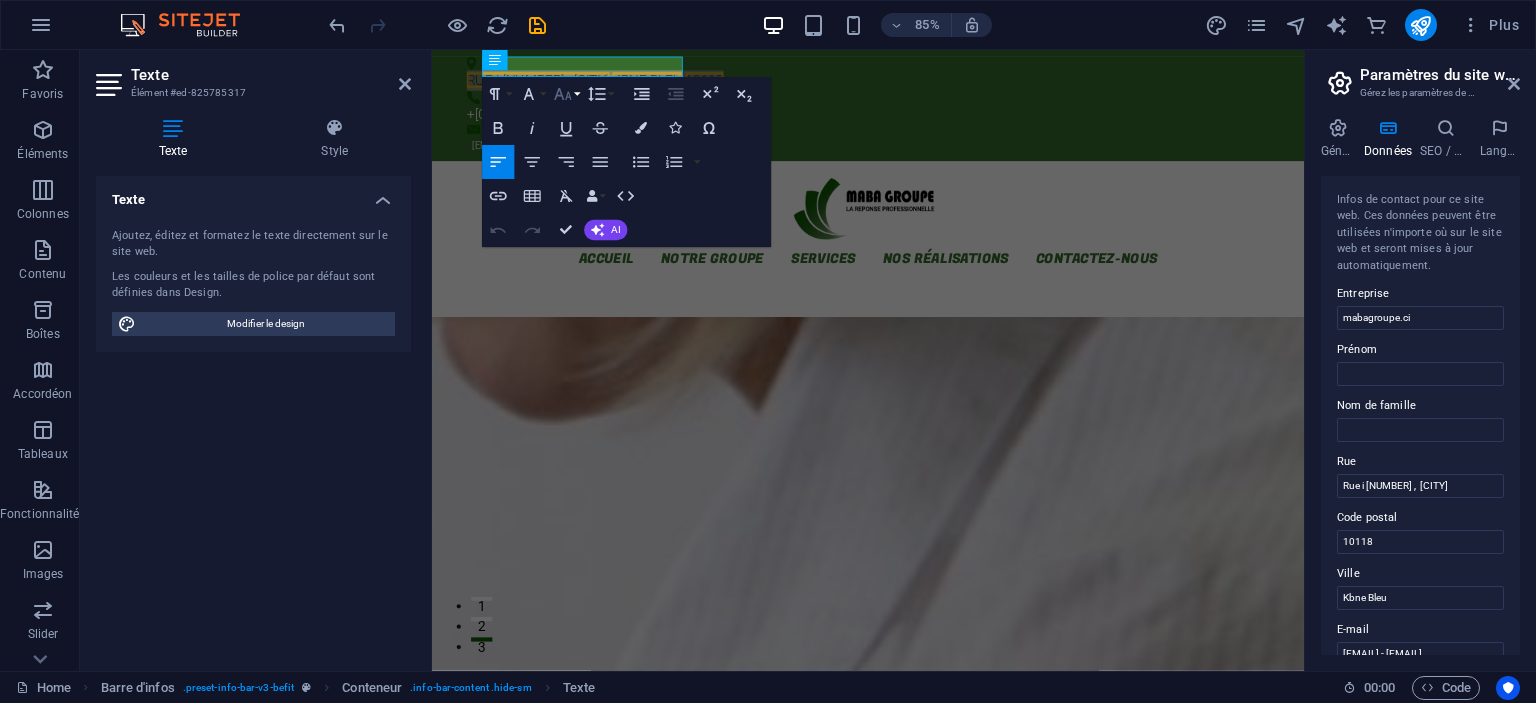 click on "Font Size" at bounding box center [566, 94] 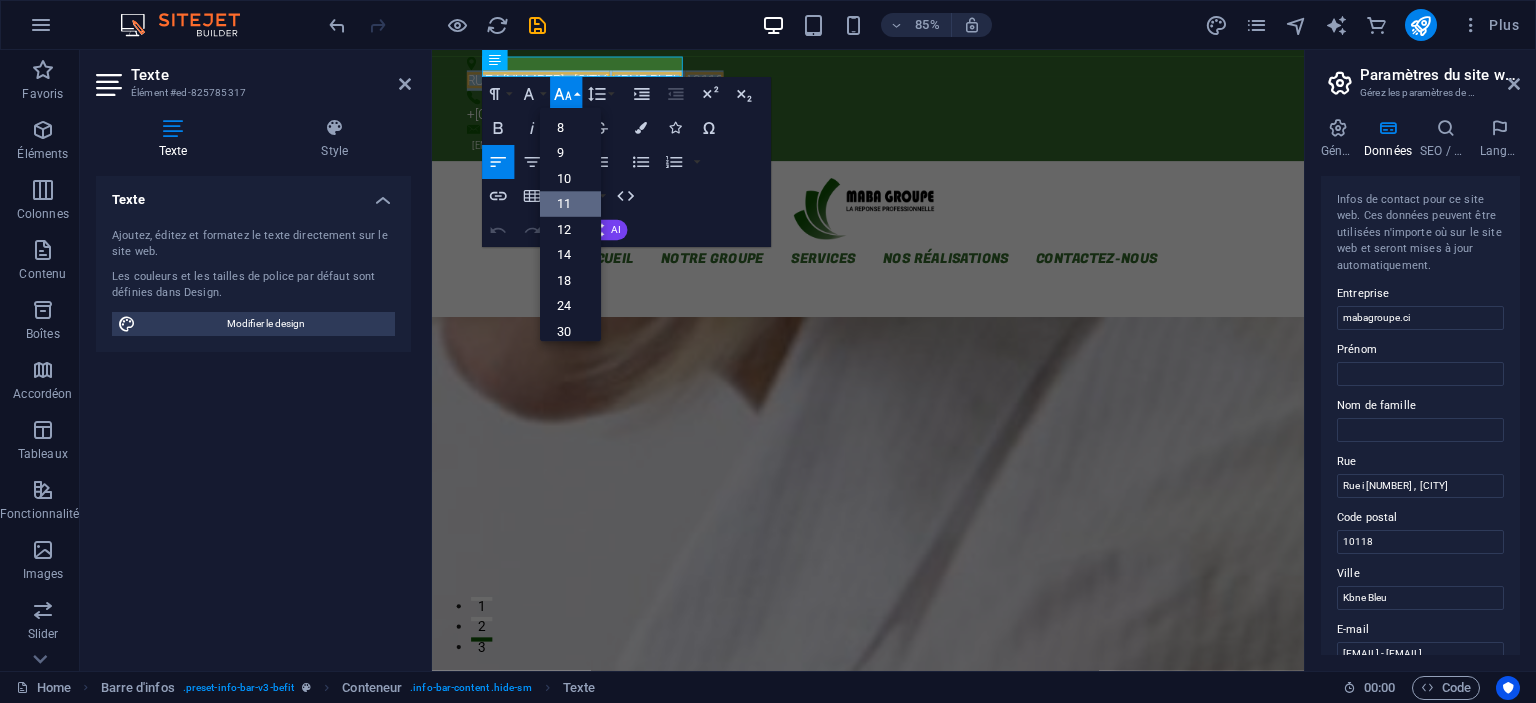 click on "11" at bounding box center [570, 204] 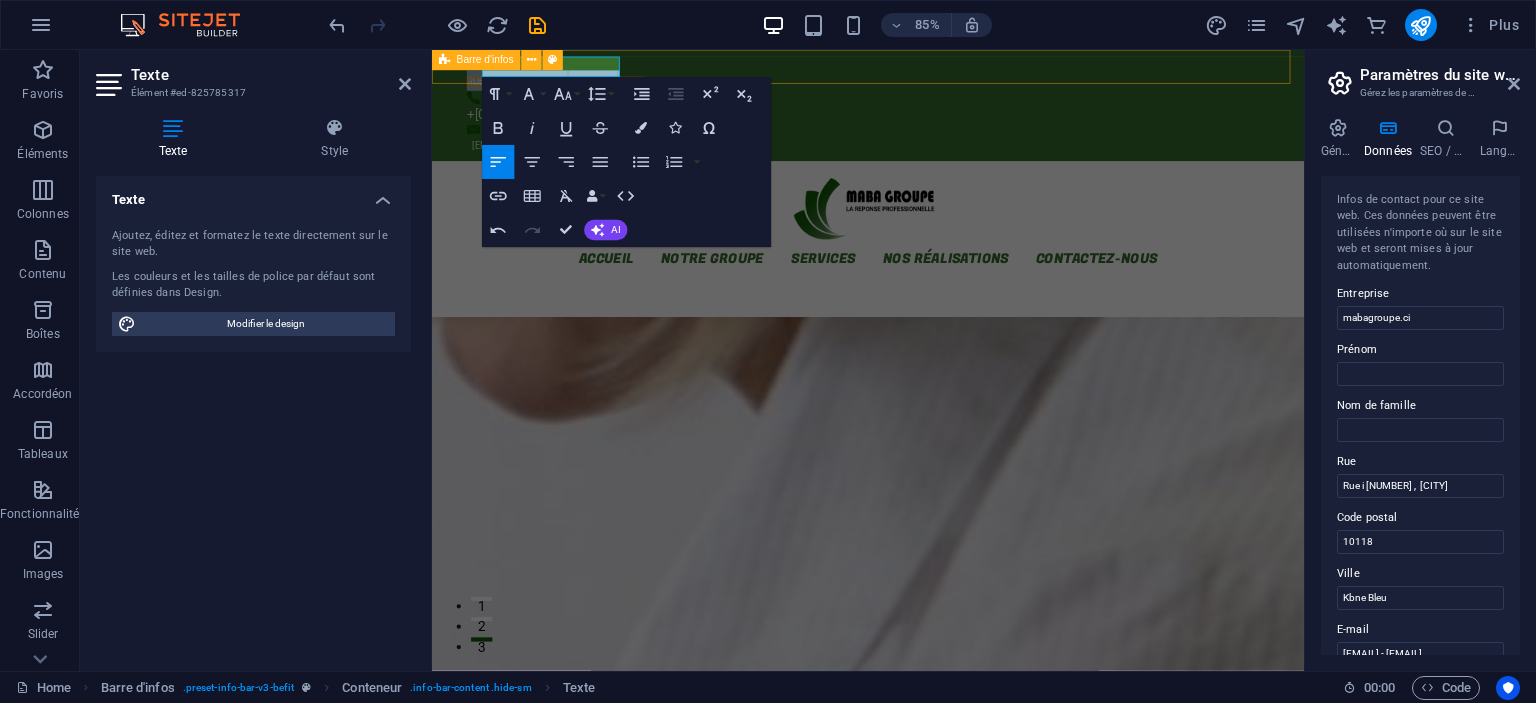 click on "Rue i [NUMBER] ,  [CITY]   [POSTAL_CODE] +[COUNTRY_CODE] [PHONE] - [EMAIL]" at bounding box center [945, 115] 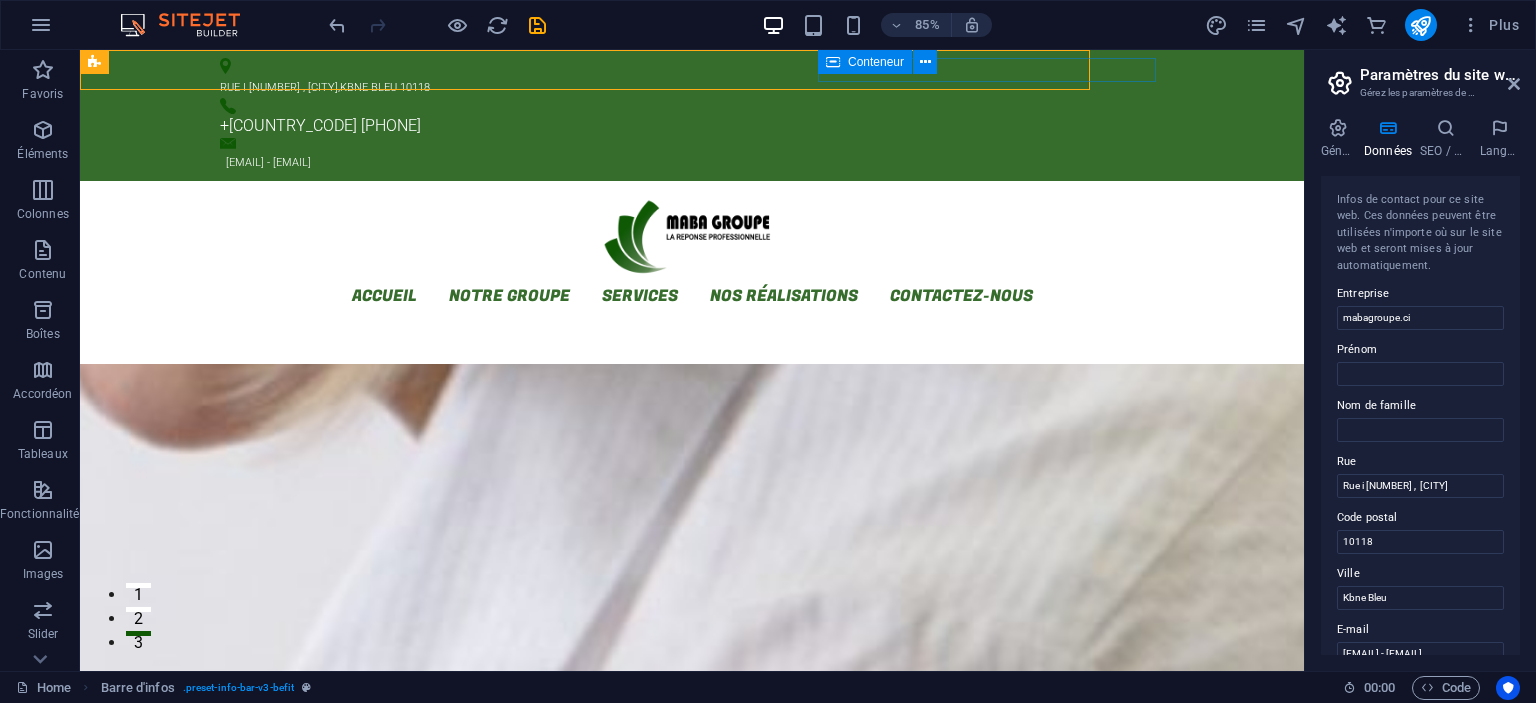 click on "Conteneur" at bounding box center [865, 62] 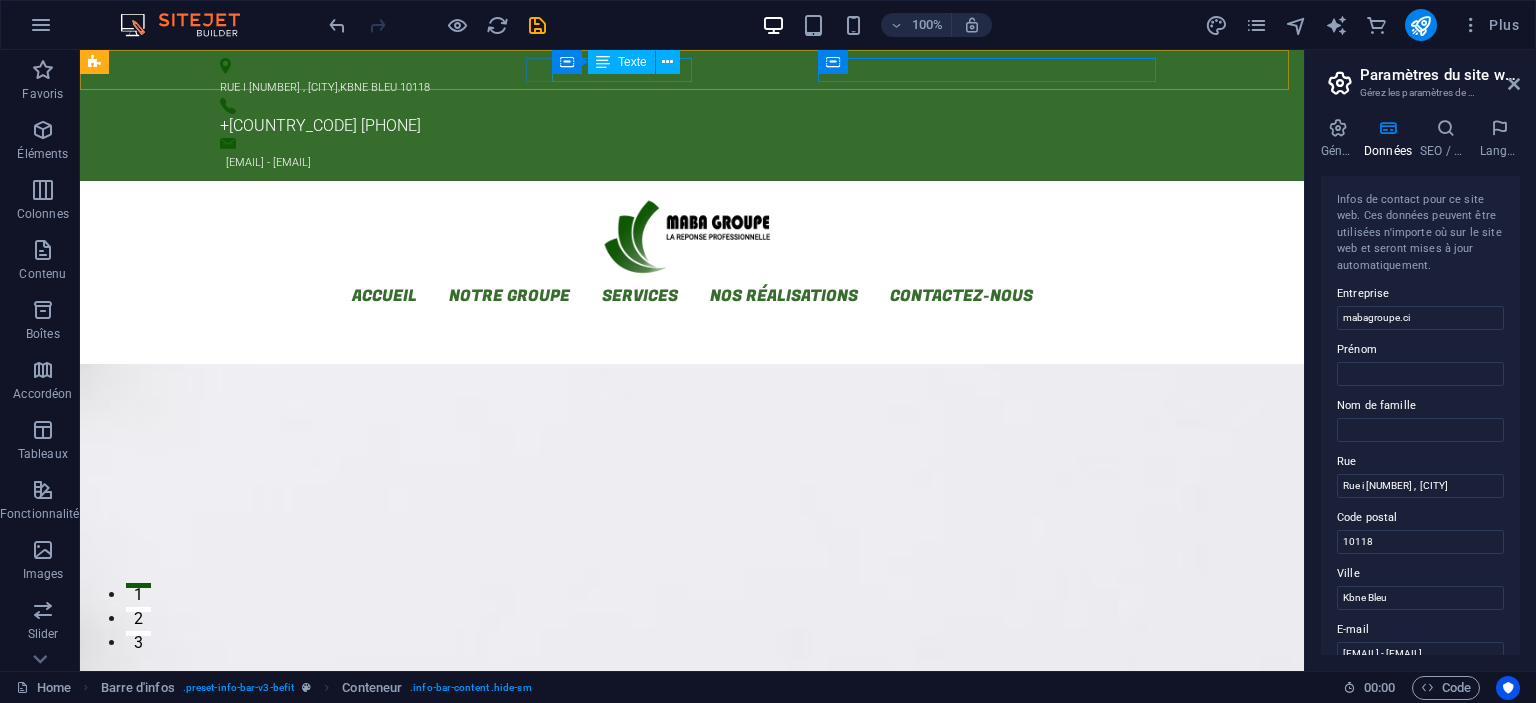 click on "Conteneur   Texte" at bounding box center [622, 62] 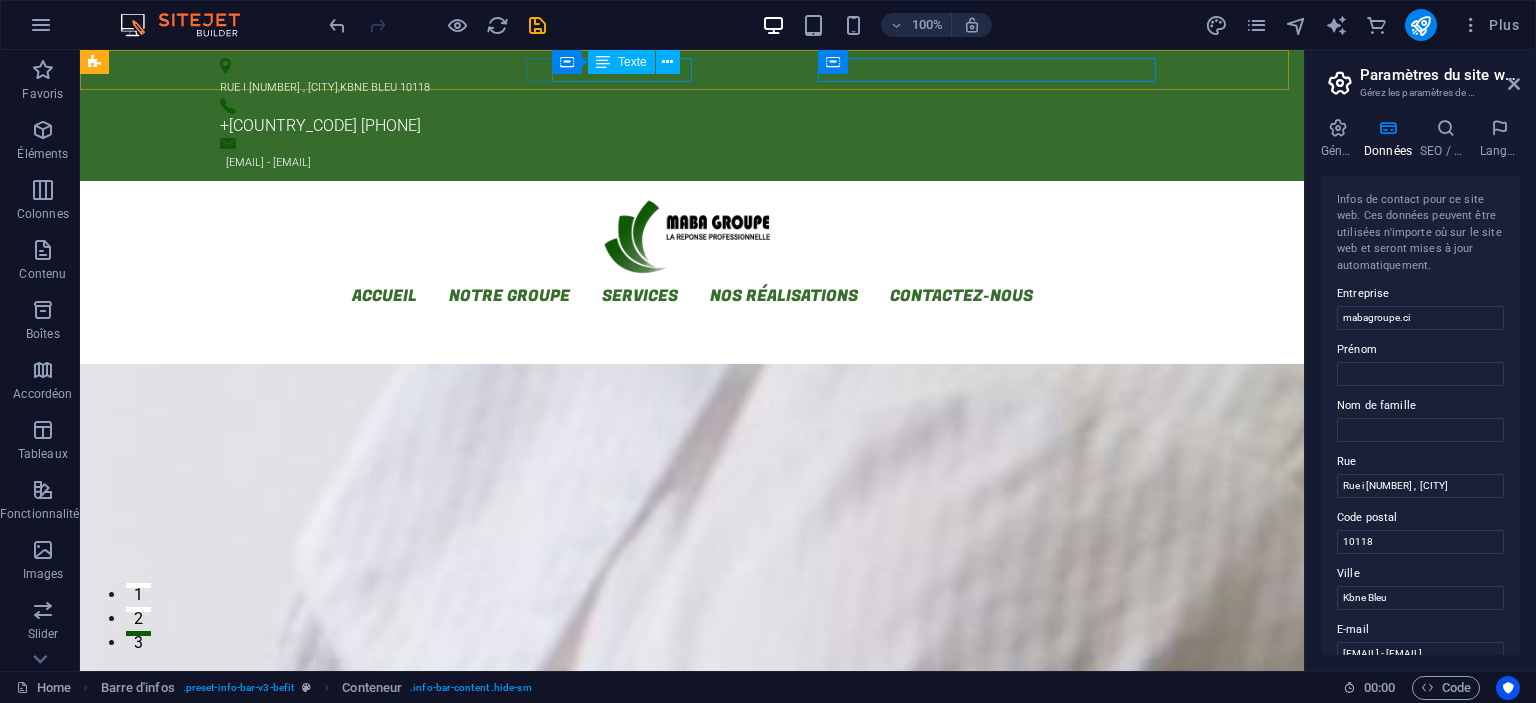 click on "Texte" at bounding box center [632, 62] 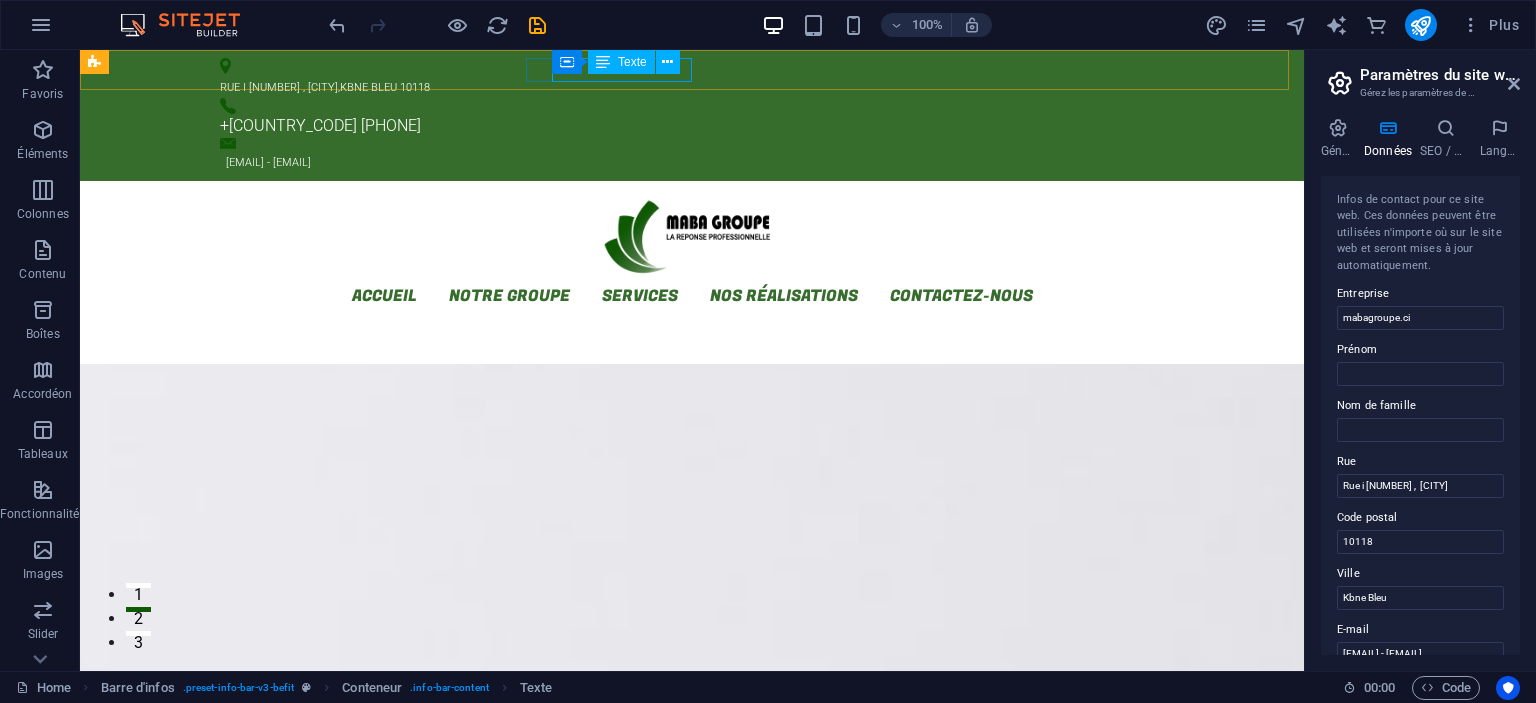 click on "Conteneur   Texte" at bounding box center [622, 62] 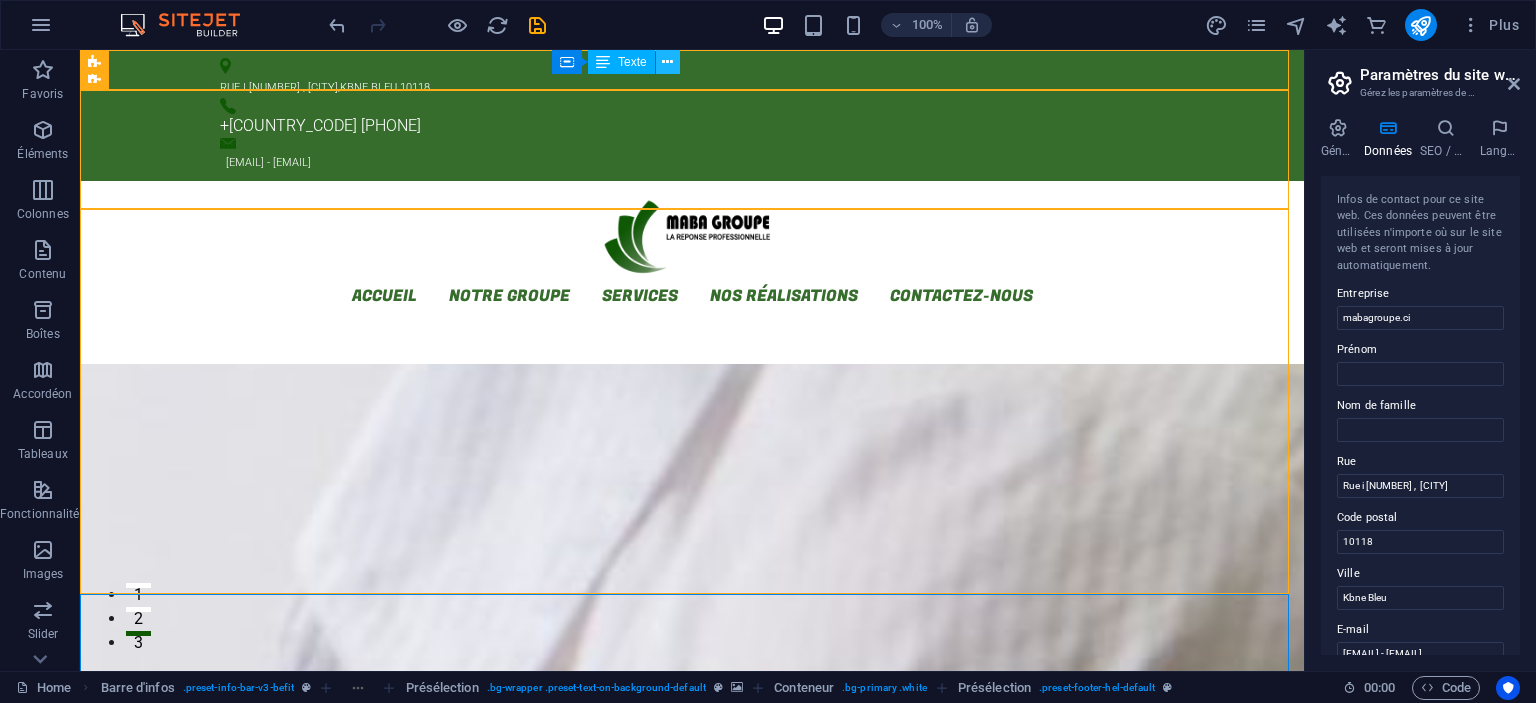 click on "Conteneur   Texte" at bounding box center (622, 62) 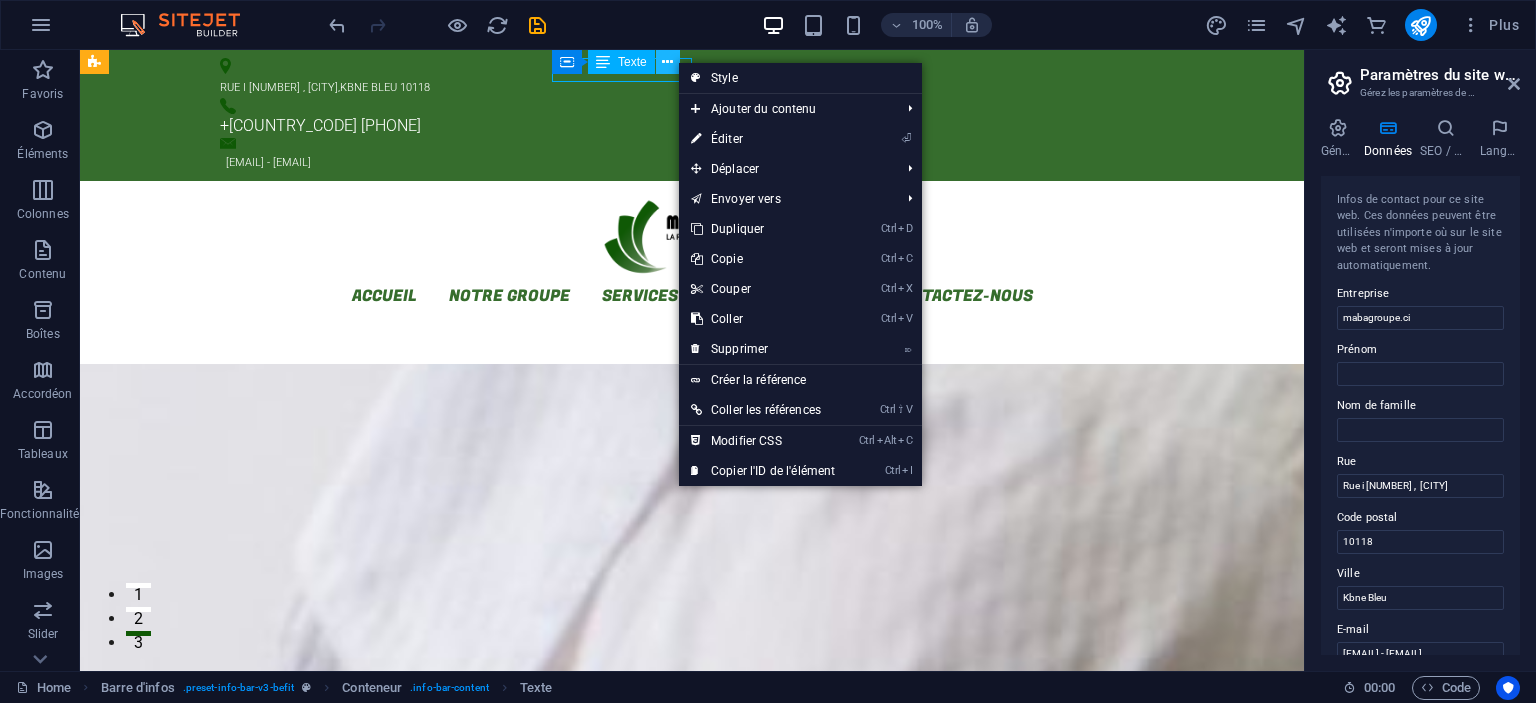 click at bounding box center [667, 62] 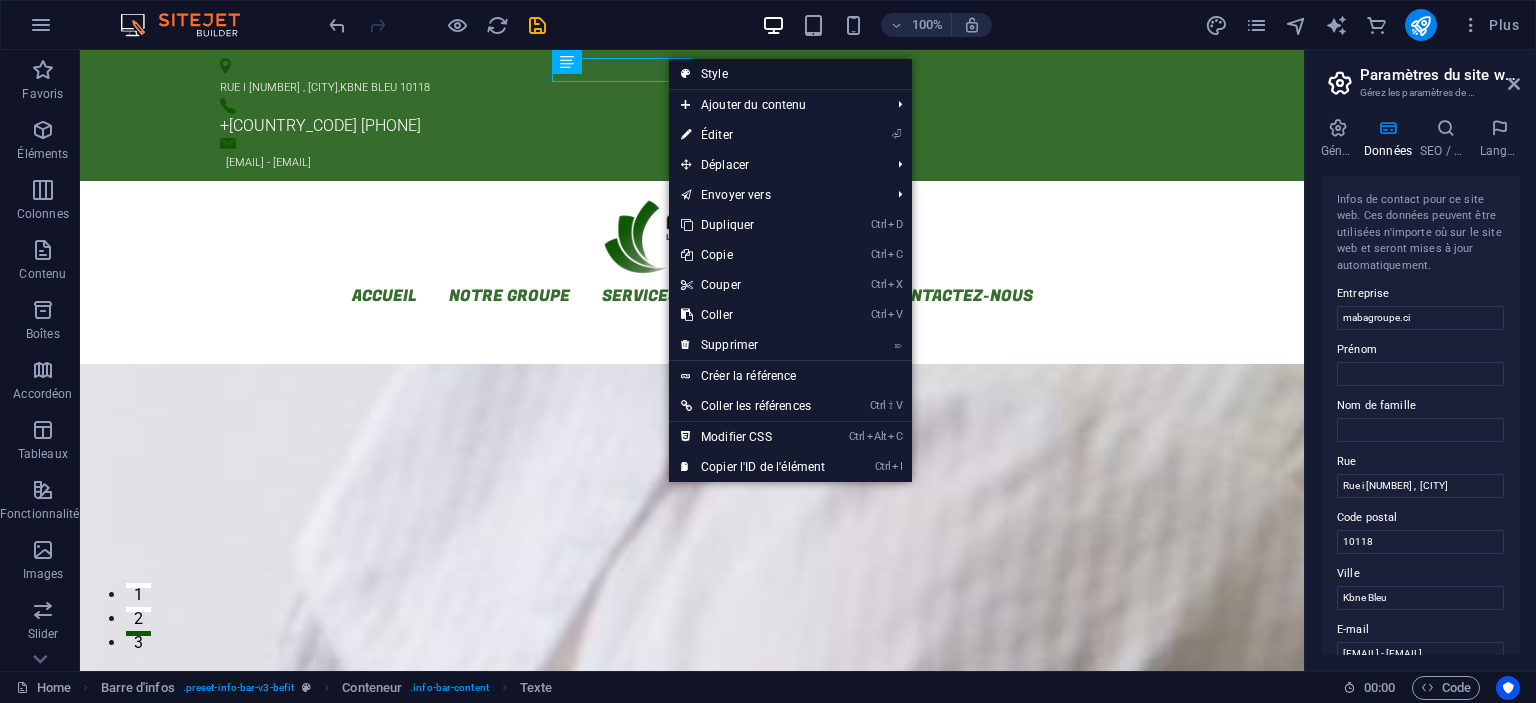 click on "Style" at bounding box center [790, 74] 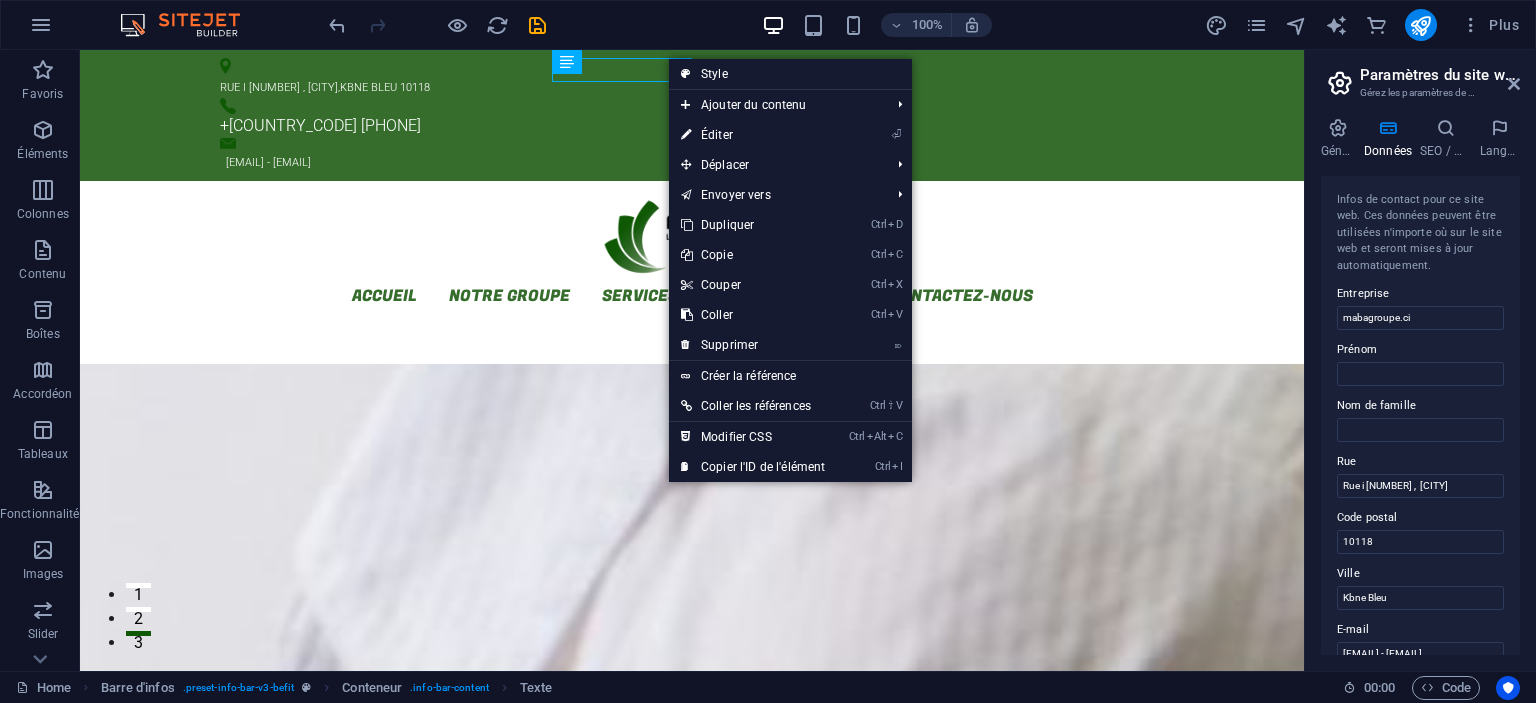 select on "rem" 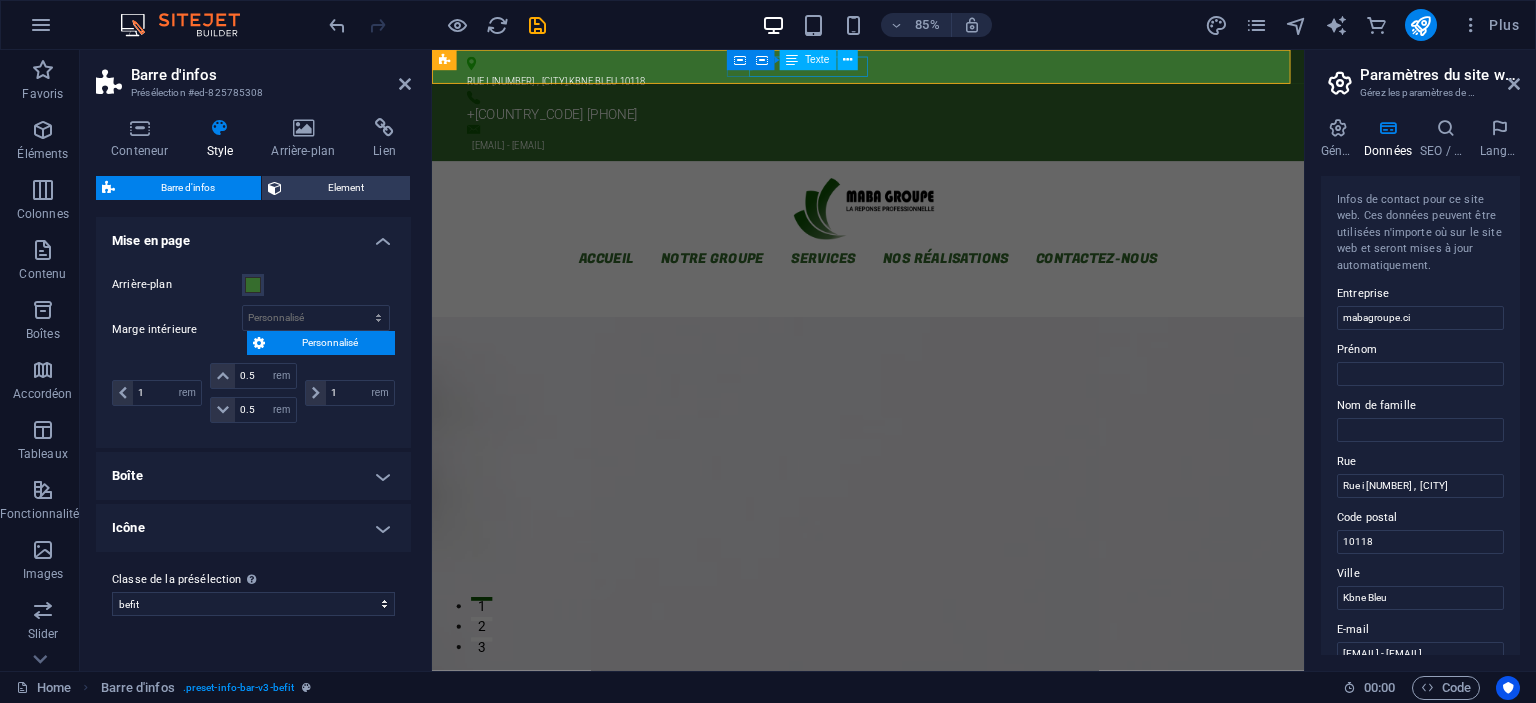 click on "+[COUNTRY_CODE] [PHONE]" at bounding box center [937, 126] 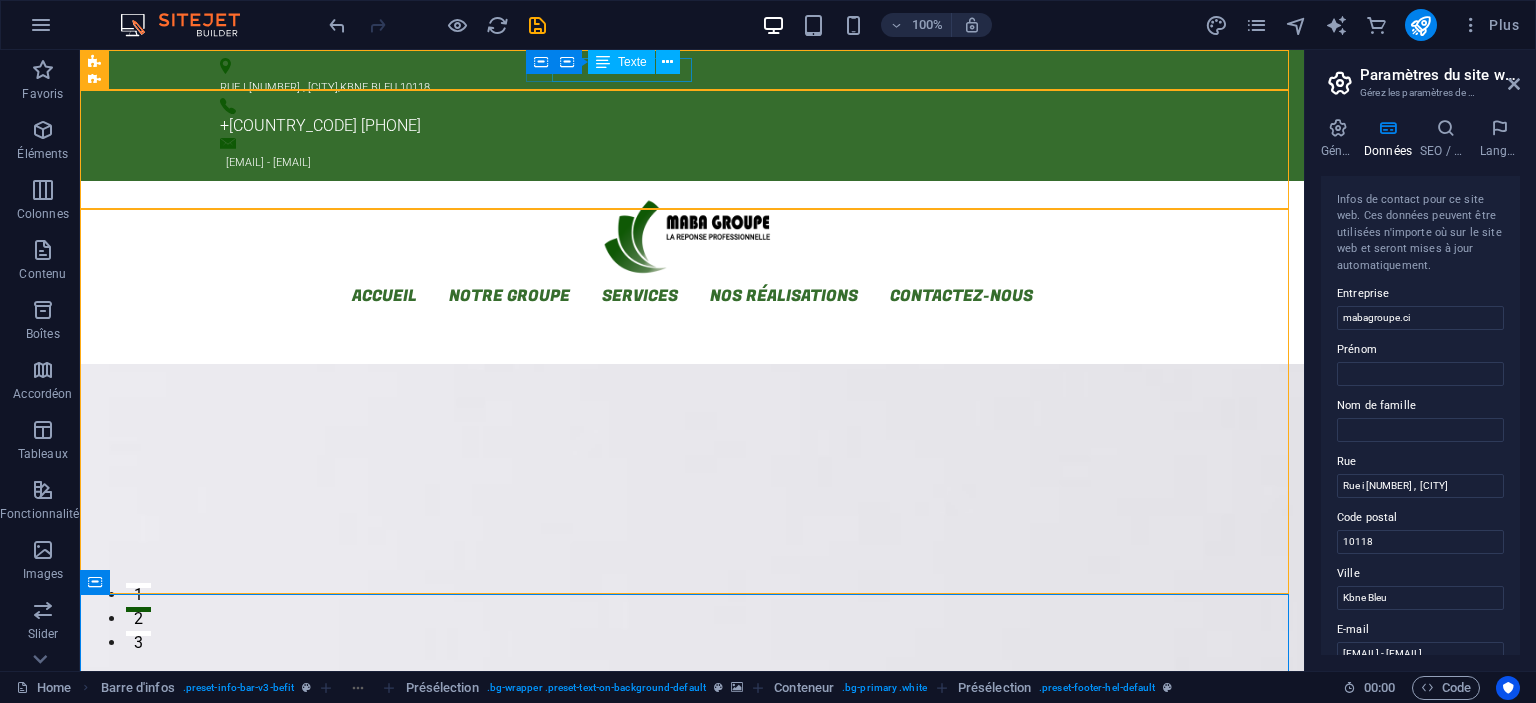 click at bounding box center [603, 62] 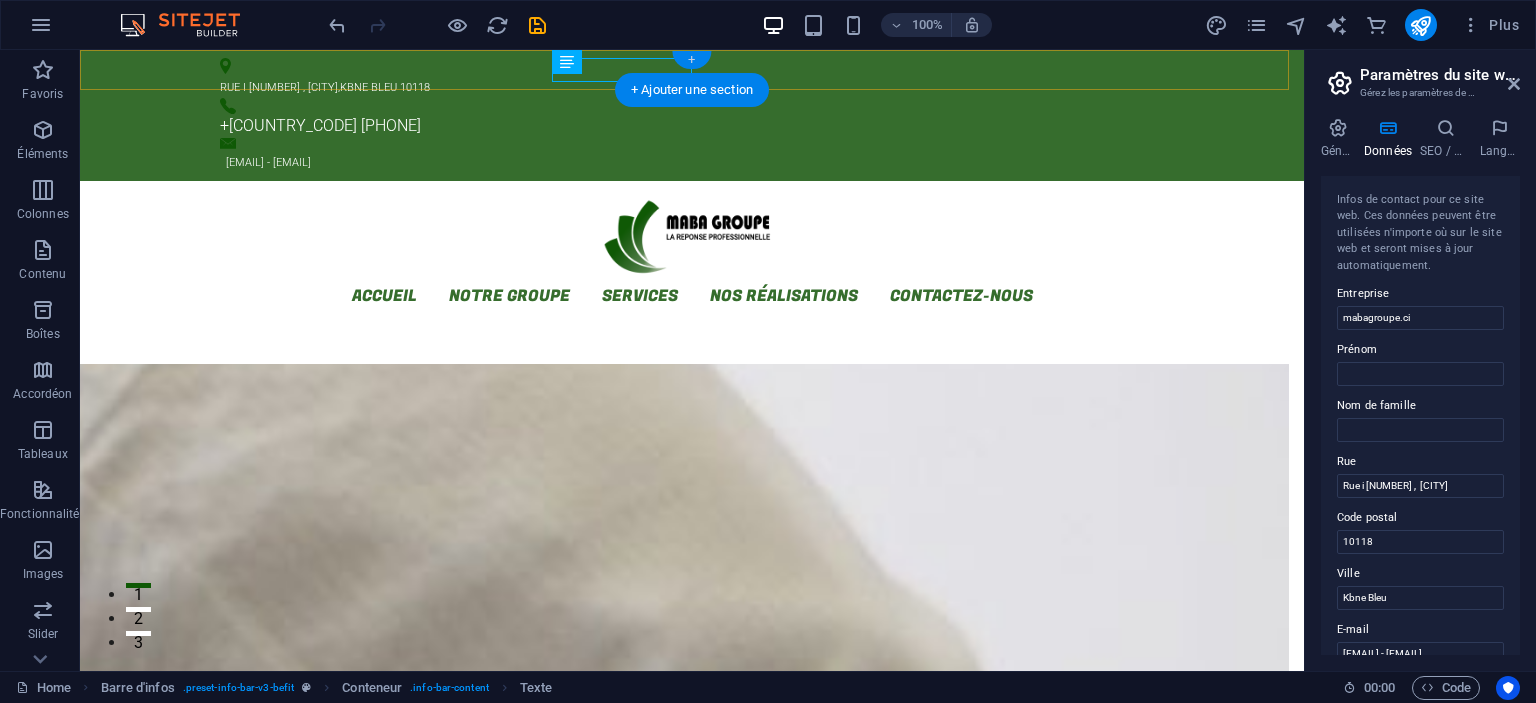 click on "+" at bounding box center [691, 60] 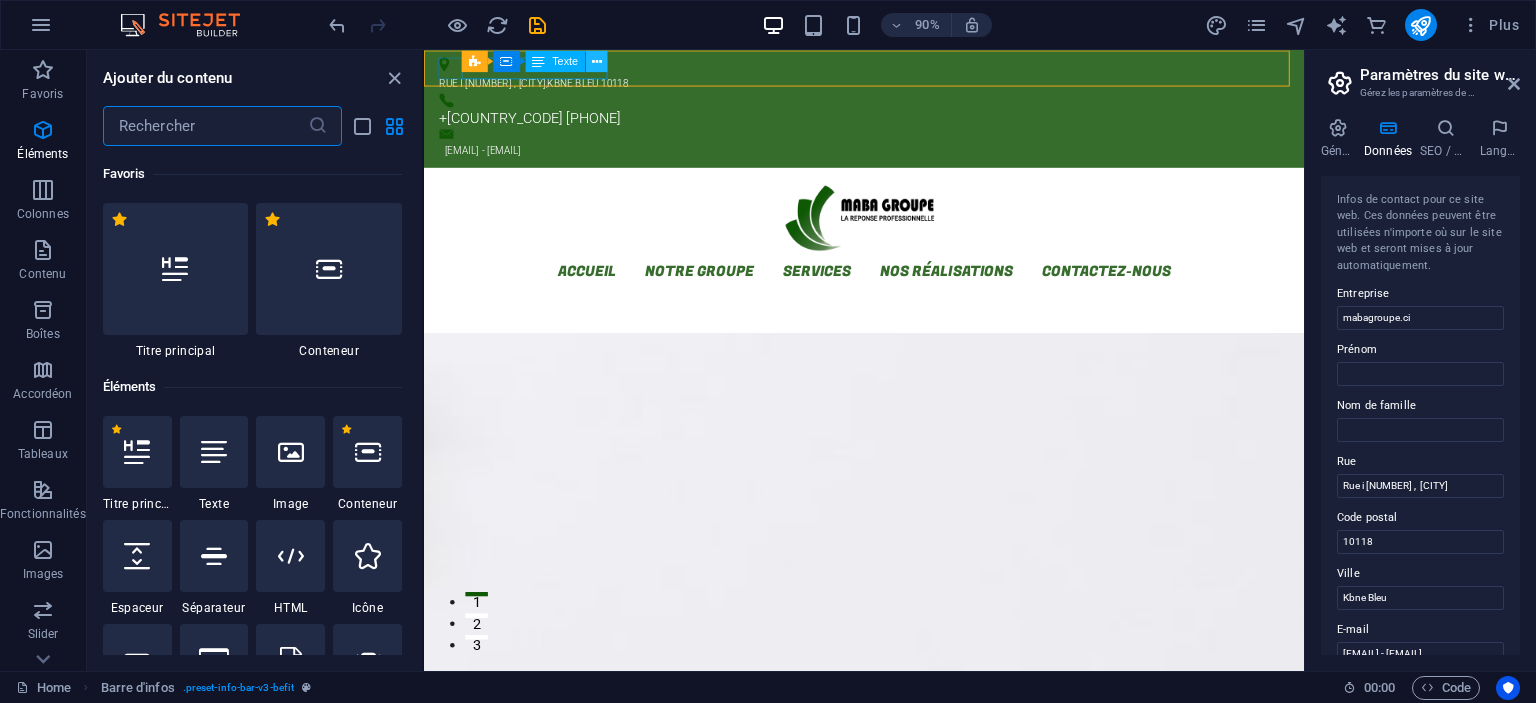 scroll, scrollTop: 3499, scrollLeft: 0, axis: vertical 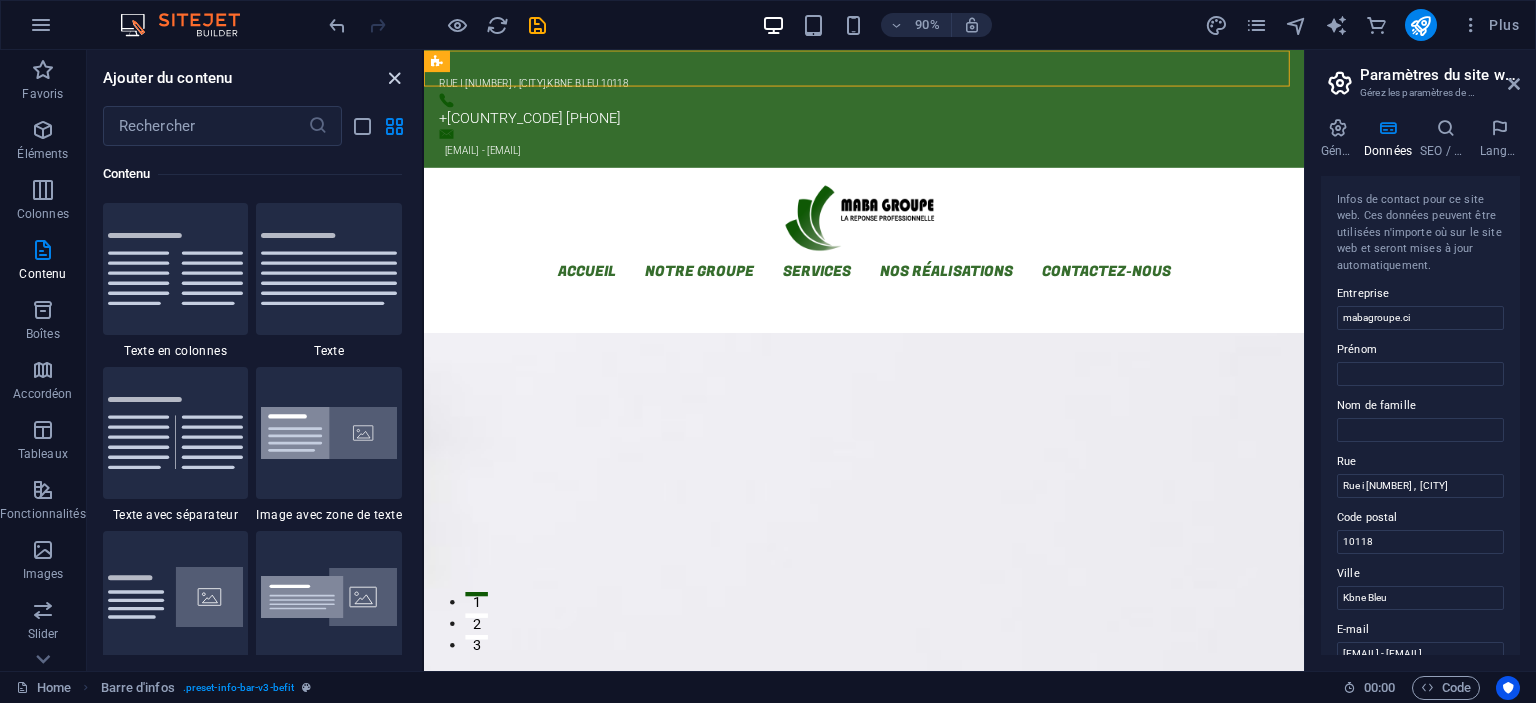 drag, startPoint x: 392, startPoint y: 74, endPoint x: 459, endPoint y: 117, distance: 79.61156 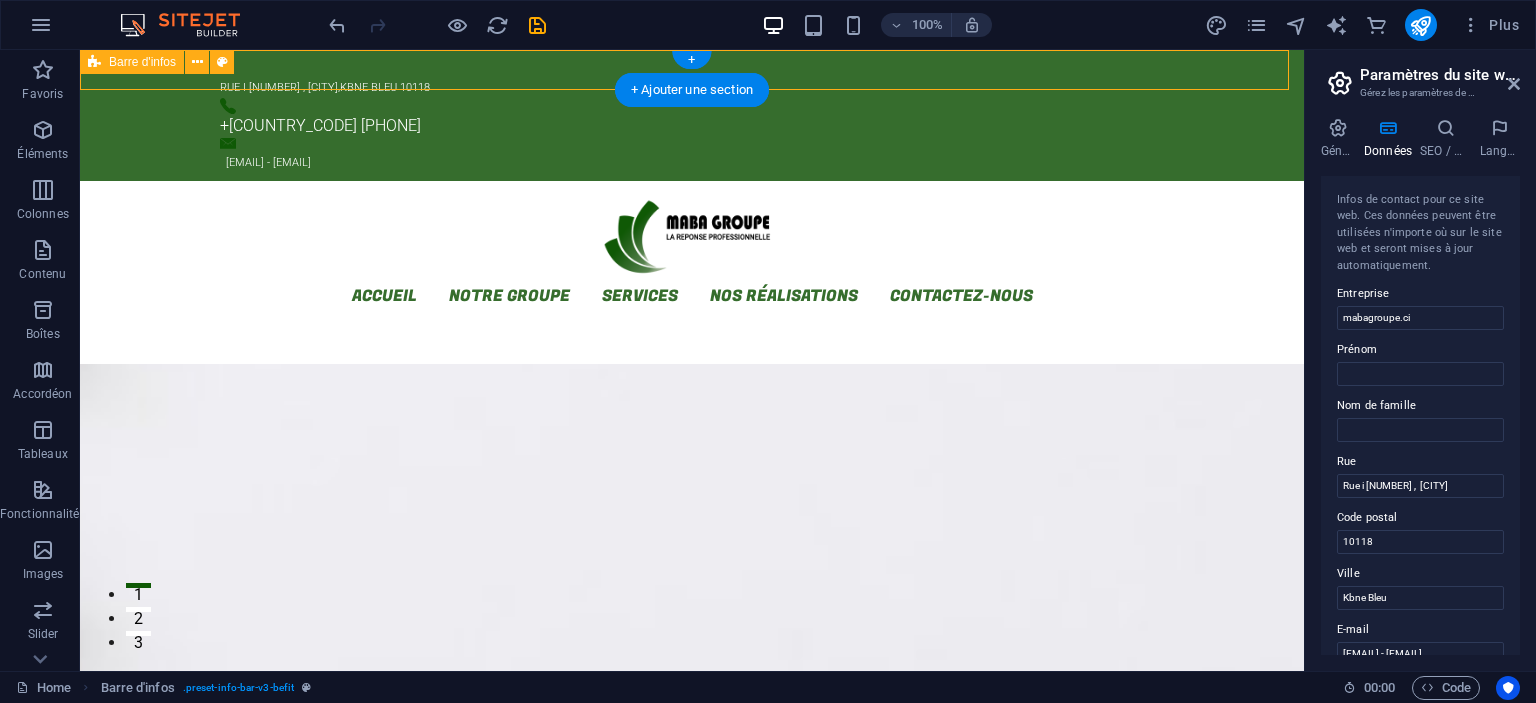 click on "Rue i [NUMBER] ,  [CITY]   [POSTAL_CODE] +[COUNTRY_CODE] [PHONE] - [EMAIL]" at bounding box center [692, 115] 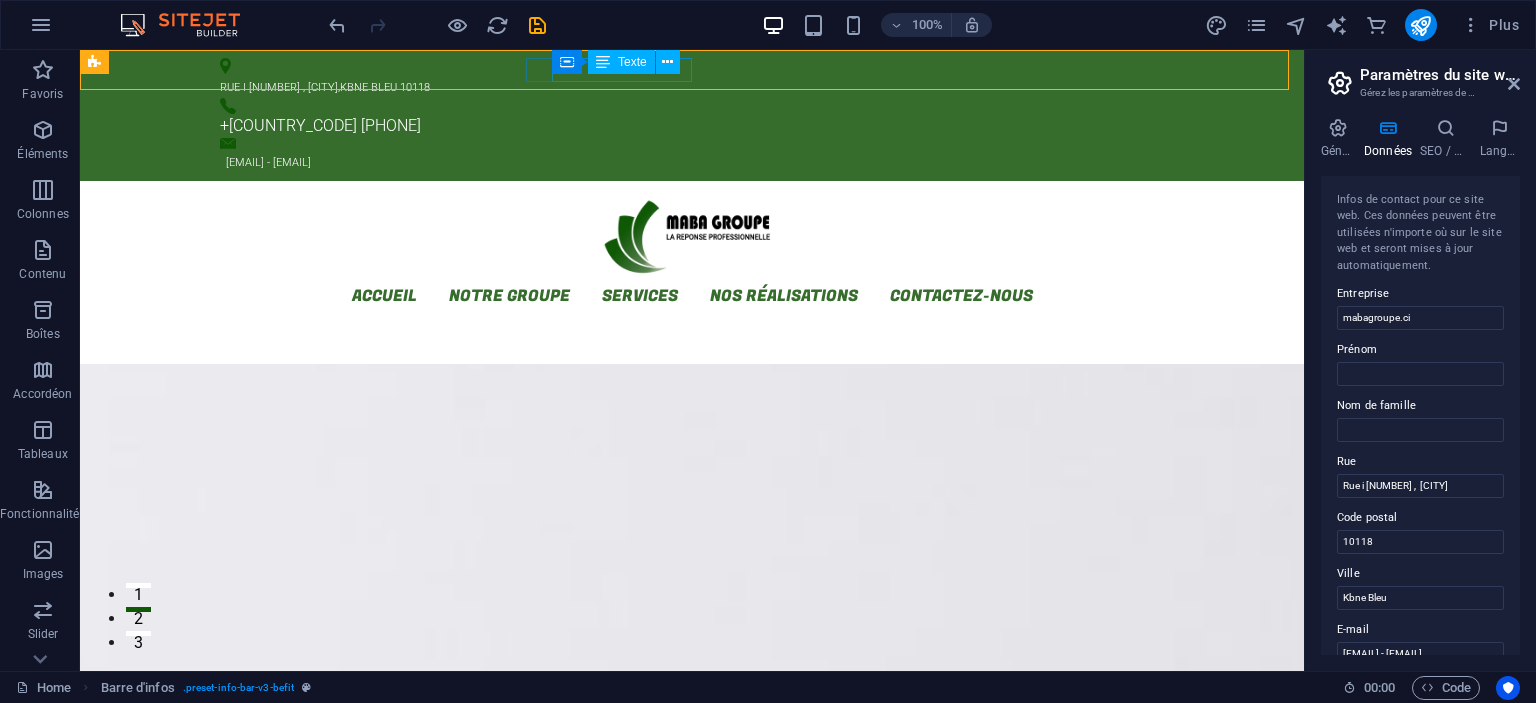 click on "Conteneur   Texte" at bounding box center (622, 62) 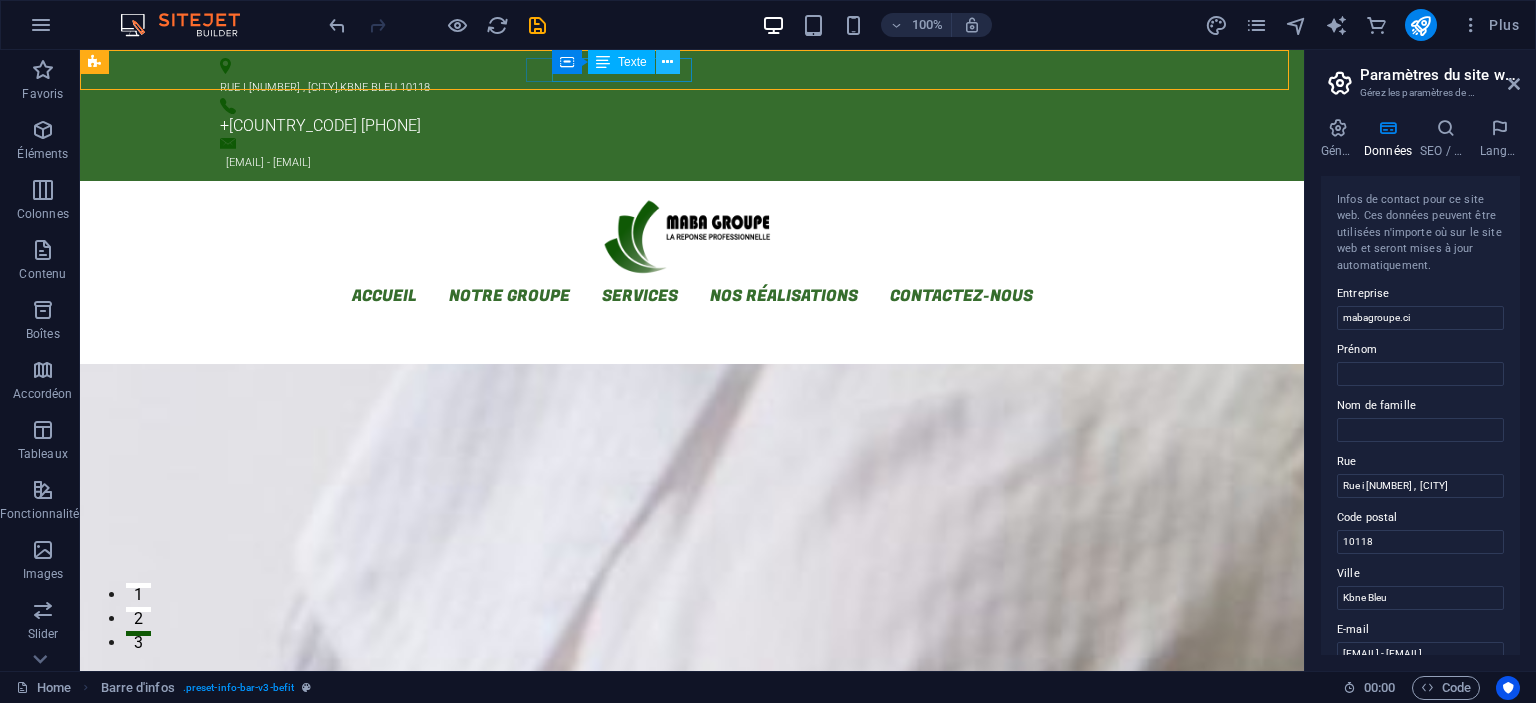 click at bounding box center (667, 62) 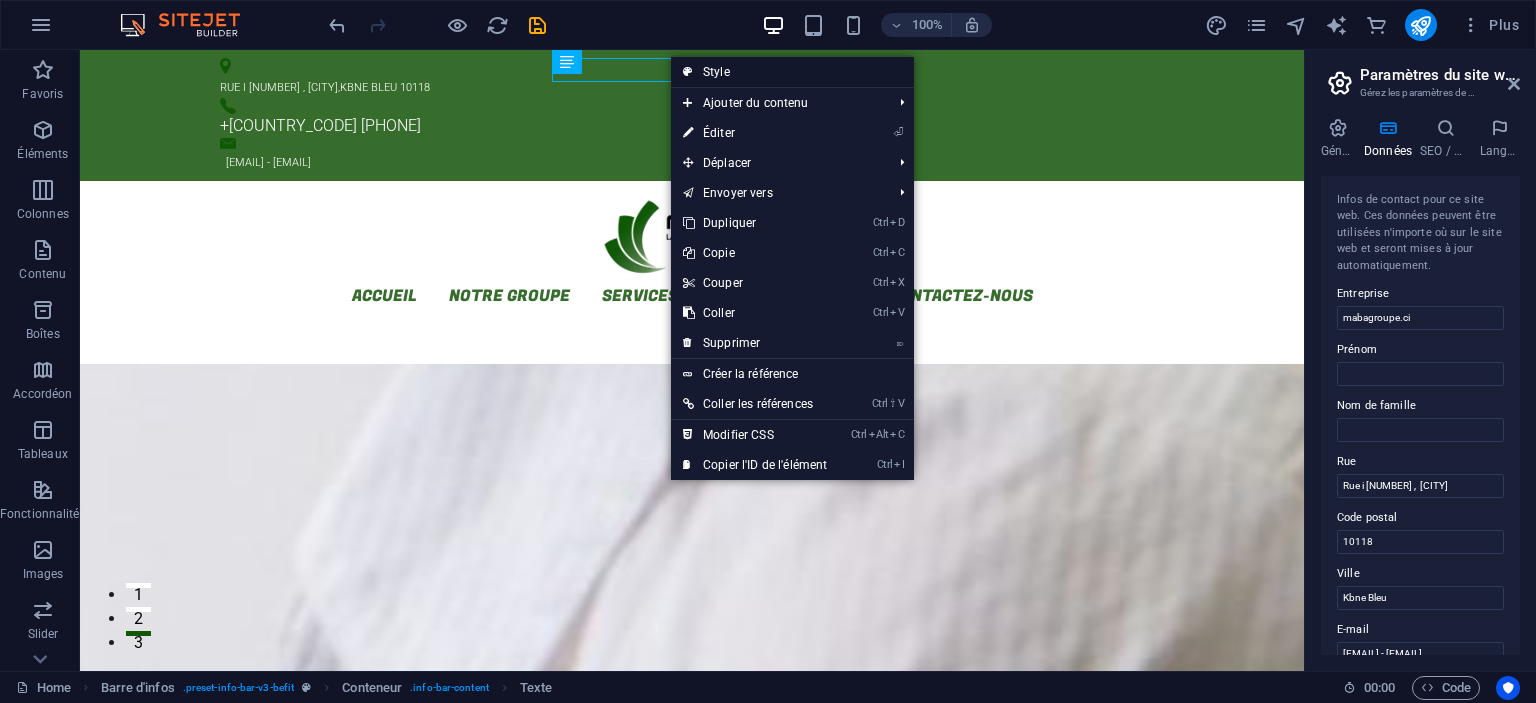 drag, startPoint x: 720, startPoint y: 72, endPoint x: 344, endPoint y: 31, distance: 378.22876 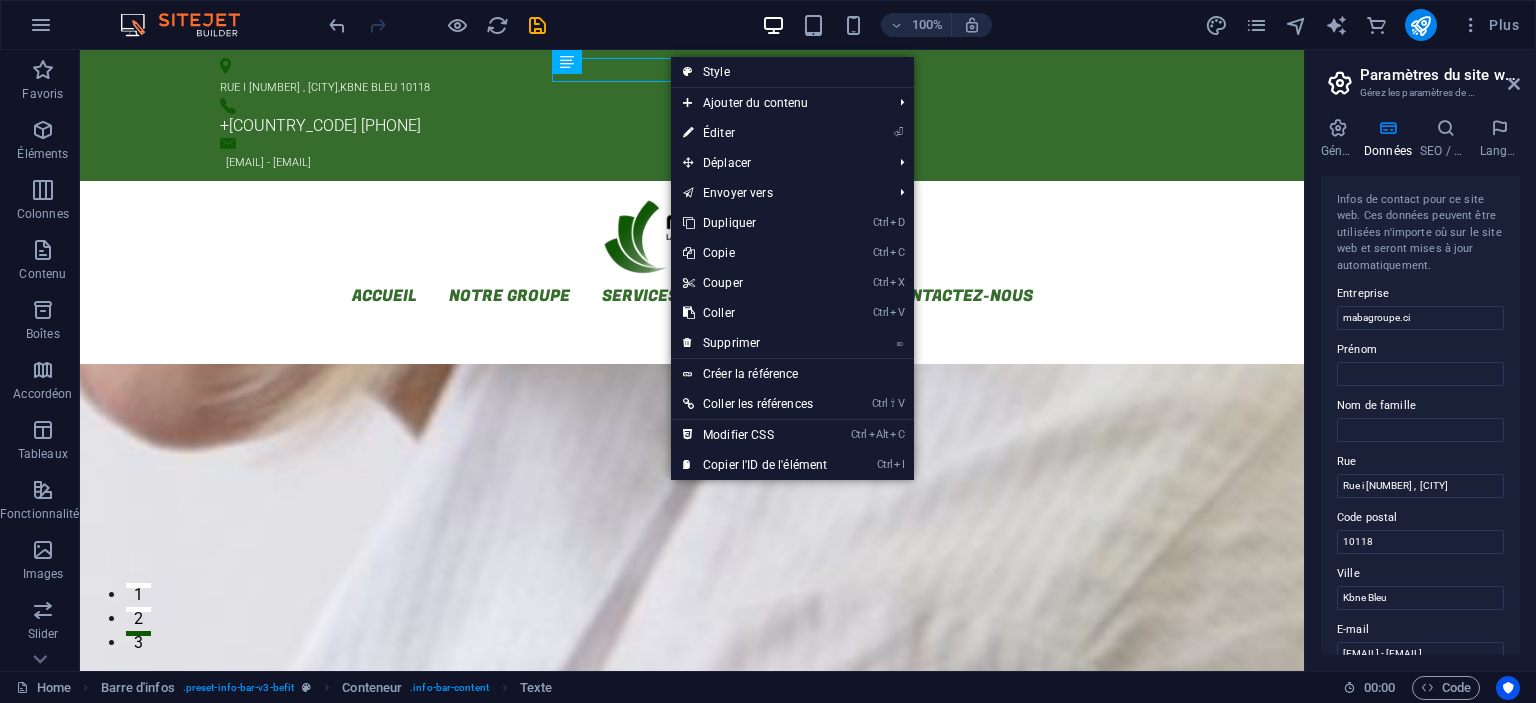 select on "rem" 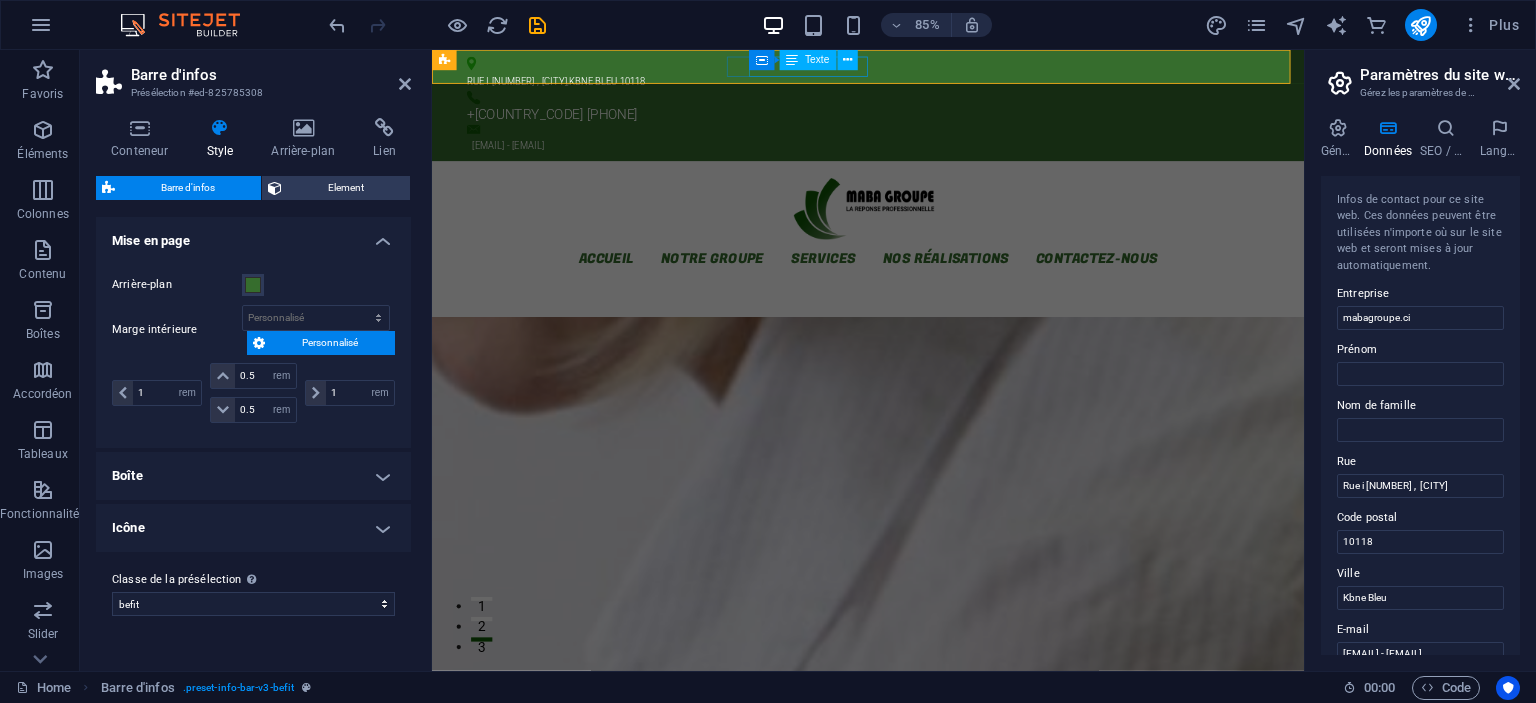 click at bounding box center [792, 60] 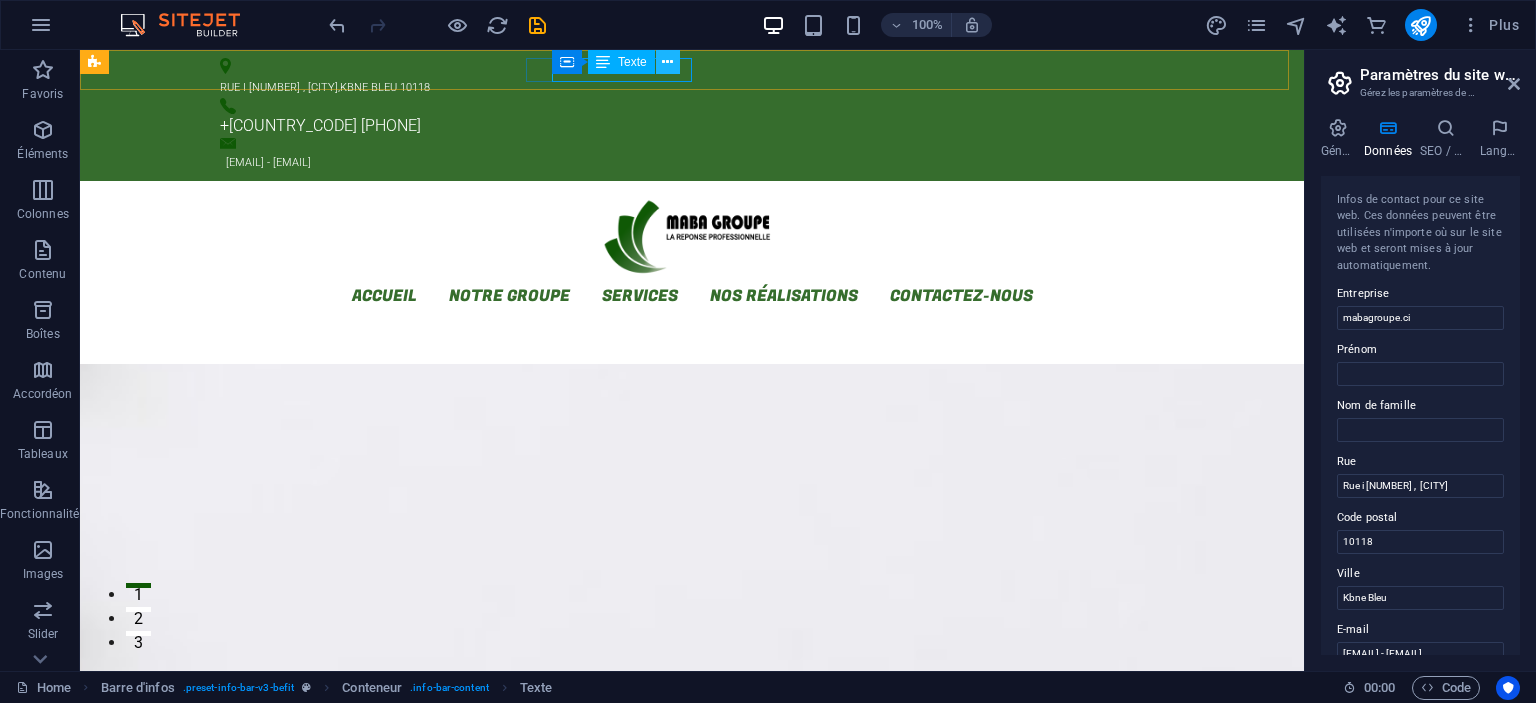 click at bounding box center [667, 62] 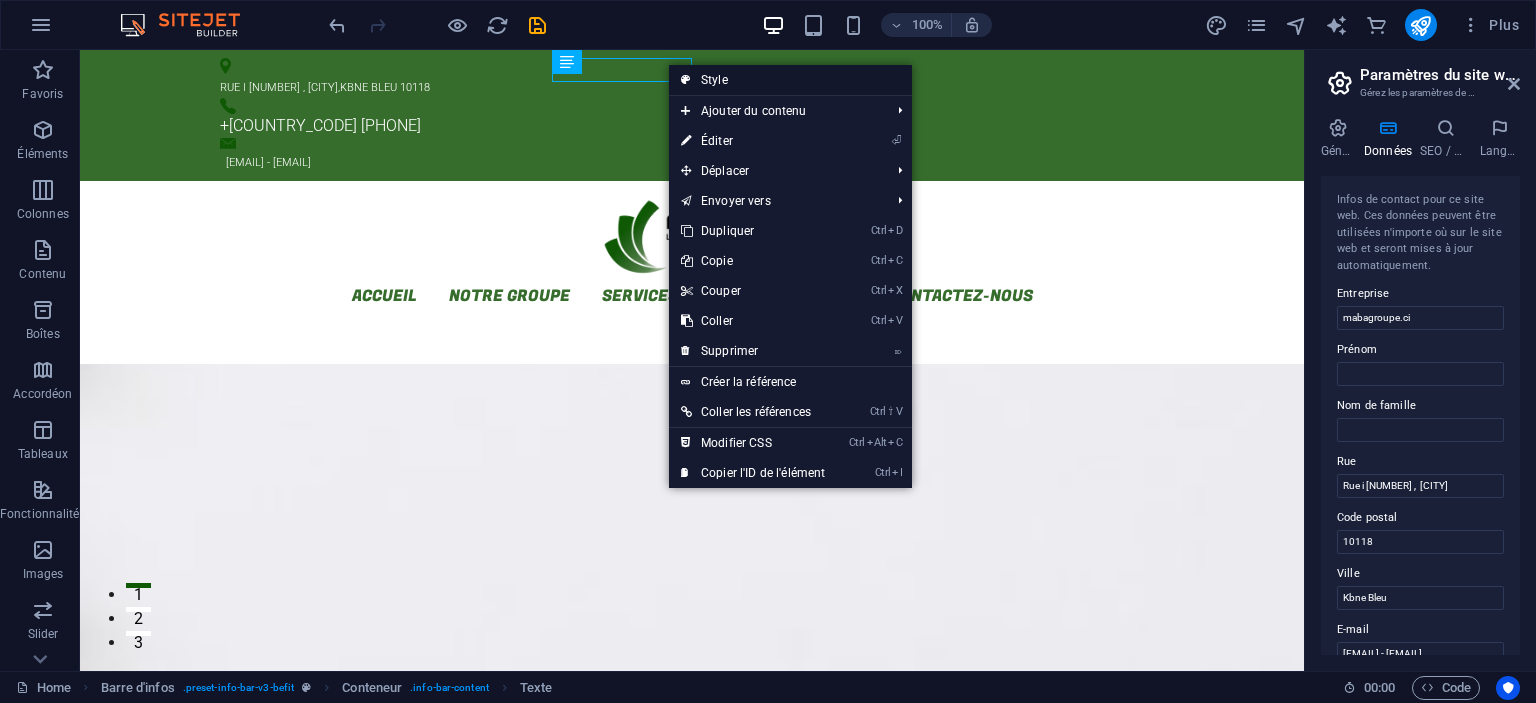 click on "Style" at bounding box center (790, 80) 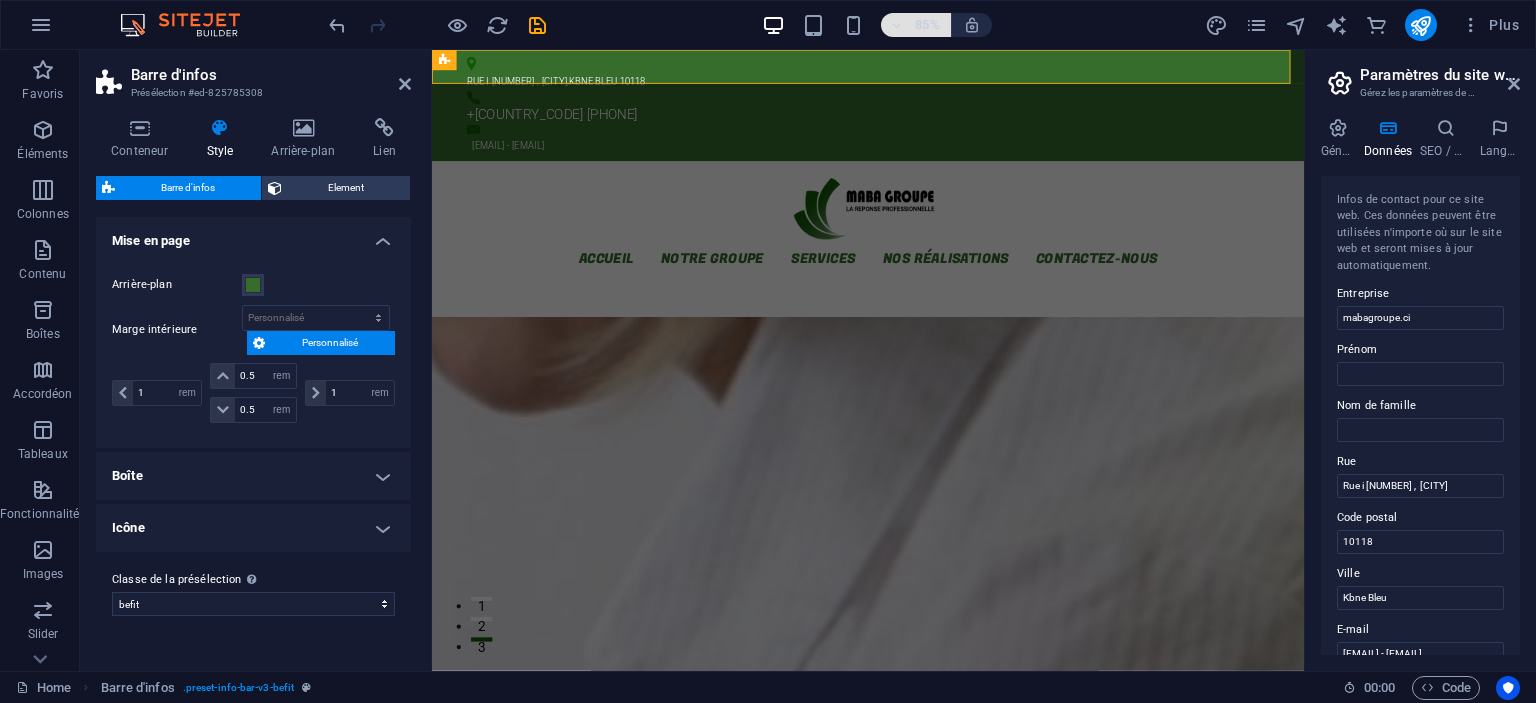 click at bounding box center (896, 25) 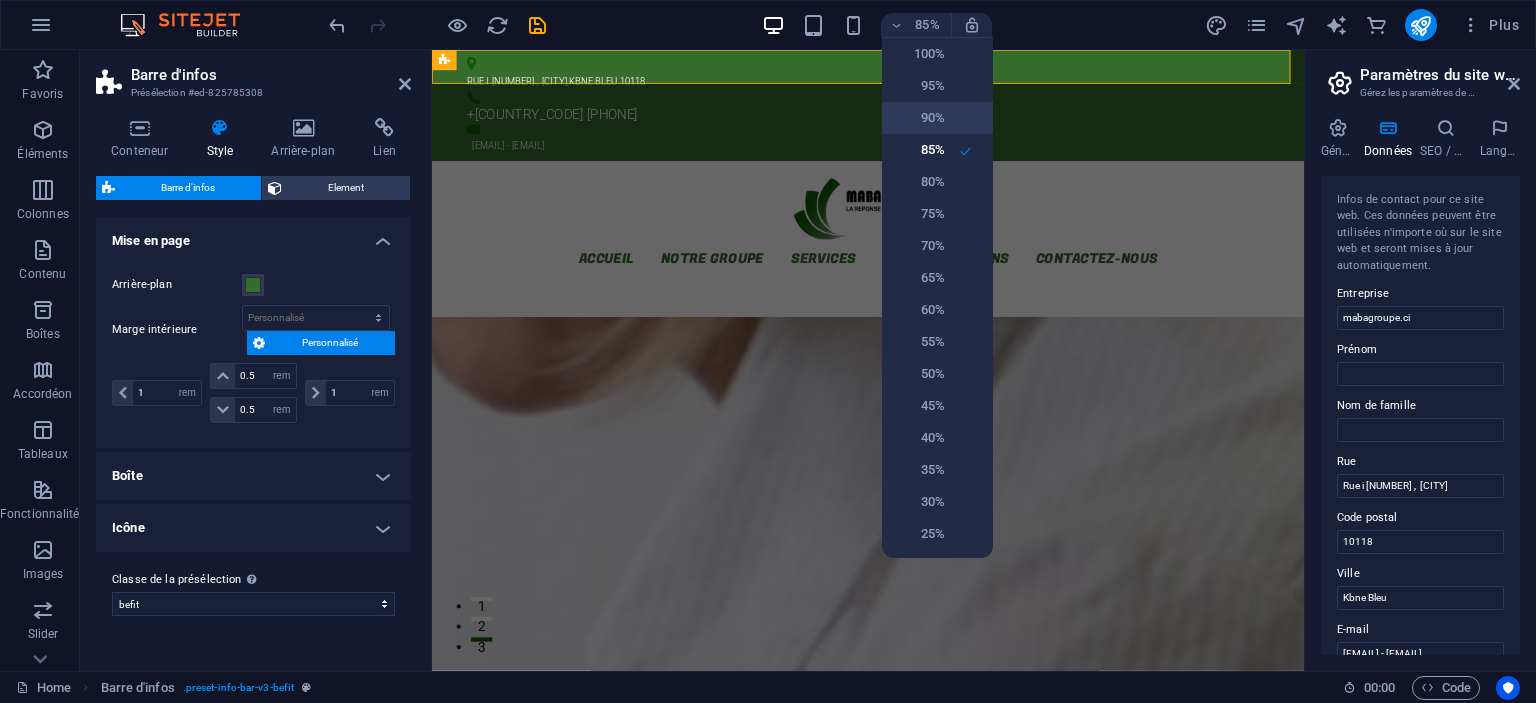 click on "90%" at bounding box center [919, 118] 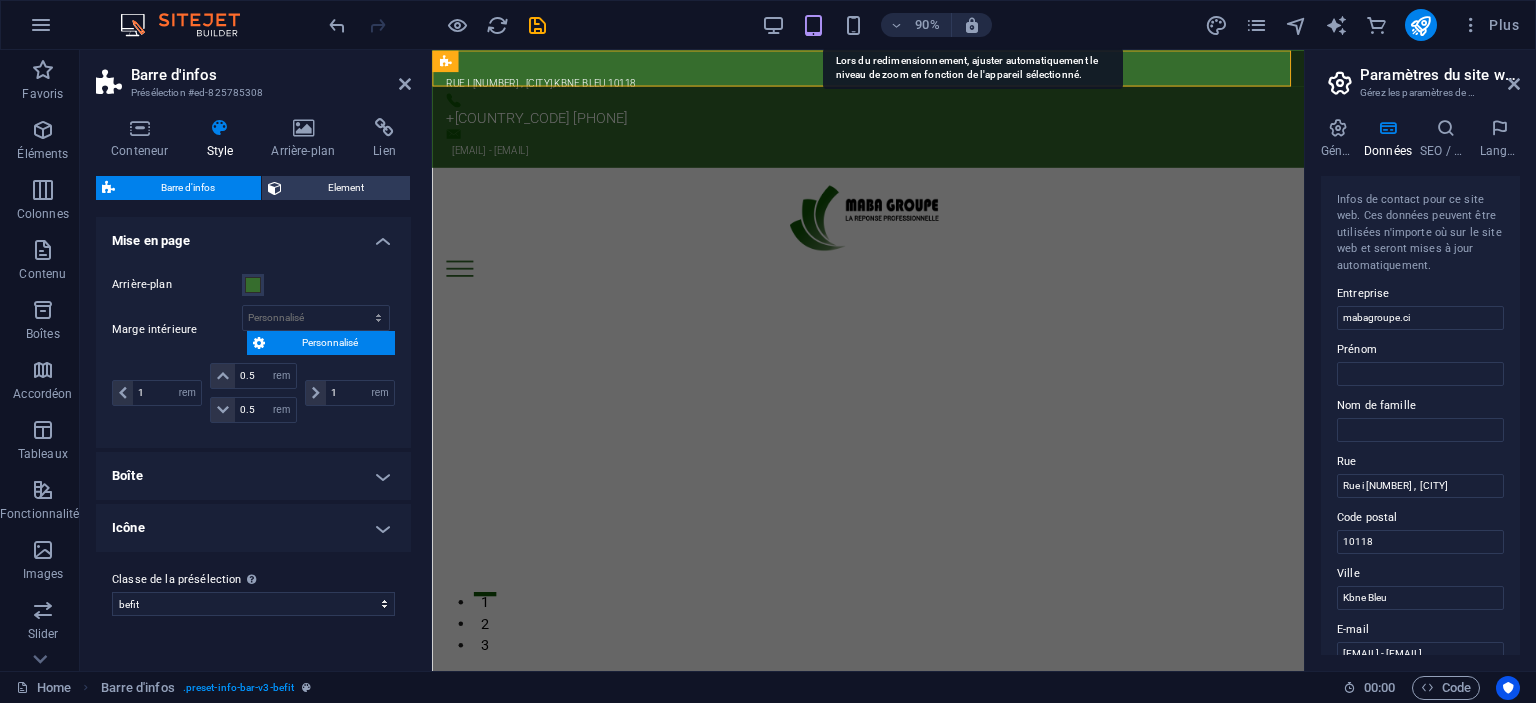 drag, startPoint x: 976, startPoint y: 24, endPoint x: 980, endPoint y: 49, distance: 25.317978 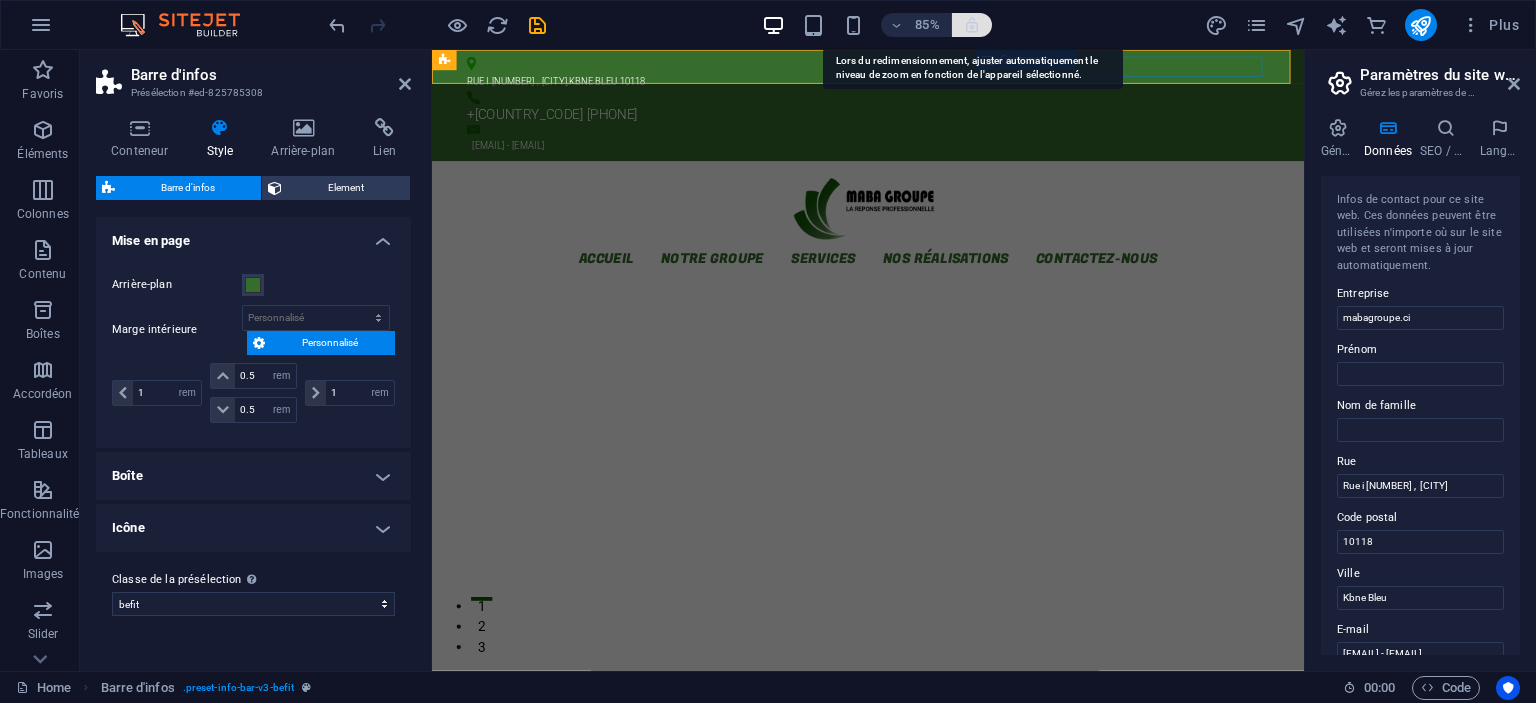 click at bounding box center [972, 25] 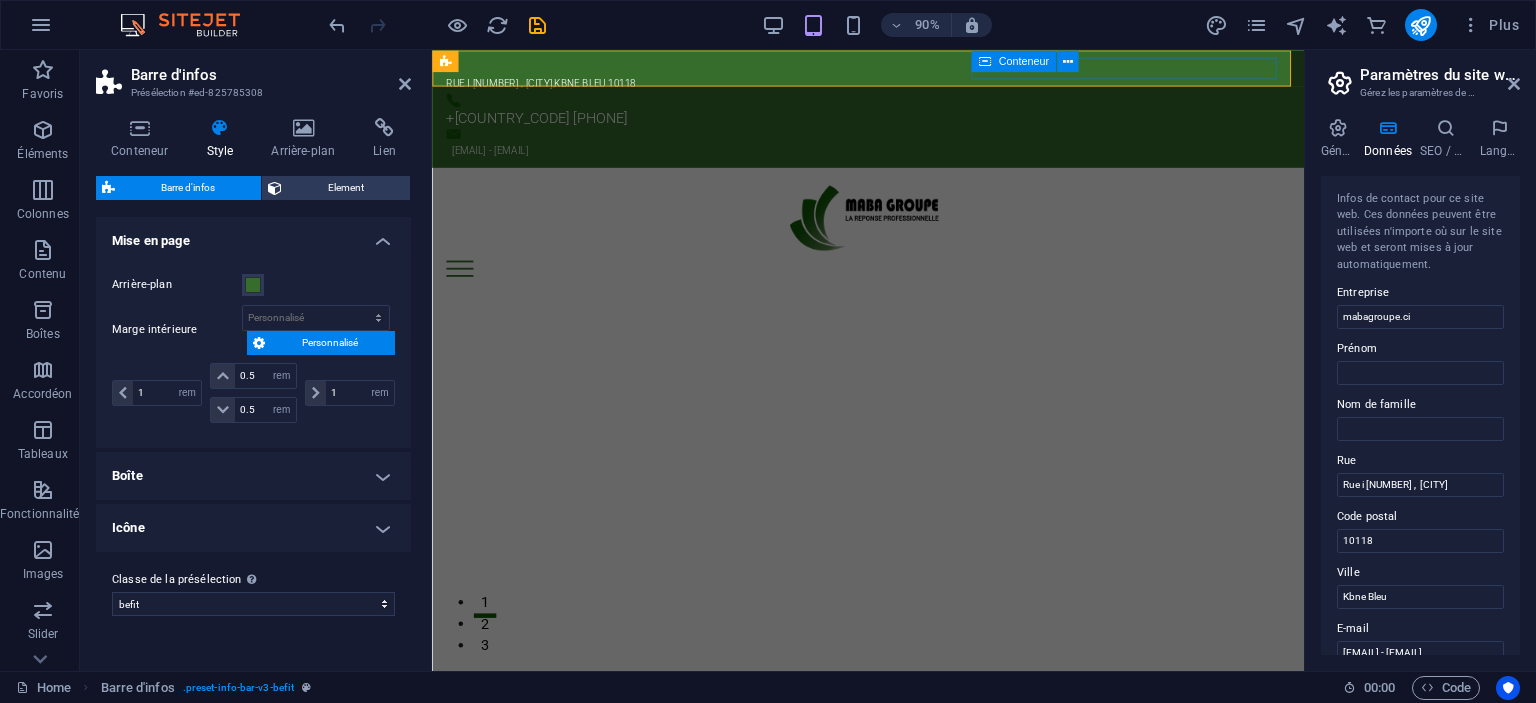 scroll, scrollTop: 0, scrollLeft: 0, axis: both 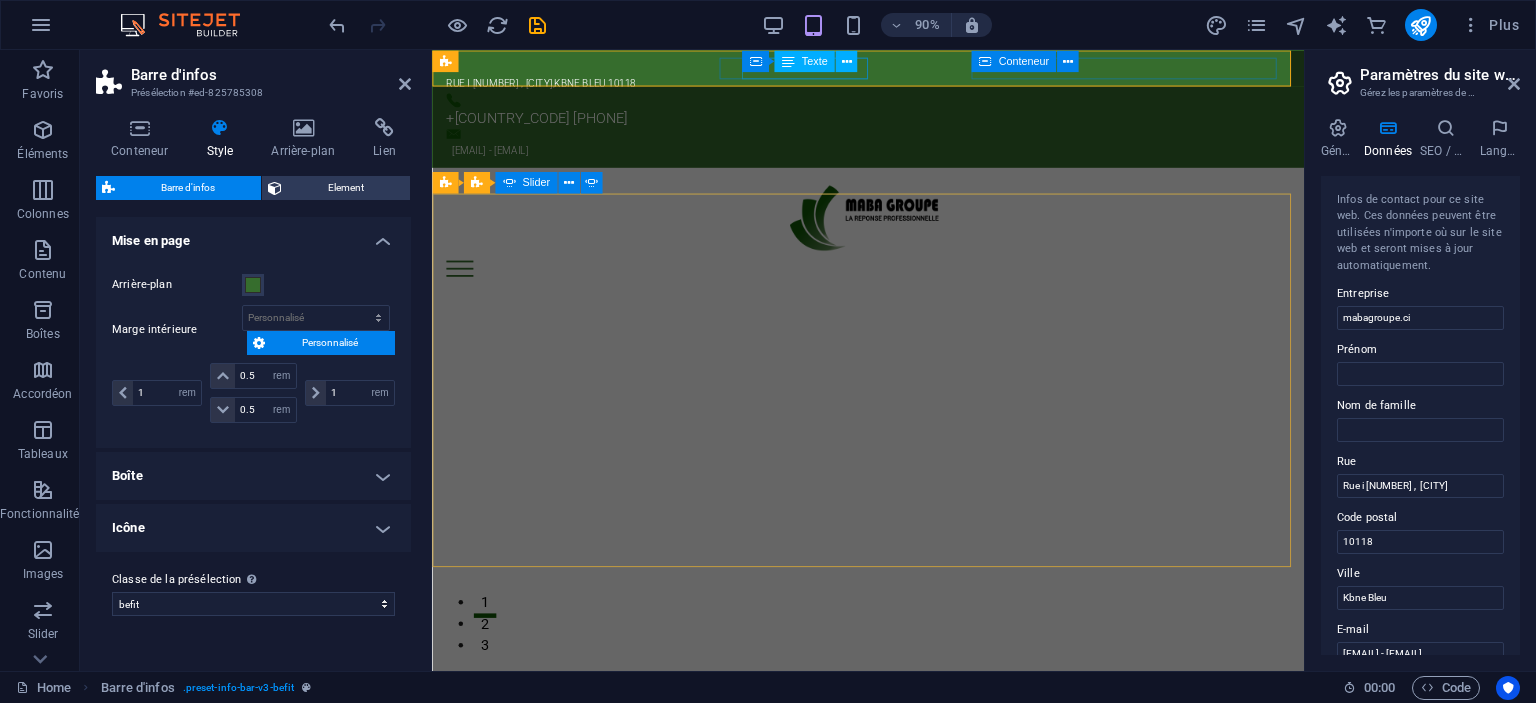 click on "Conteneur   Texte" at bounding box center [805, 61] 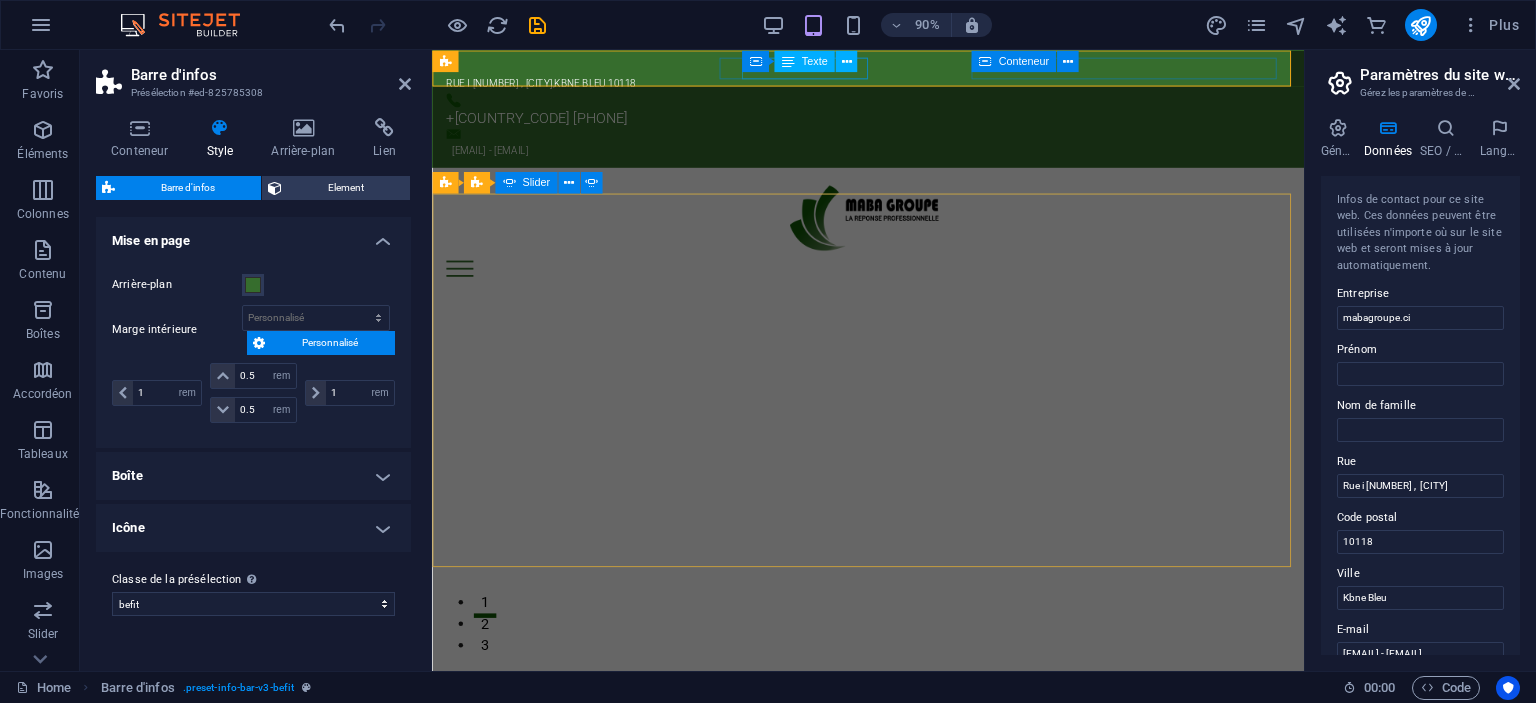 click on "Conteneur   Texte" at bounding box center [805, 61] 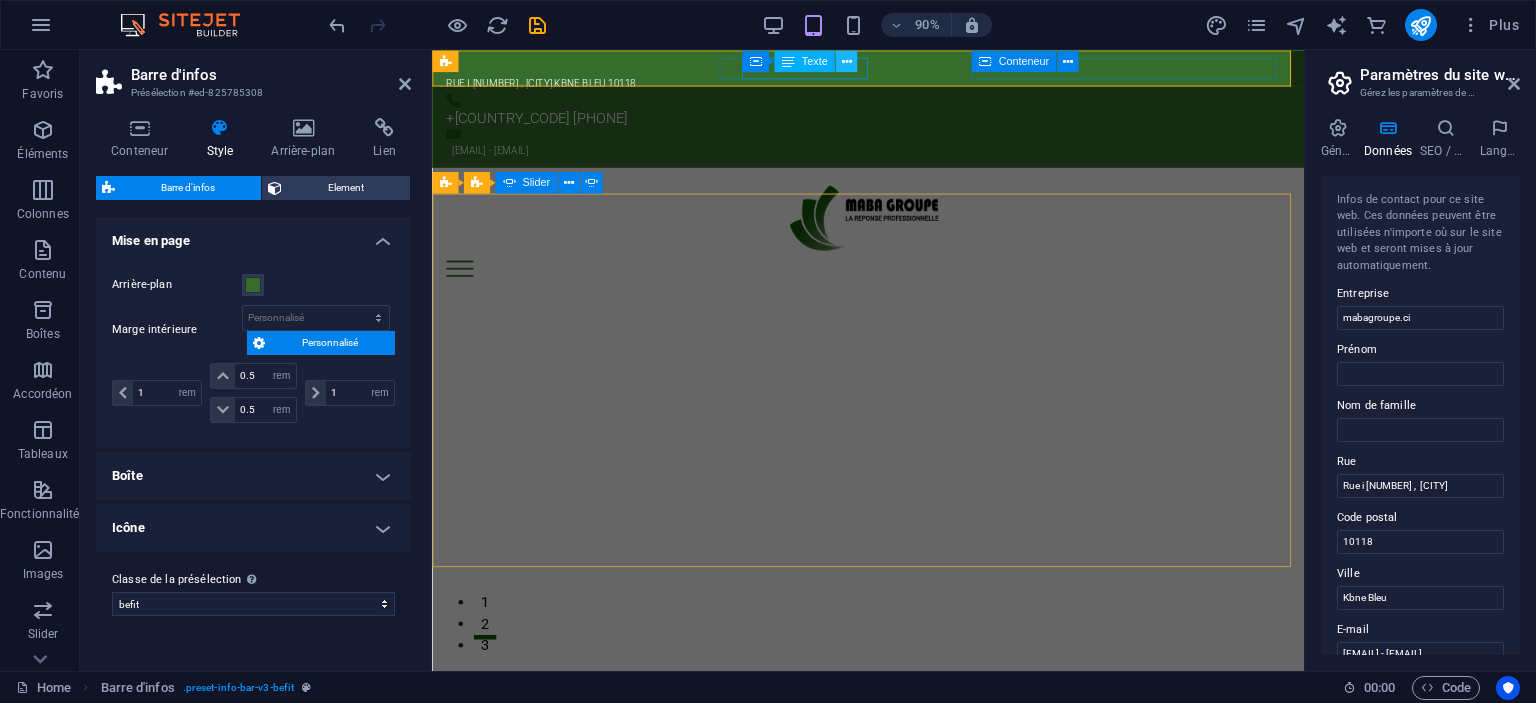 click at bounding box center (846, 61) 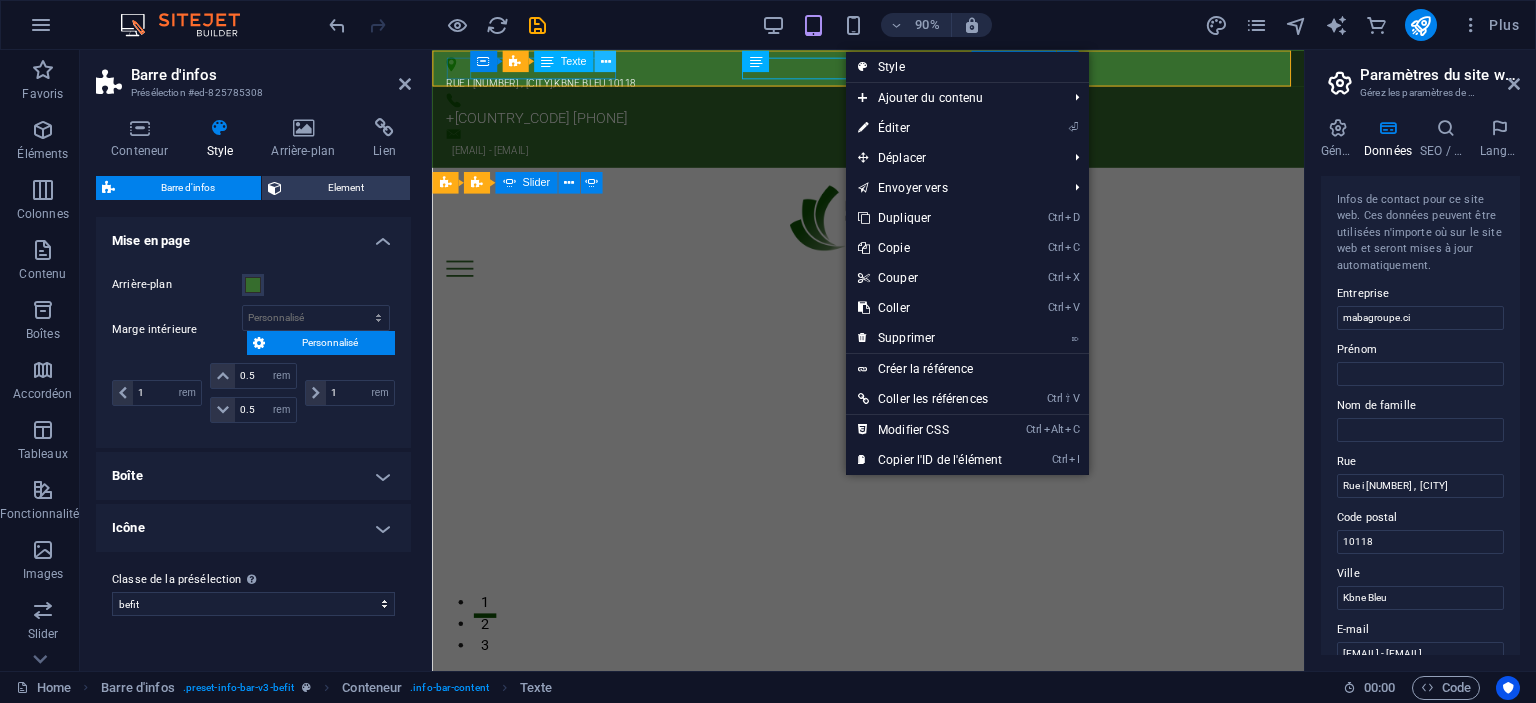 click at bounding box center (605, 60) 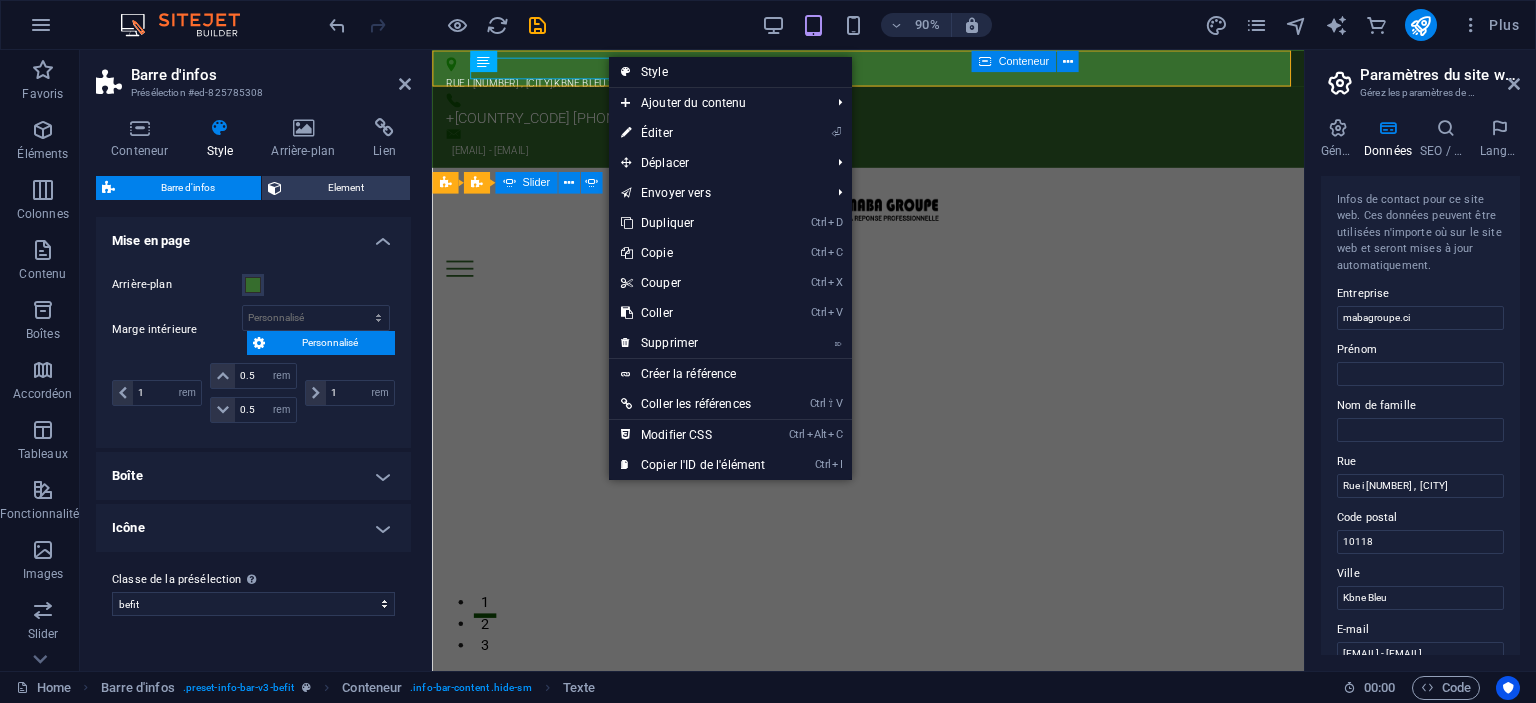 drag, startPoint x: 660, startPoint y: 72, endPoint x: 200, endPoint y: 13, distance: 463.76825 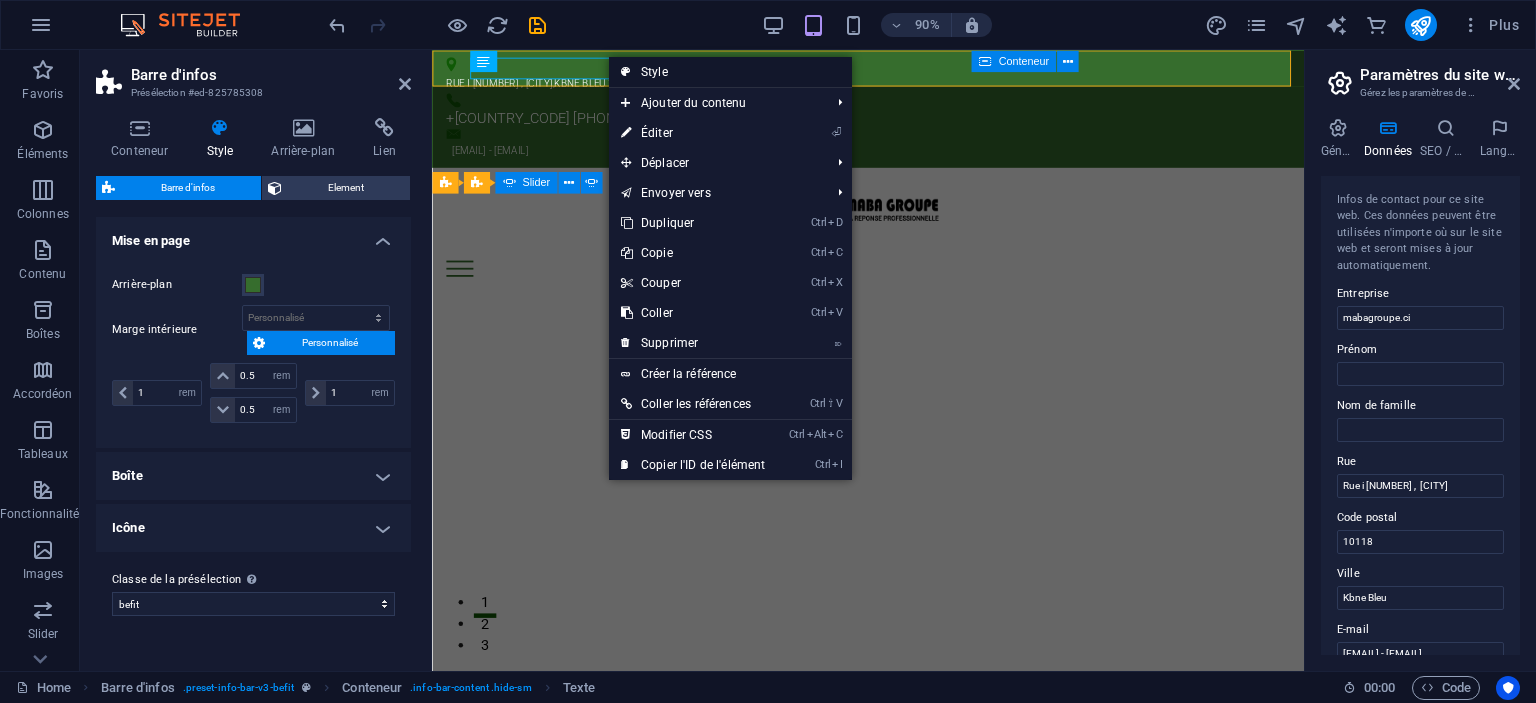 click on "Style" at bounding box center [730, 72] 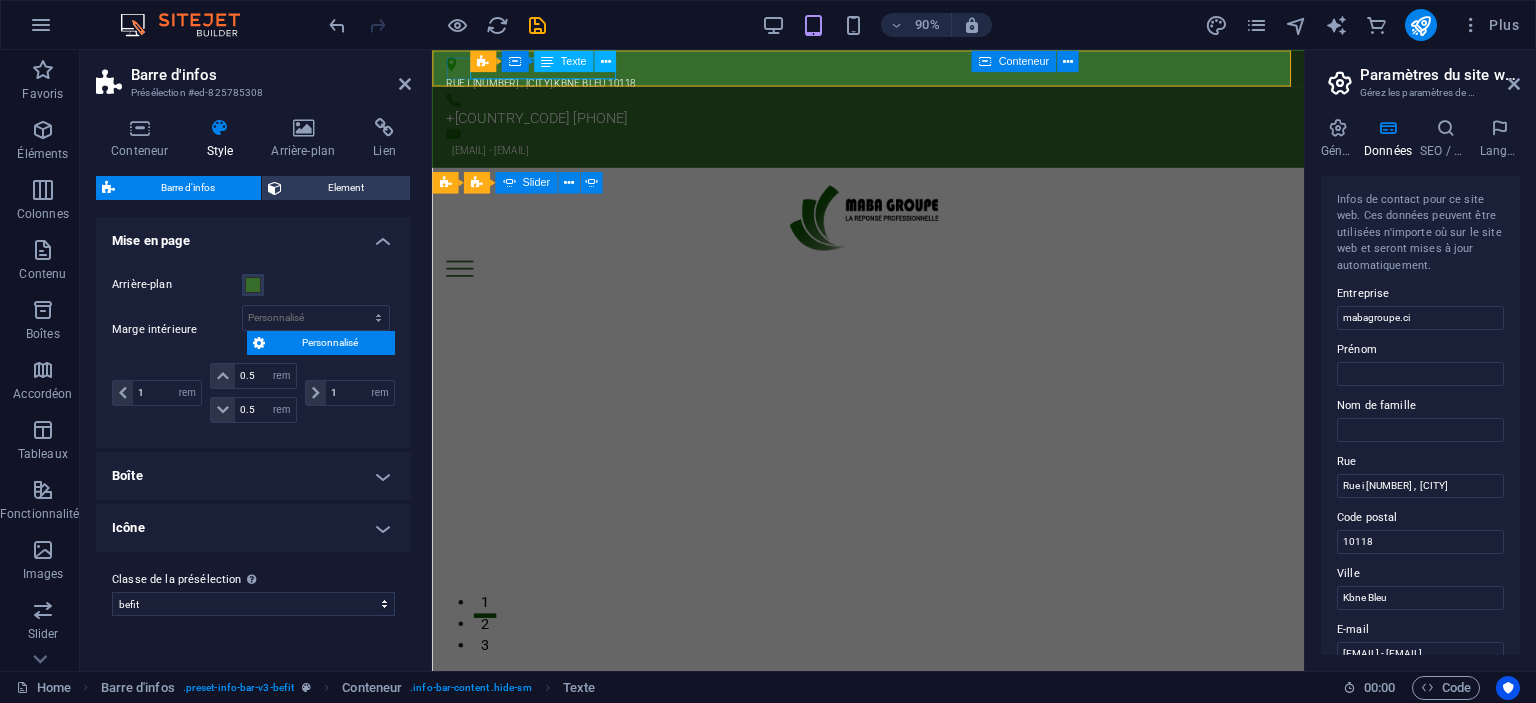 click on "Rue i [NUMBER] ,  [CITY]   [POSTAL_CODE]" at bounding box center [908, 86] 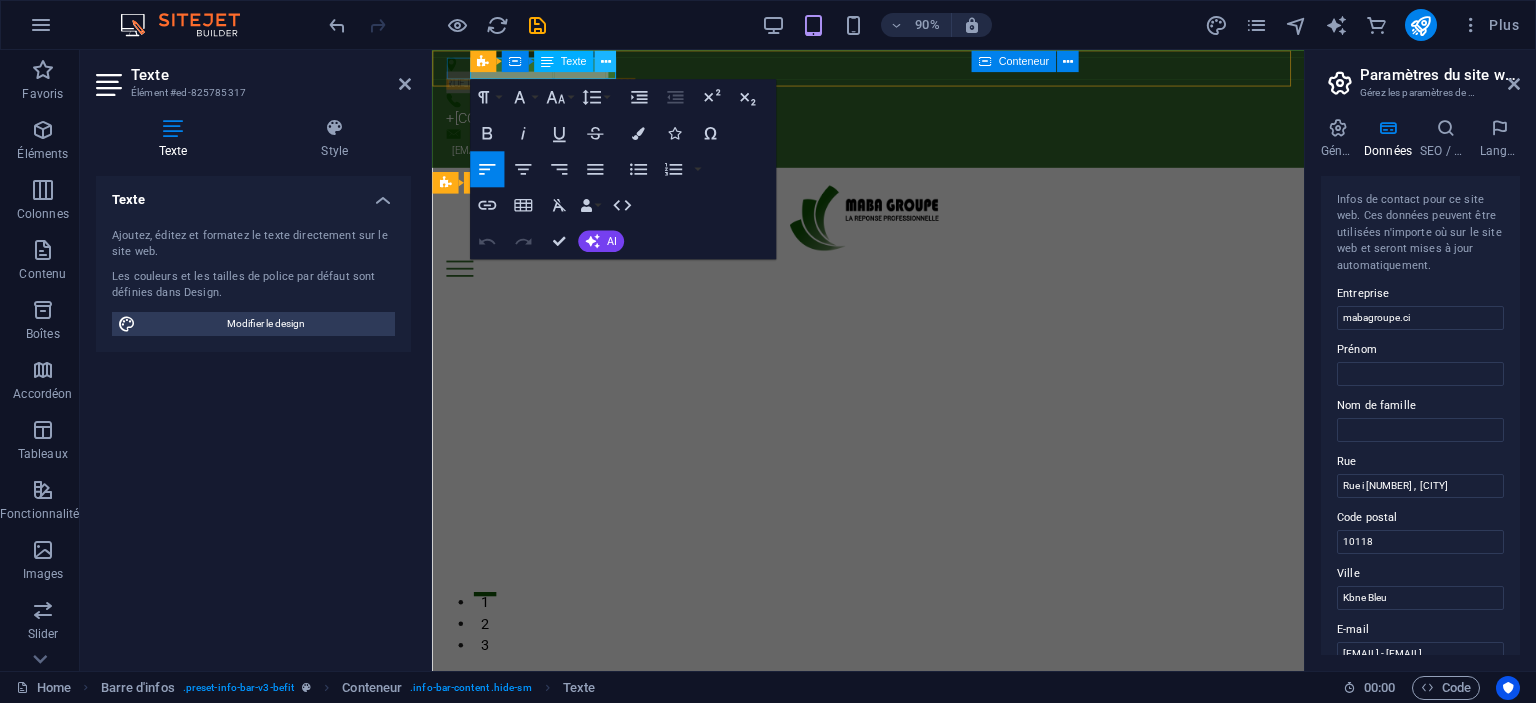 click at bounding box center [605, 60] 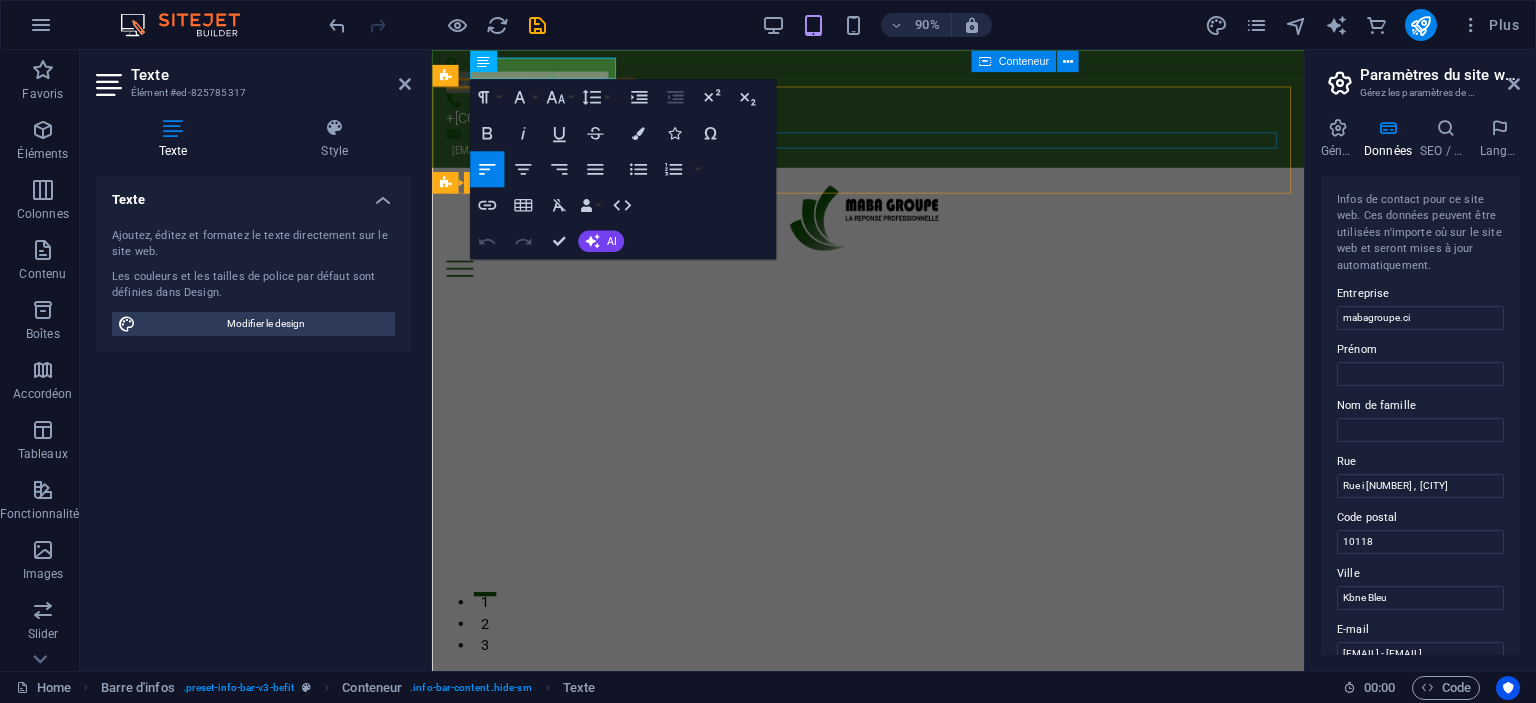 click at bounding box center [916, 293] 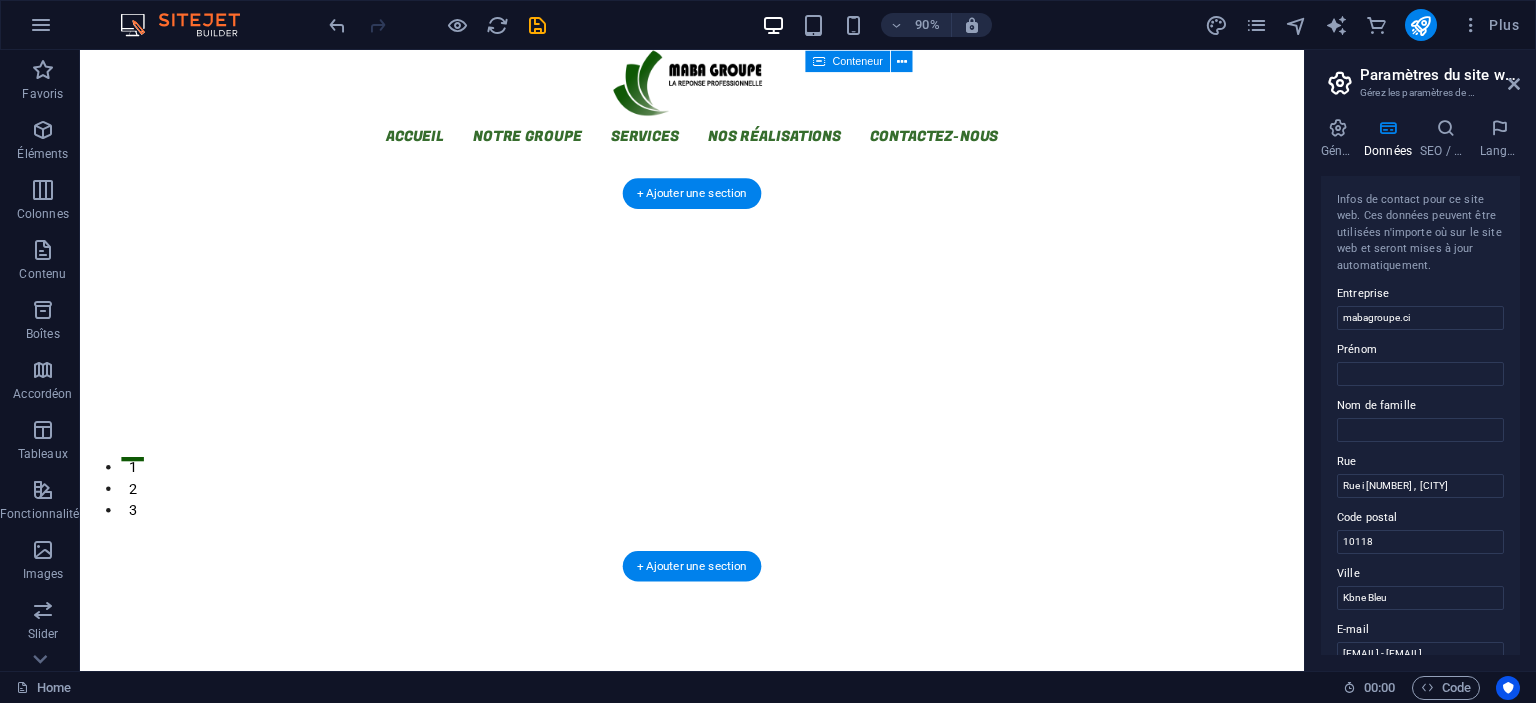 scroll, scrollTop: 0, scrollLeft: 0, axis: both 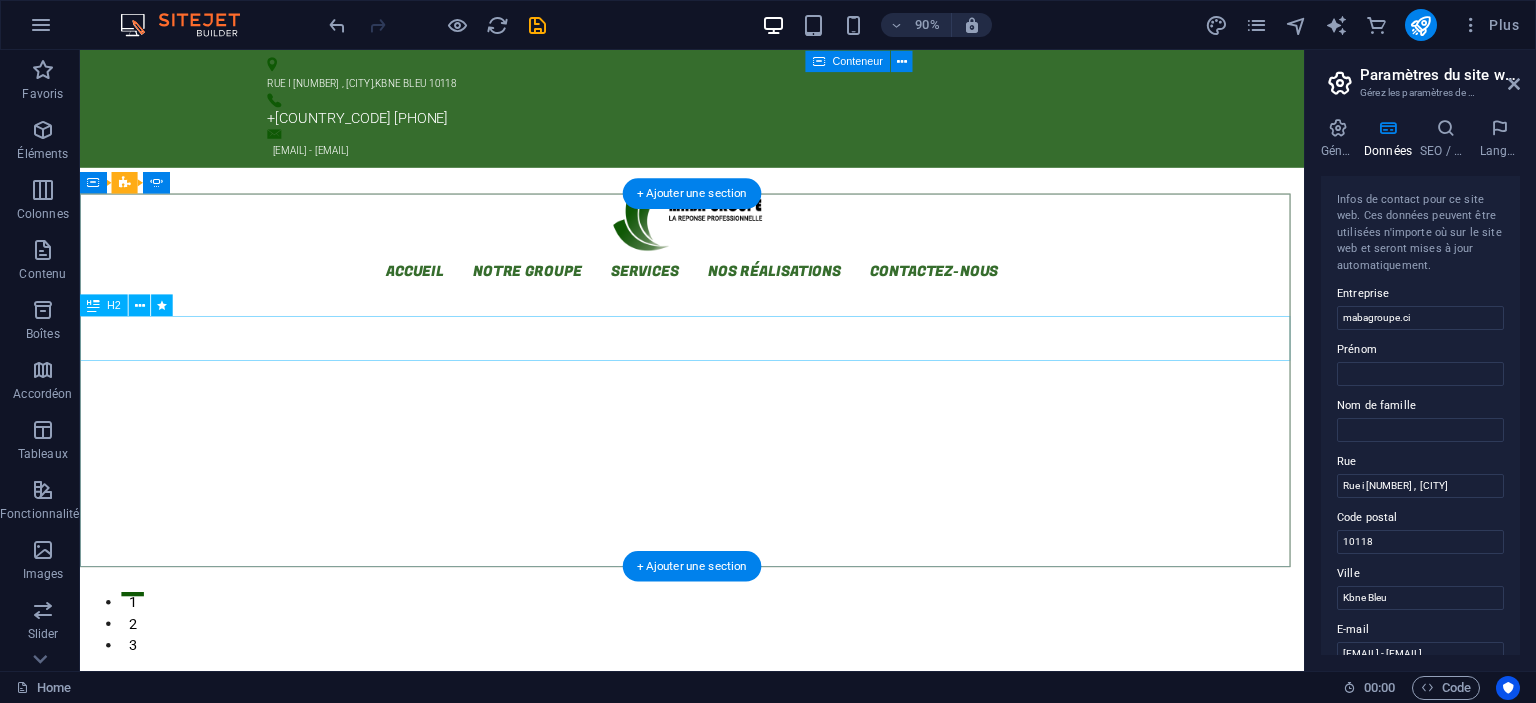 click on "bienvenue a maba groupe" at bounding box center [-593, 1801] 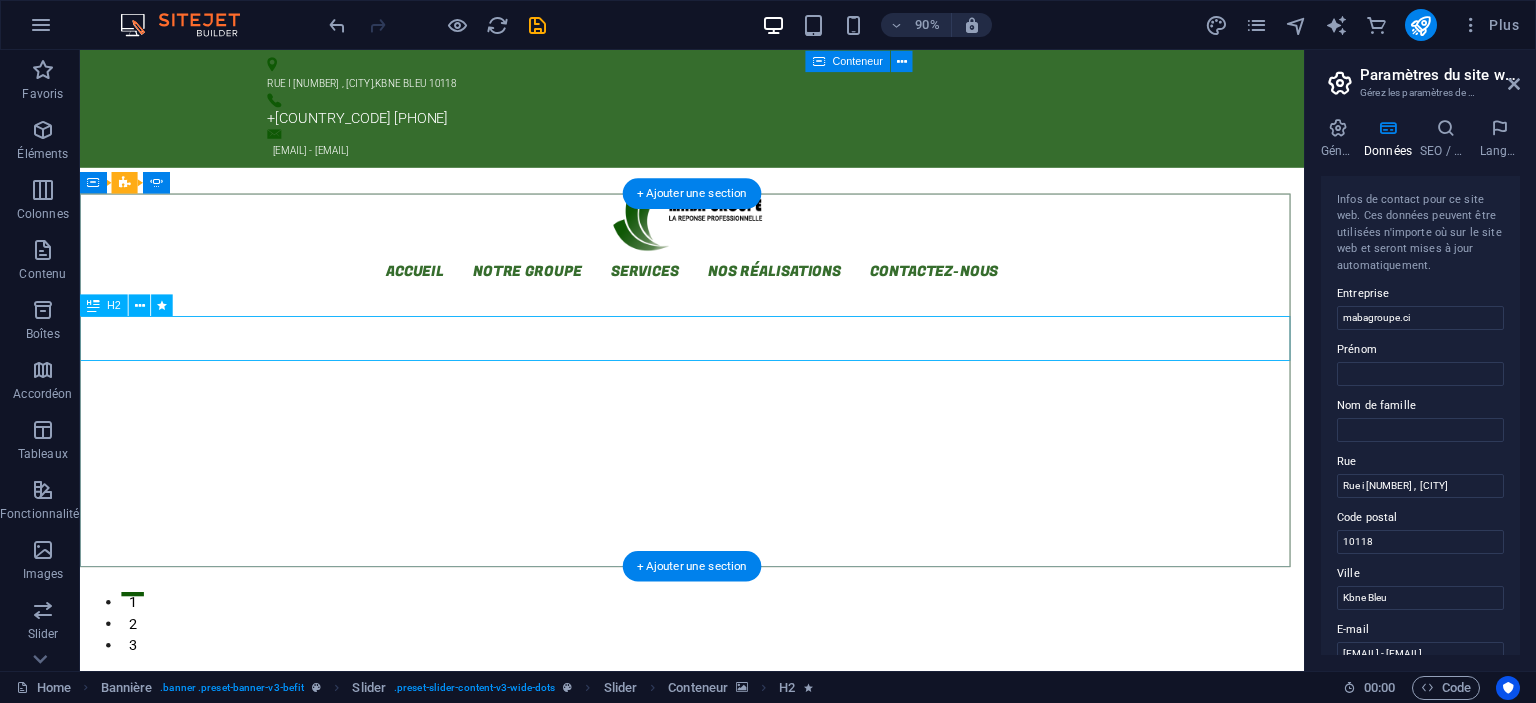 click on "bienvenue a maba groupe" at bounding box center (-593, 1801) 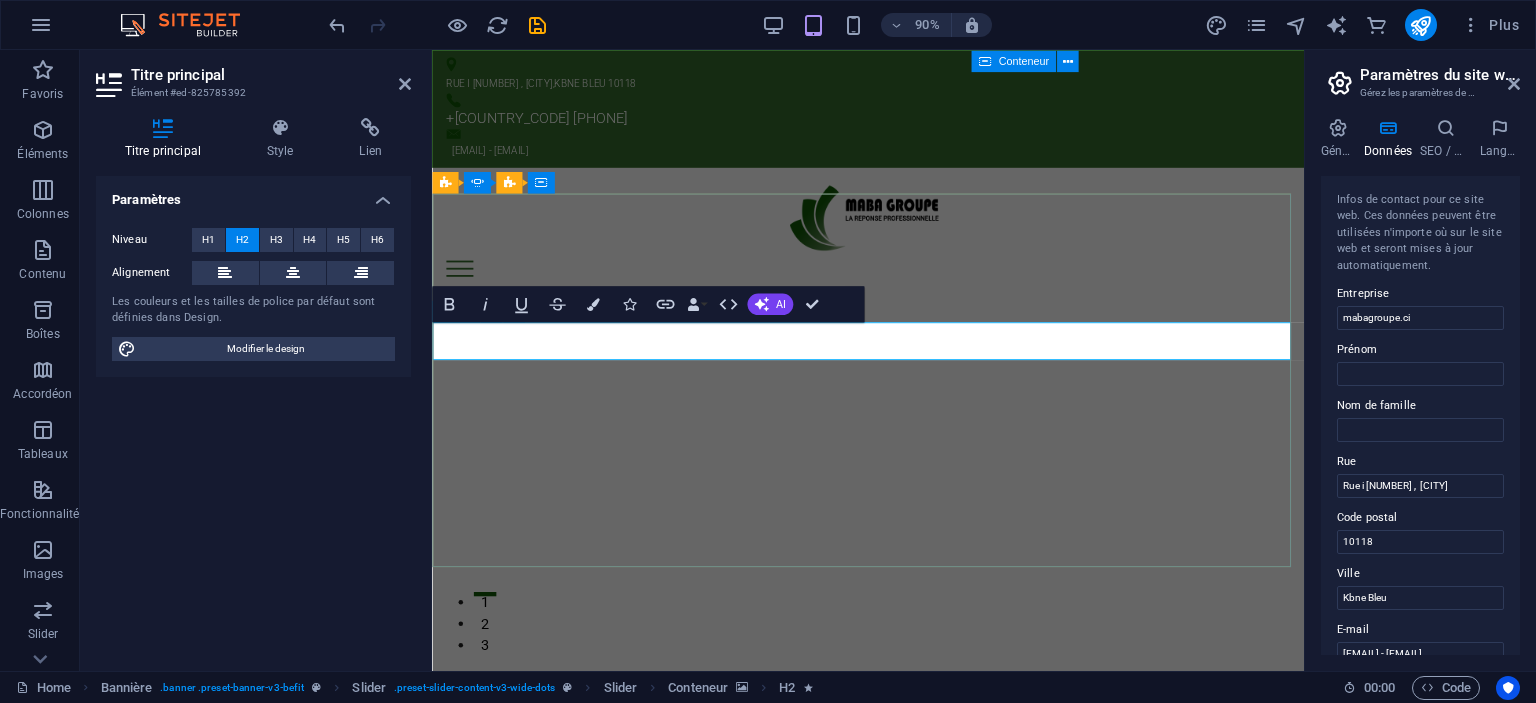 click on "bienvenue a maba groupe" at bounding box center (-45, 1660) 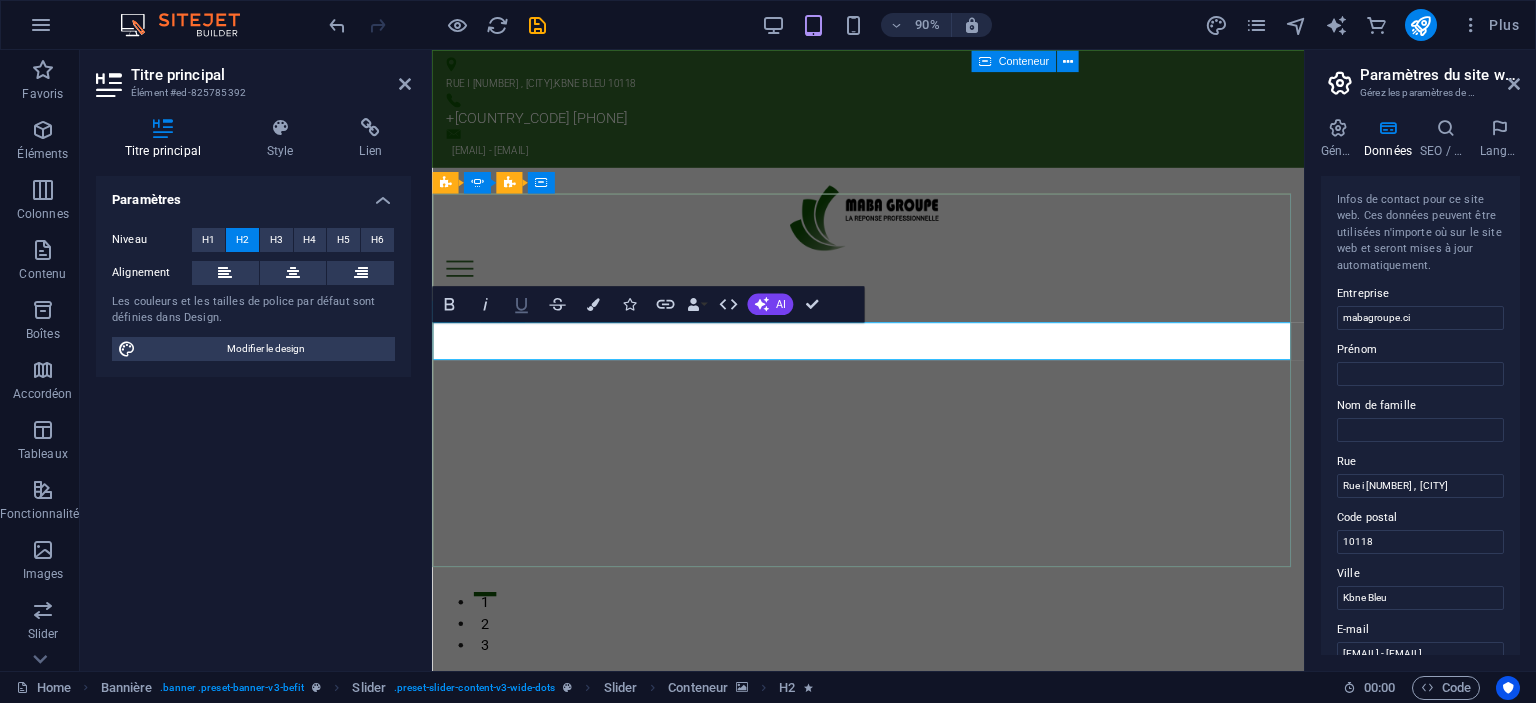 drag, startPoint x: 472, startPoint y: 321, endPoint x: 524, endPoint y: 307, distance: 53.851646 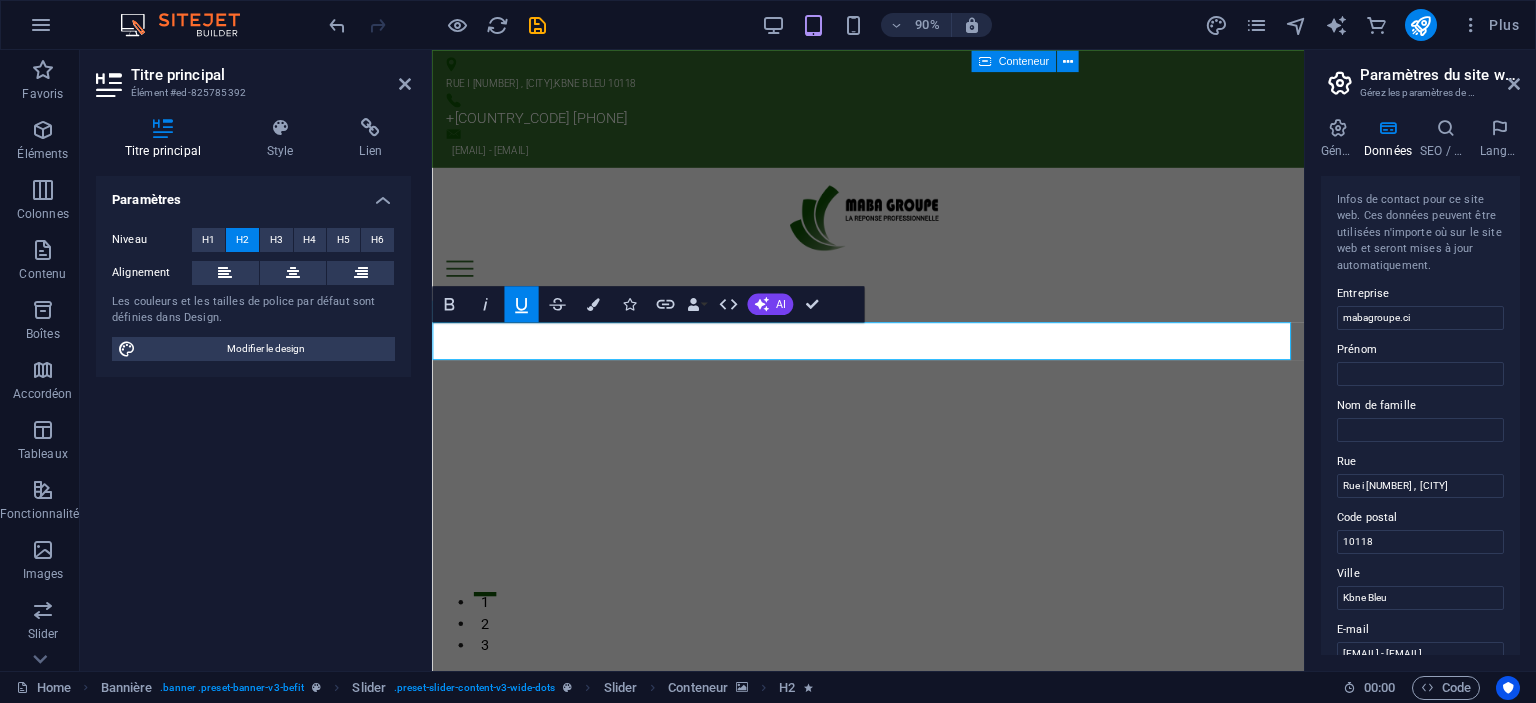 click 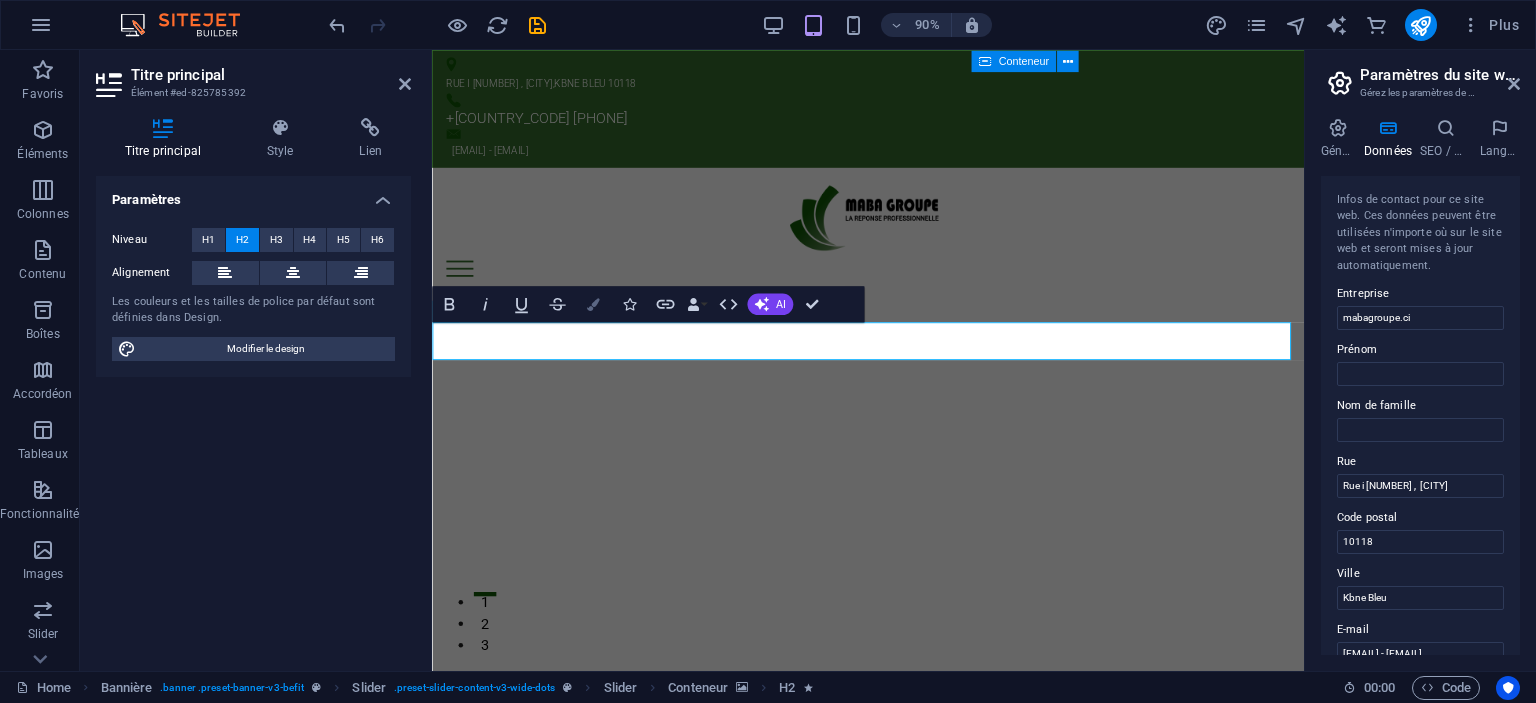 click at bounding box center (593, 303) 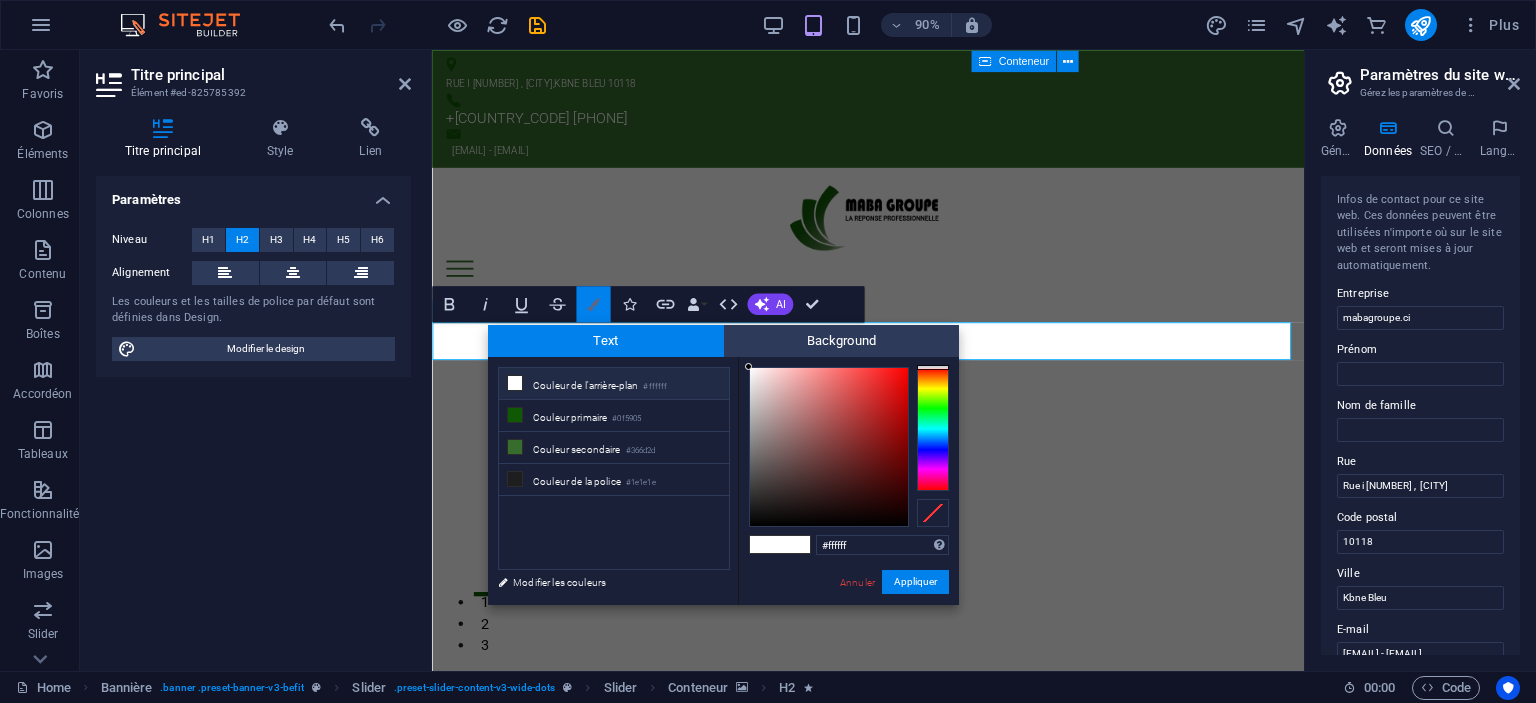 click at bounding box center [593, 303] 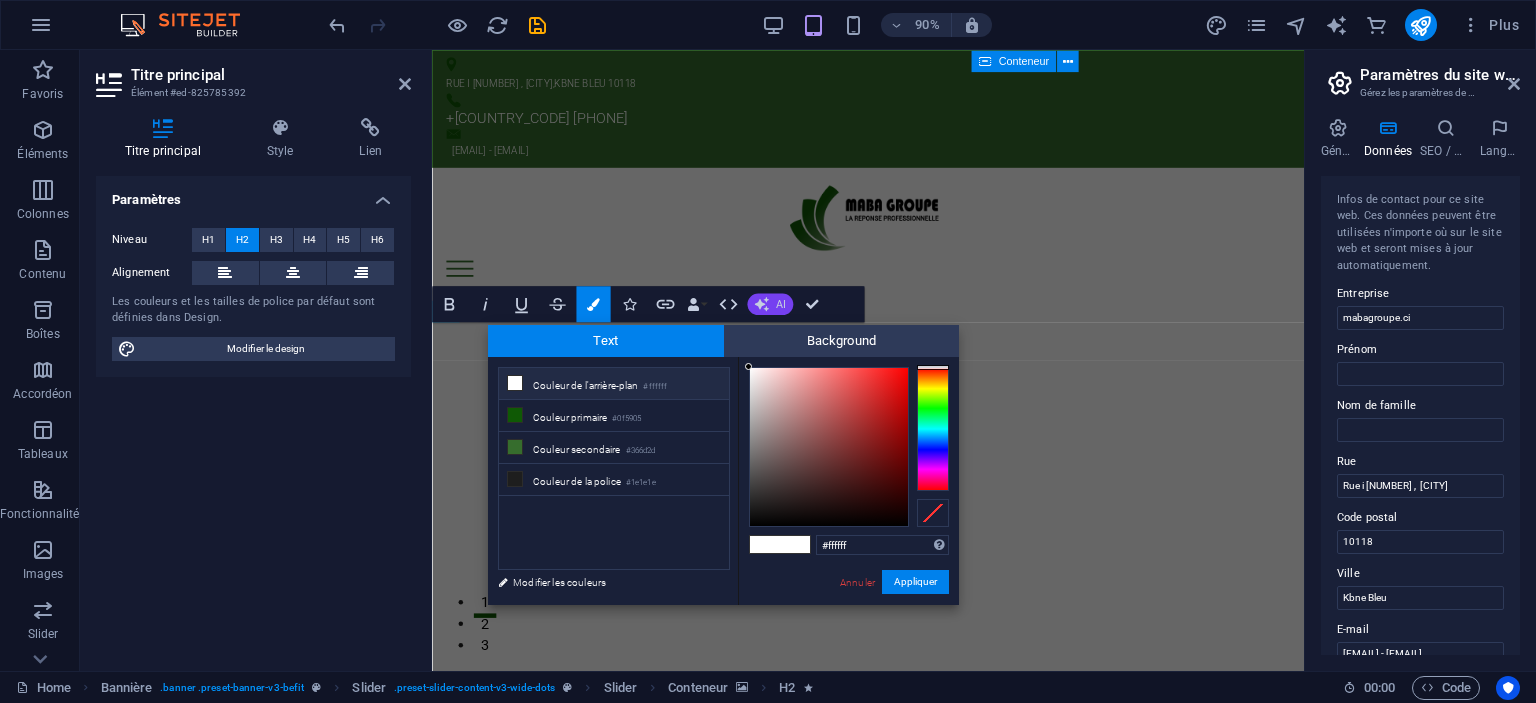click on "AI" at bounding box center (781, 303) 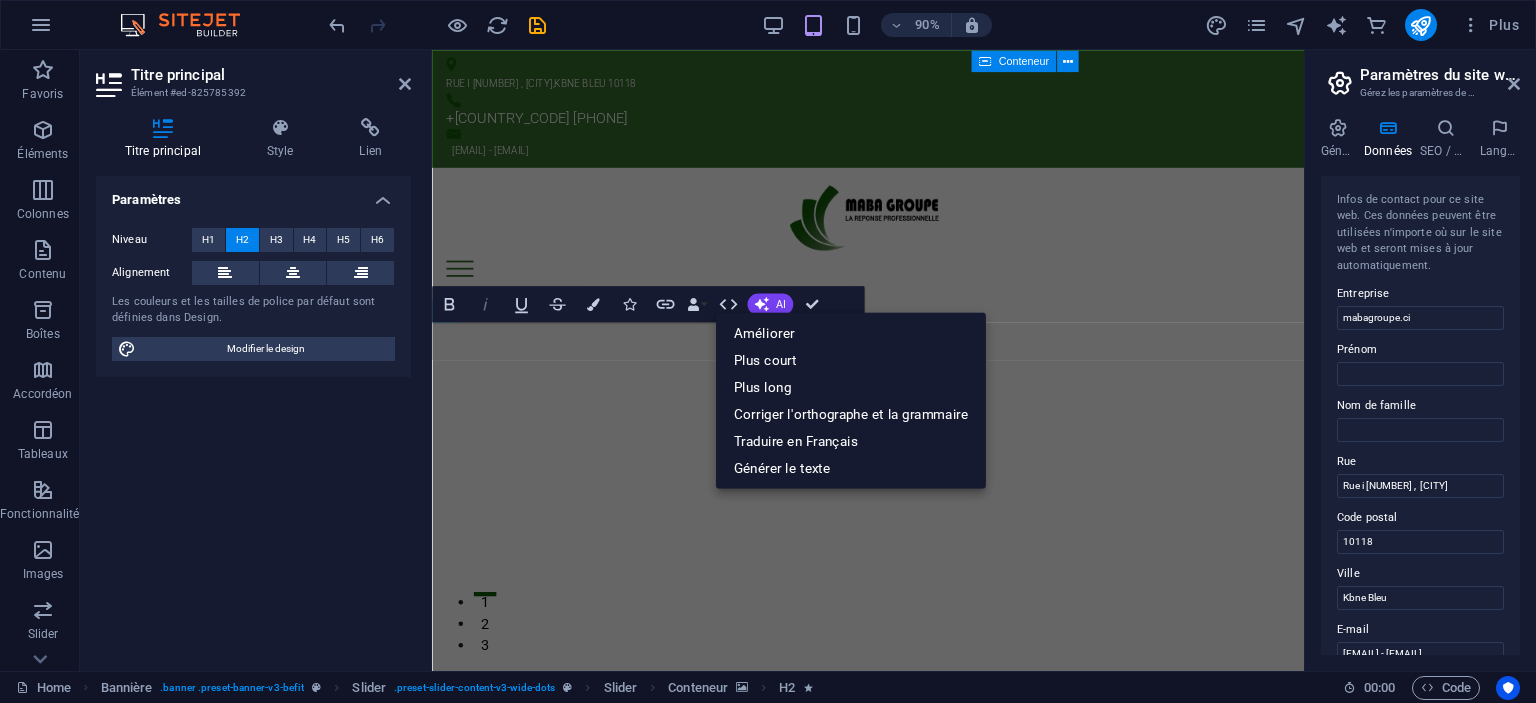 click 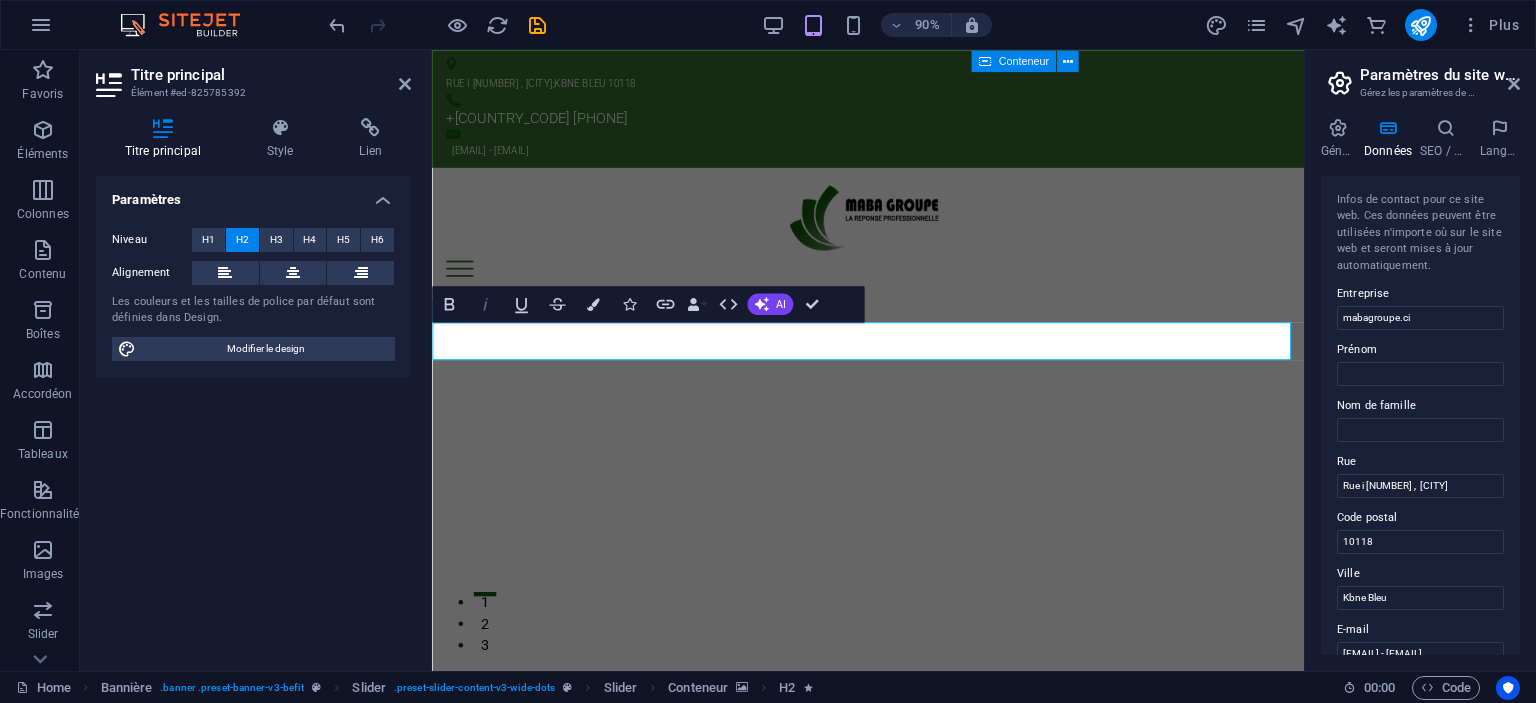 click 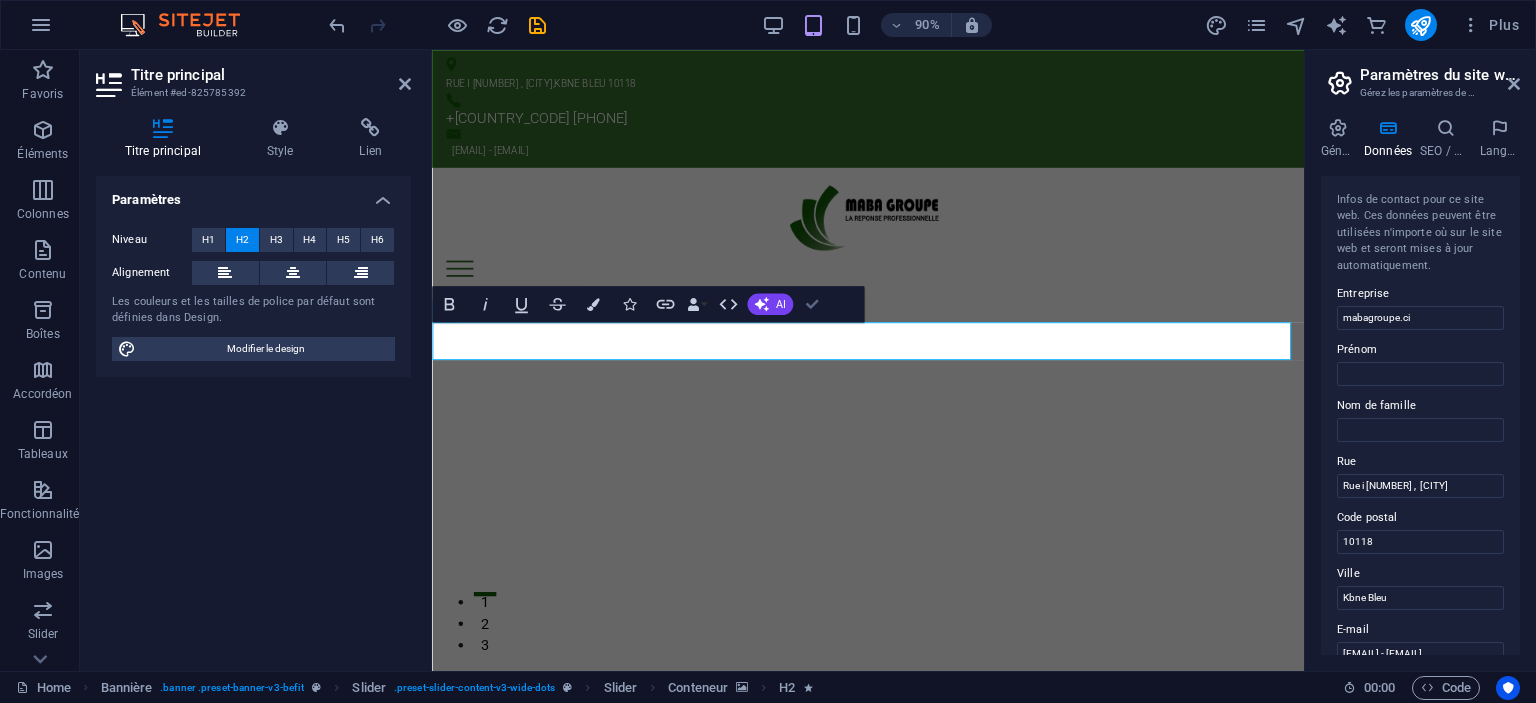 drag, startPoint x: 808, startPoint y: 300, endPoint x: 825, endPoint y: 294, distance: 18.027756 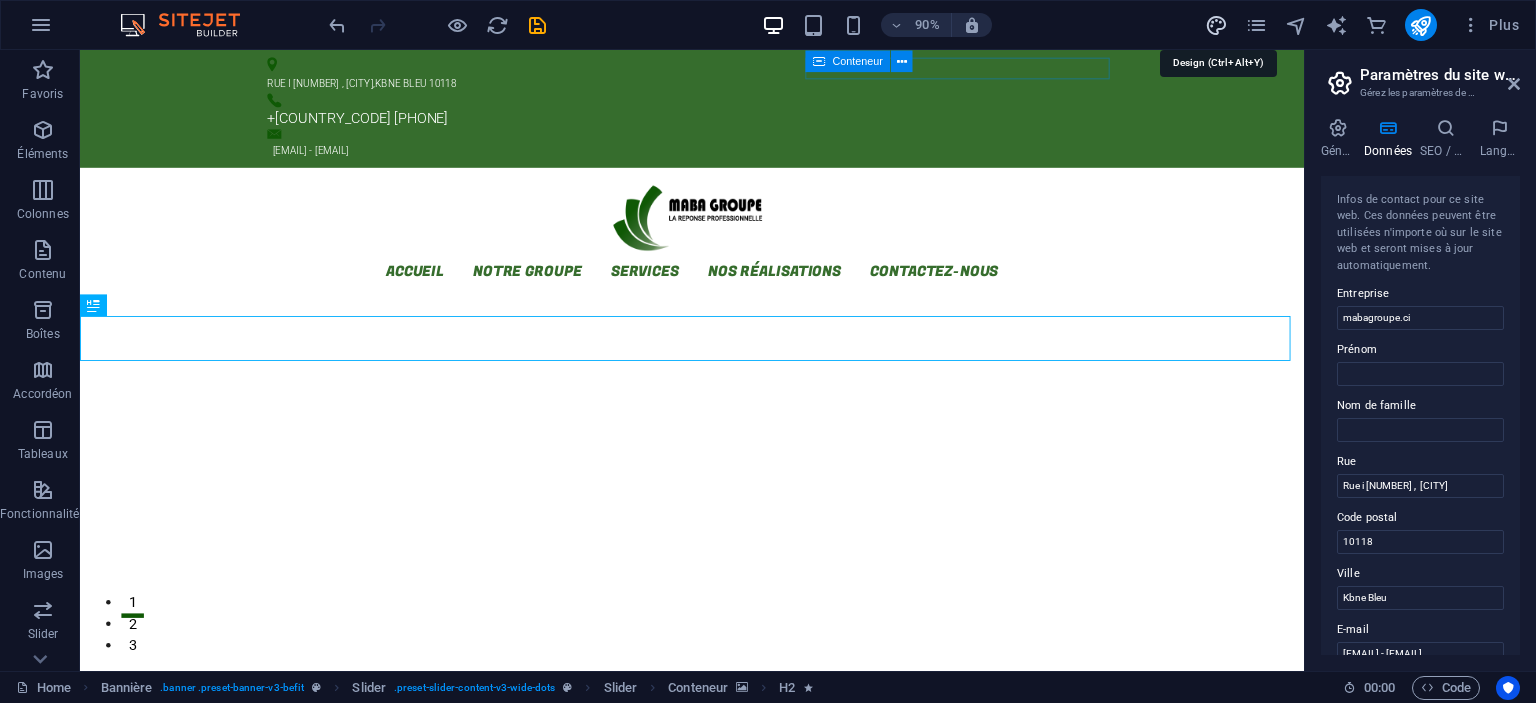 click at bounding box center (1216, 25) 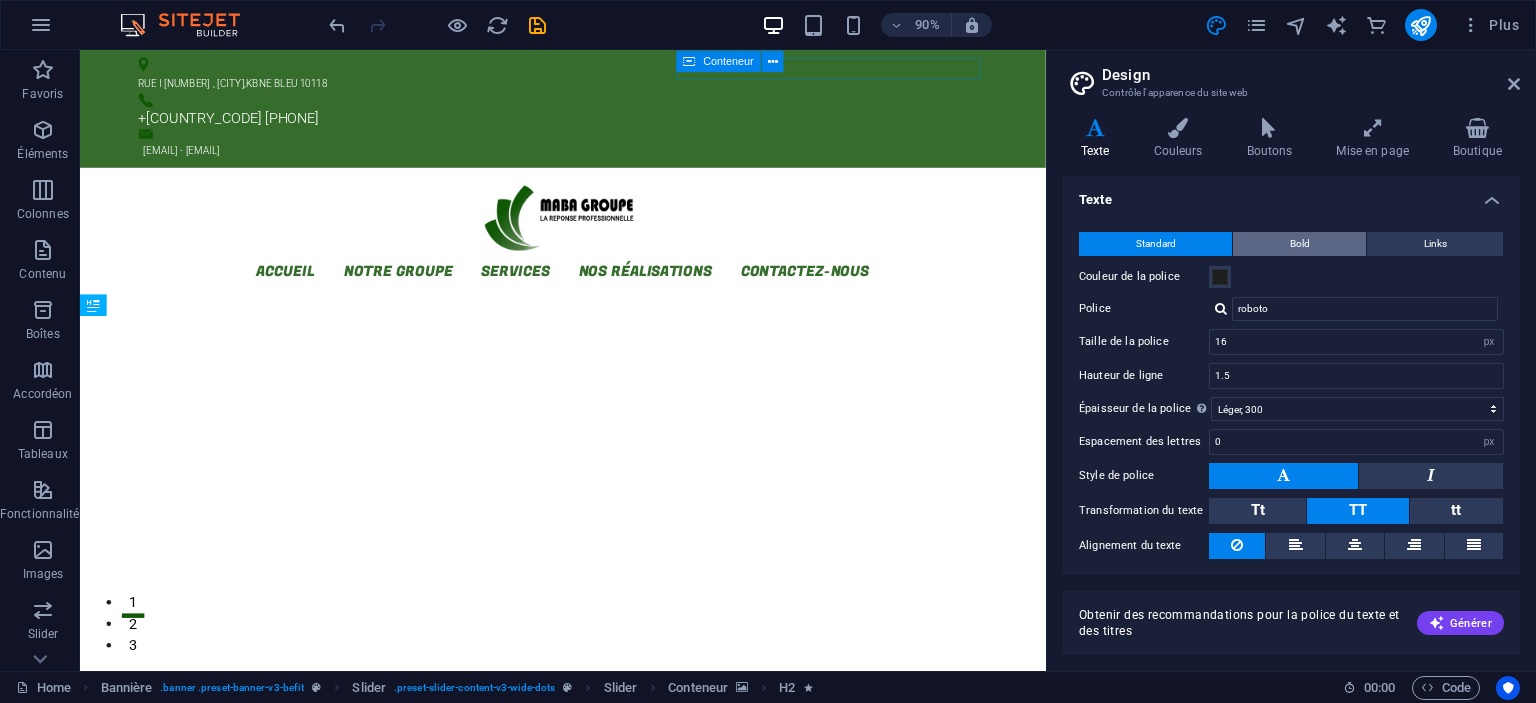 click on "Bold" at bounding box center (1300, 244) 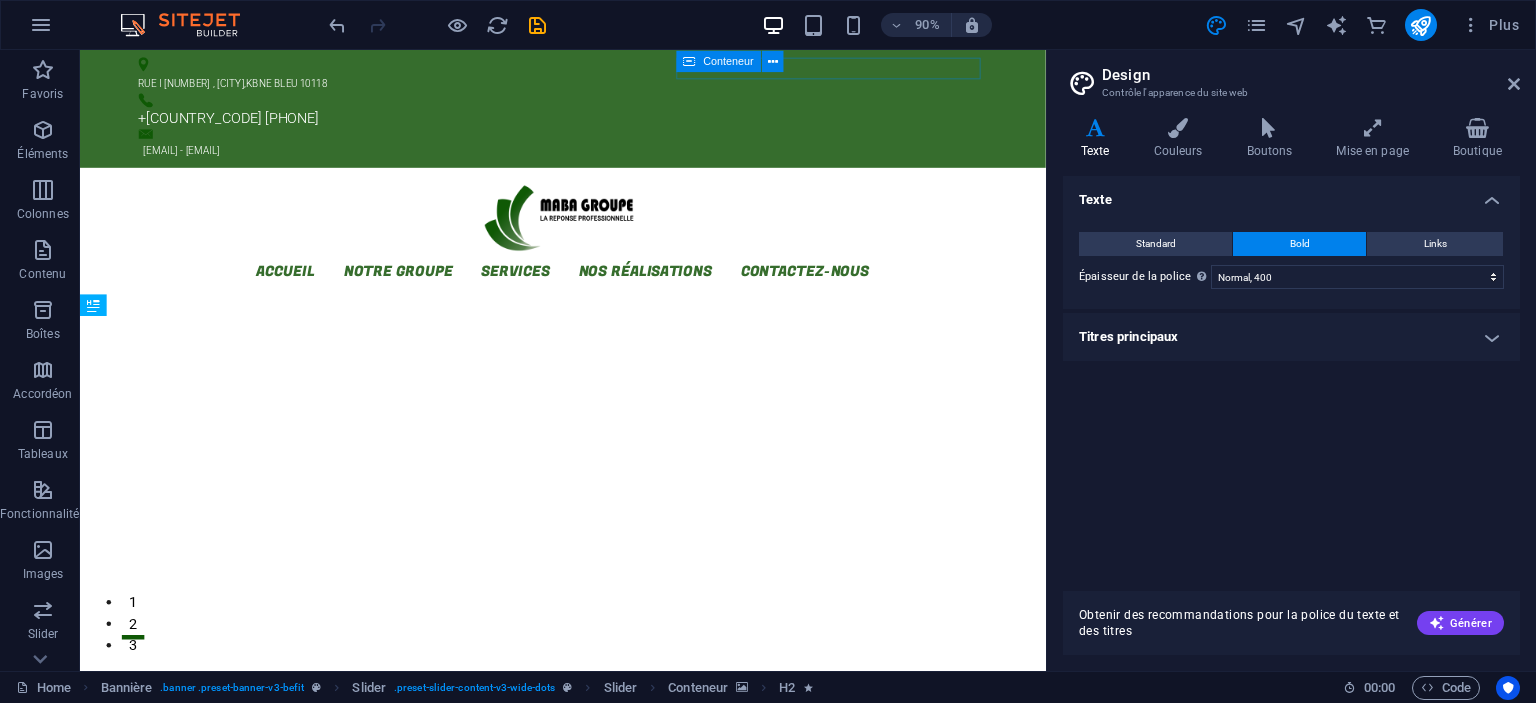 click on "Titres principaux" at bounding box center [1291, 337] 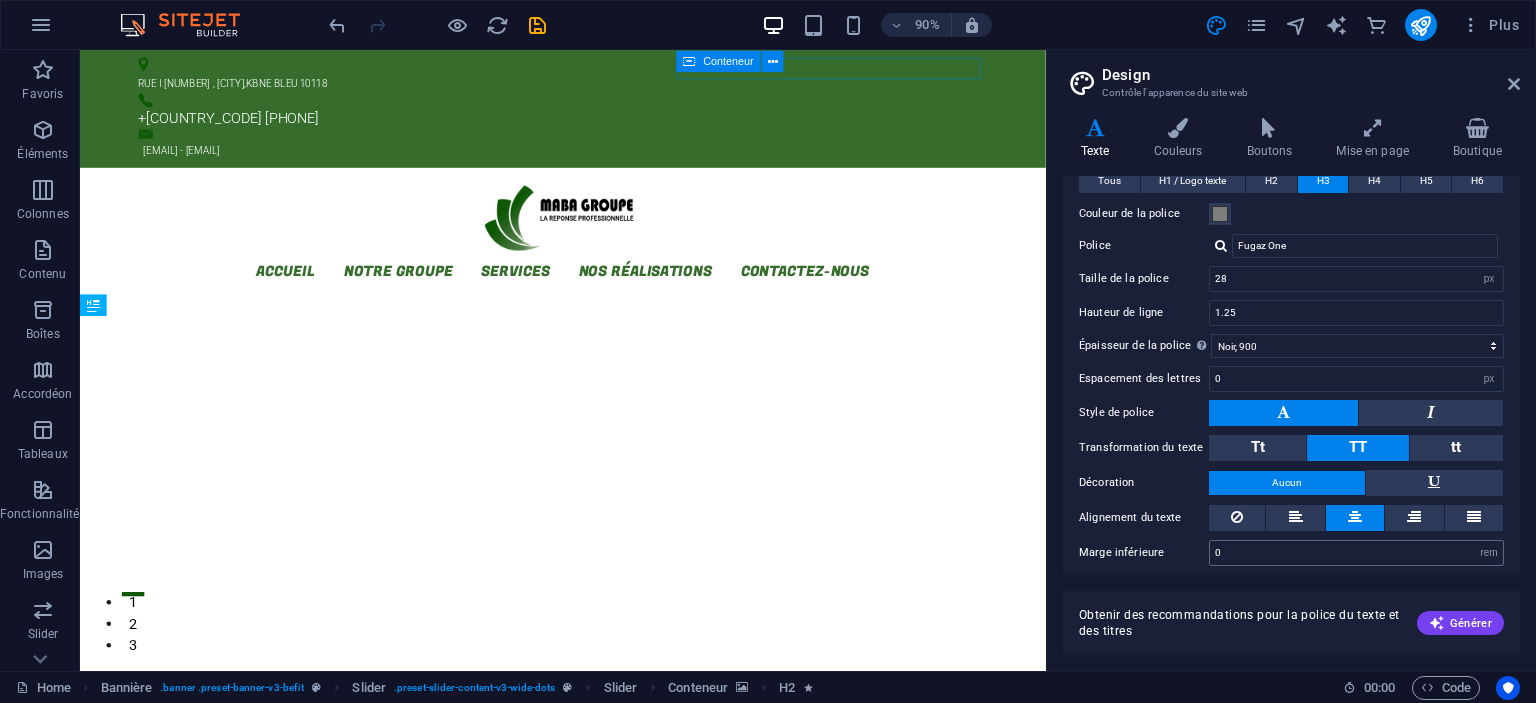 scroll, scrollTop: 207, scrollLeft: 0, axis: vertical 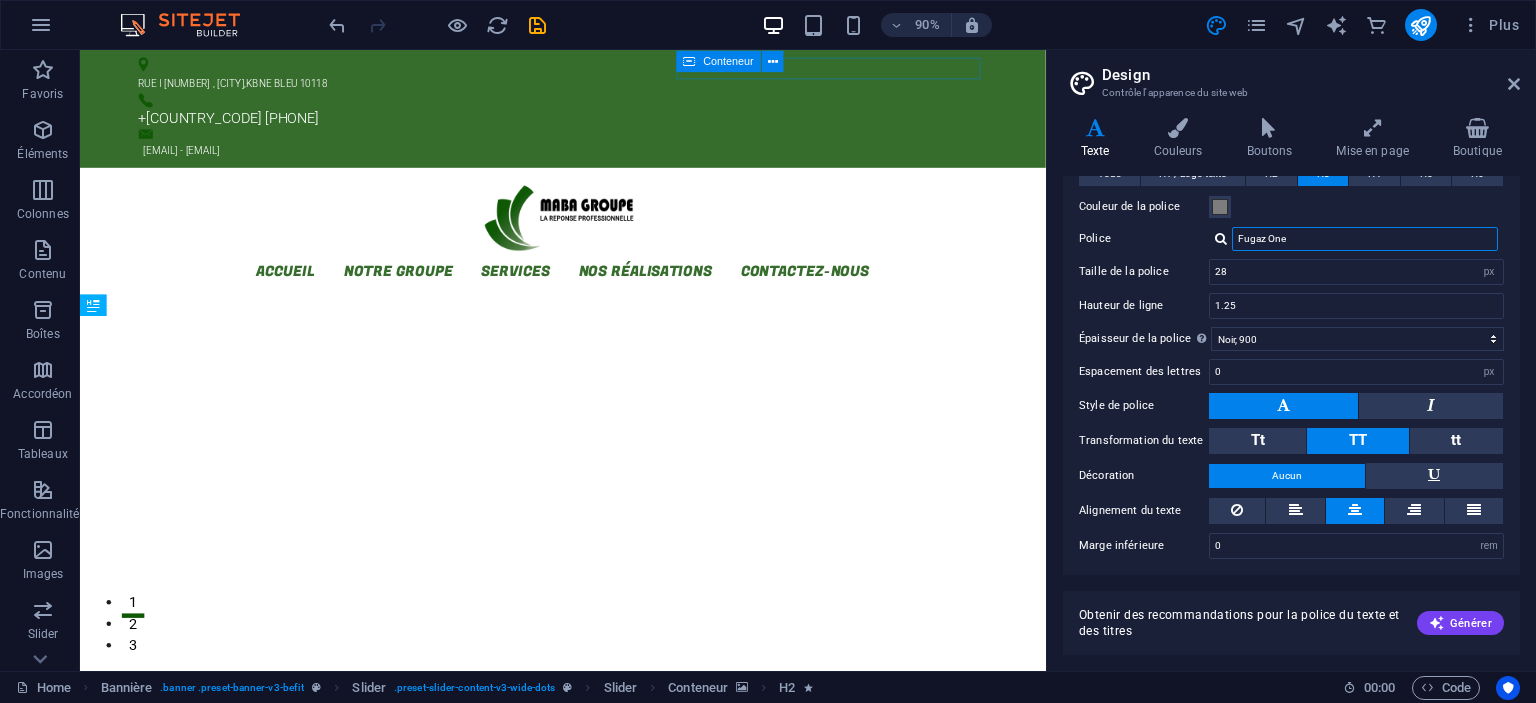 click on "Fugaz One" at bounding box center [1365, 239] 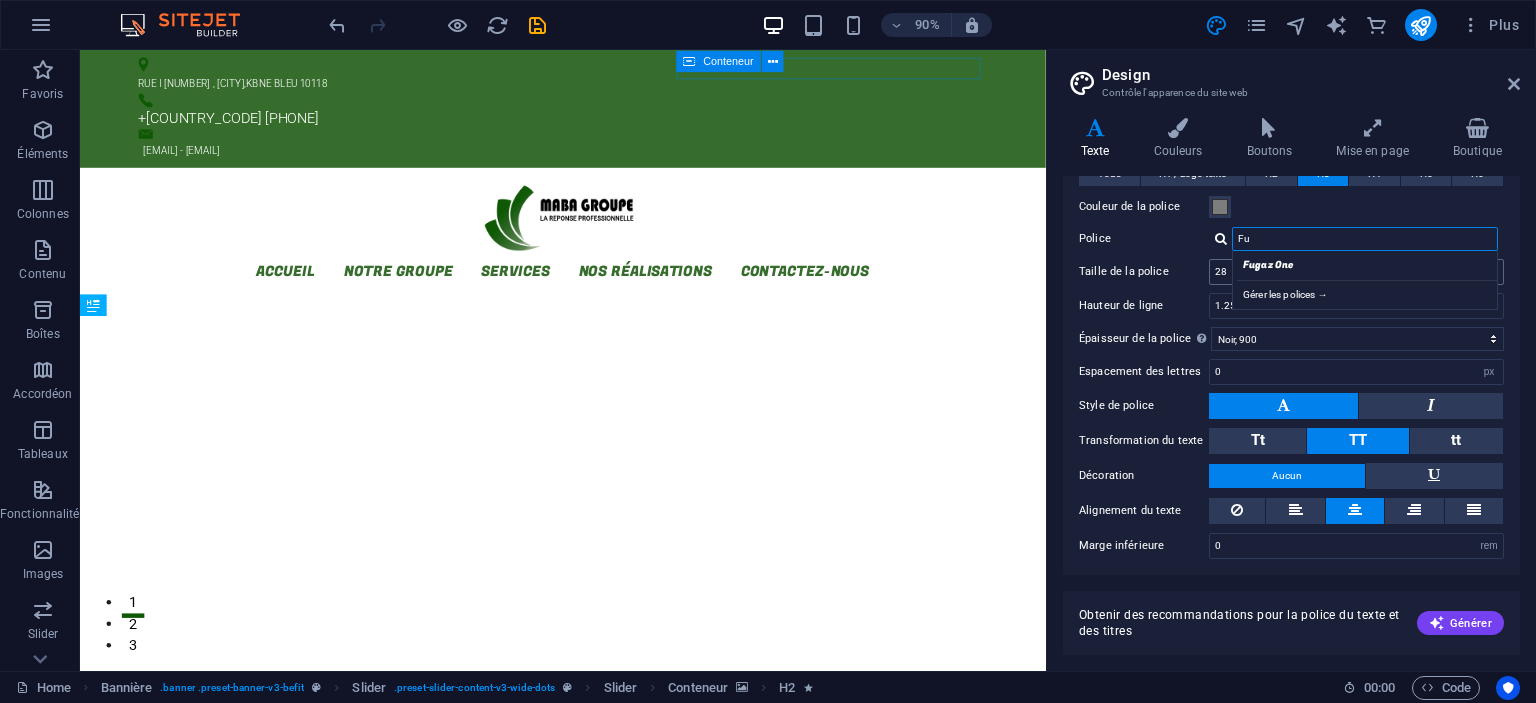 type on "F" 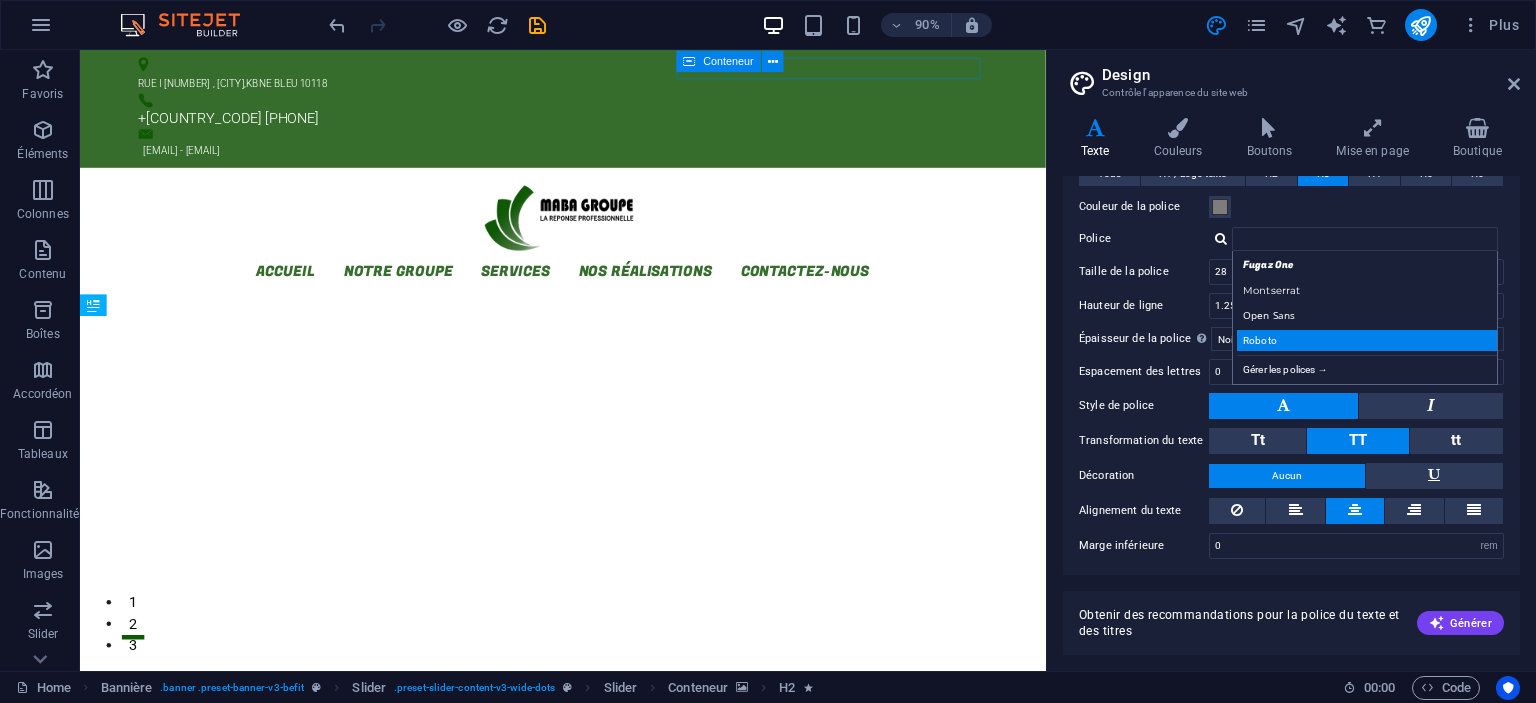 click on "Roboto" at bounding box center [1369, 340] 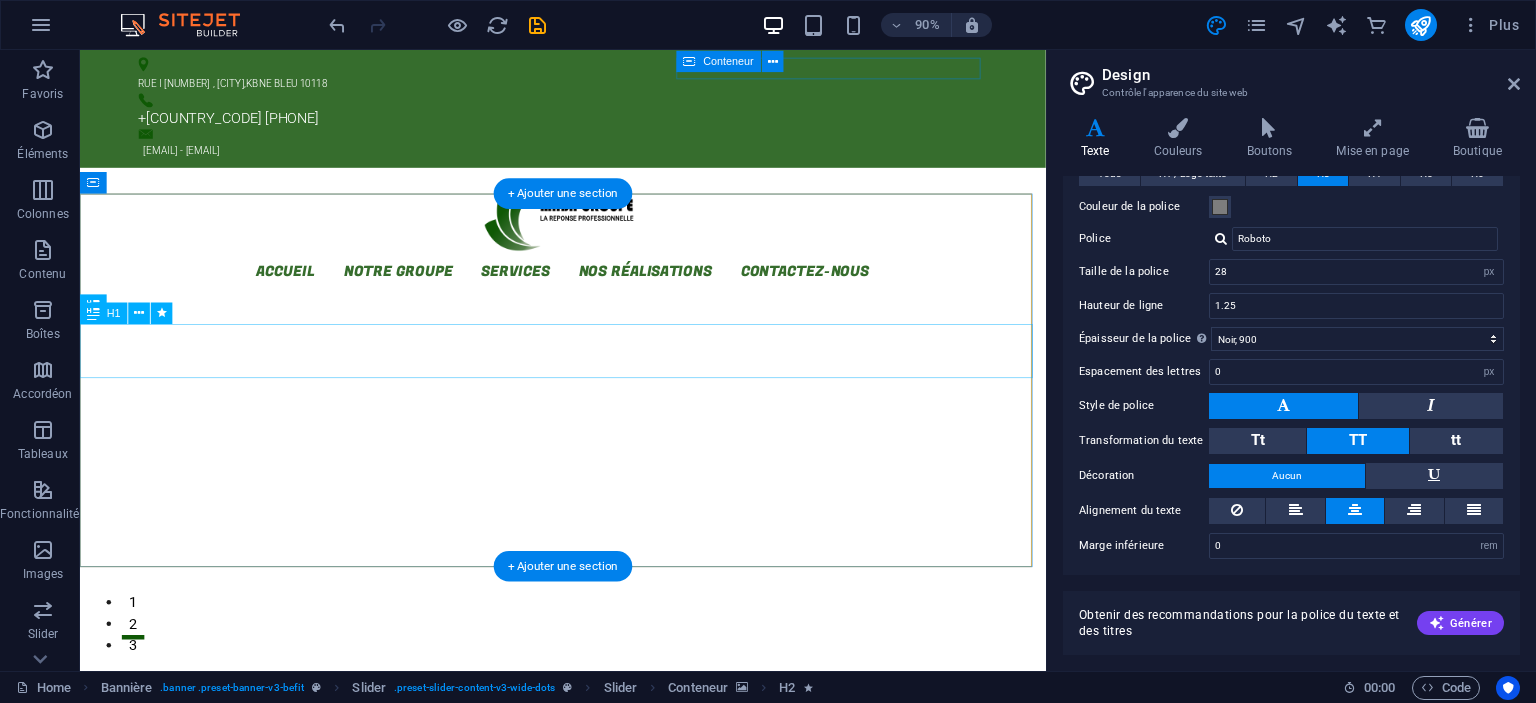 click on "bienvenue a maba groupe" at bounding box center (-2568, 3365) 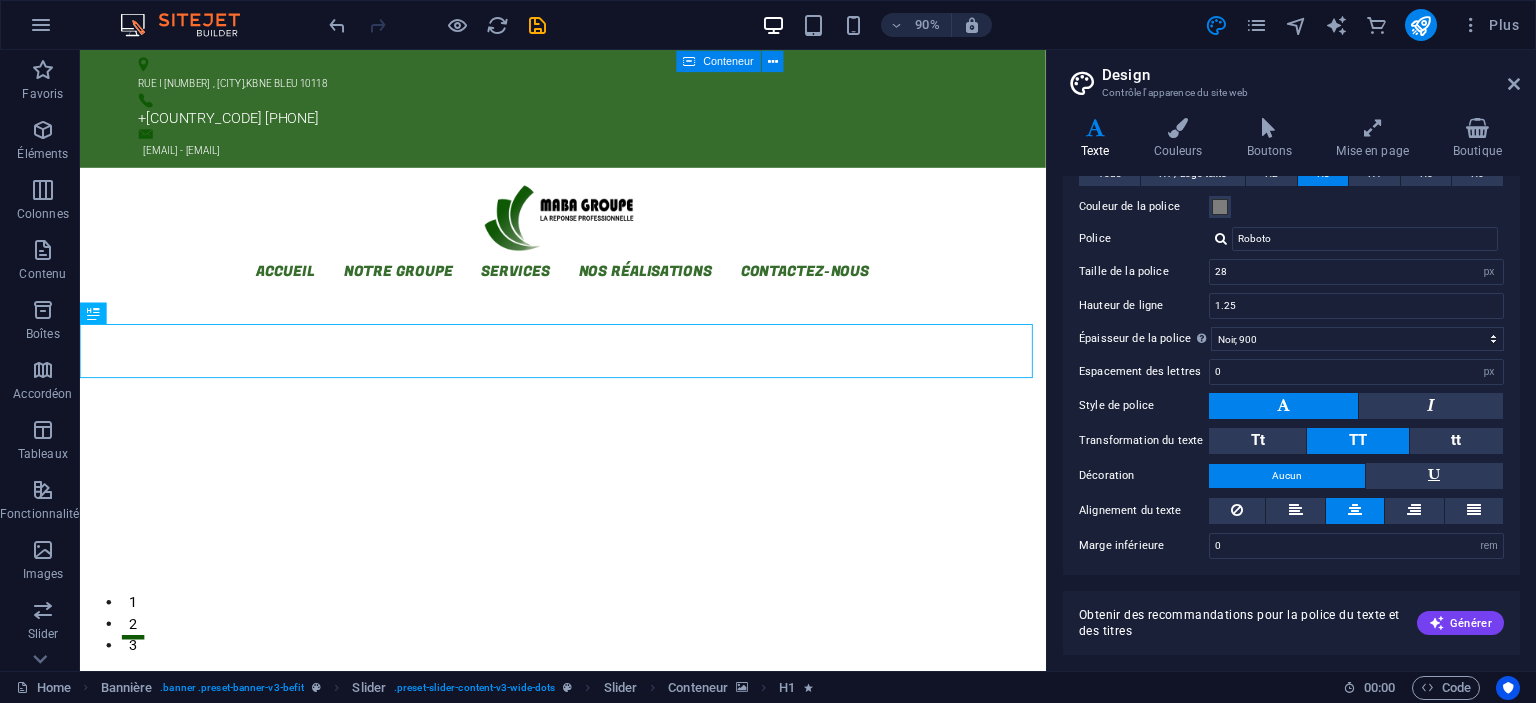 drag, startPoint x: 1519, startPoint y: 328, endPoint x: 1528, endPoint y: 199, distance: 129.31357 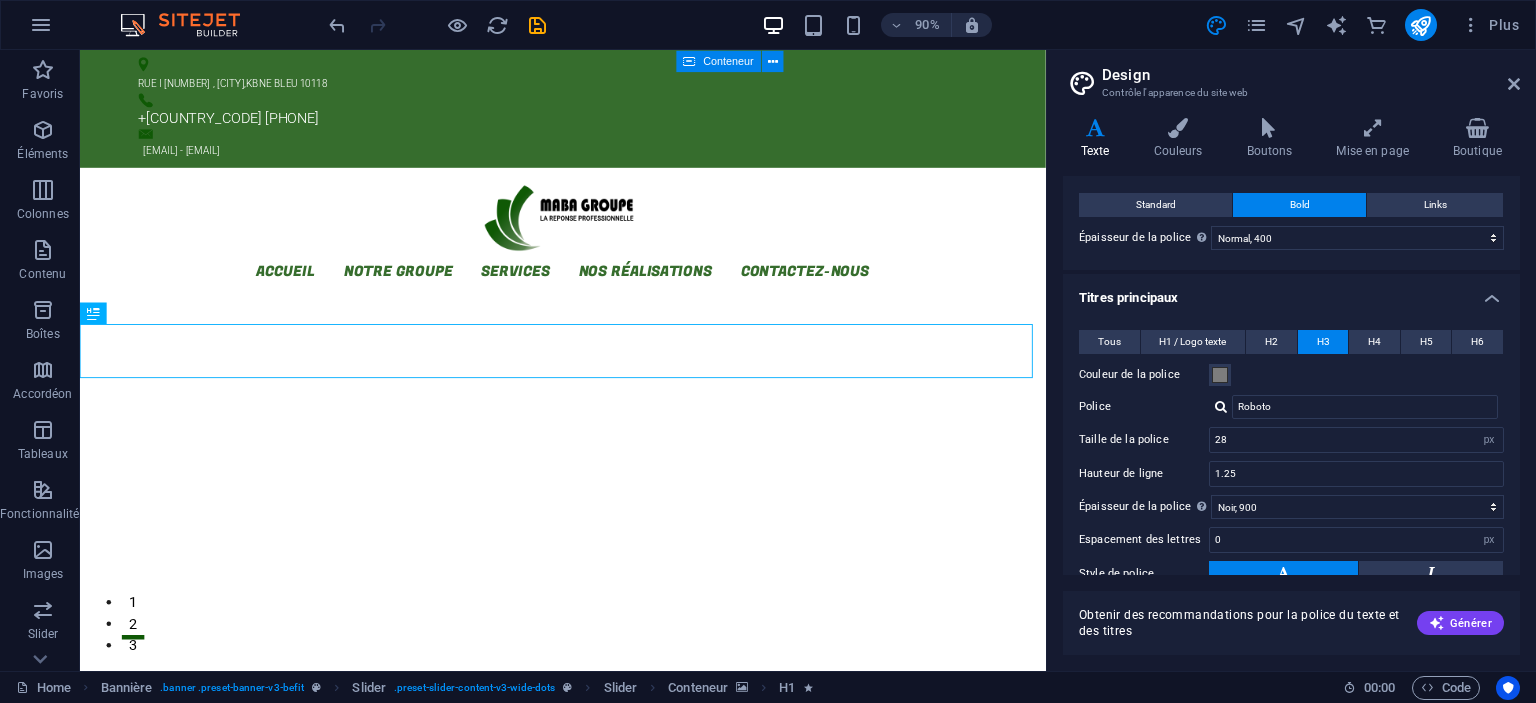 scroll, scrollTop: 0, scrollLeft: 0, axis: both 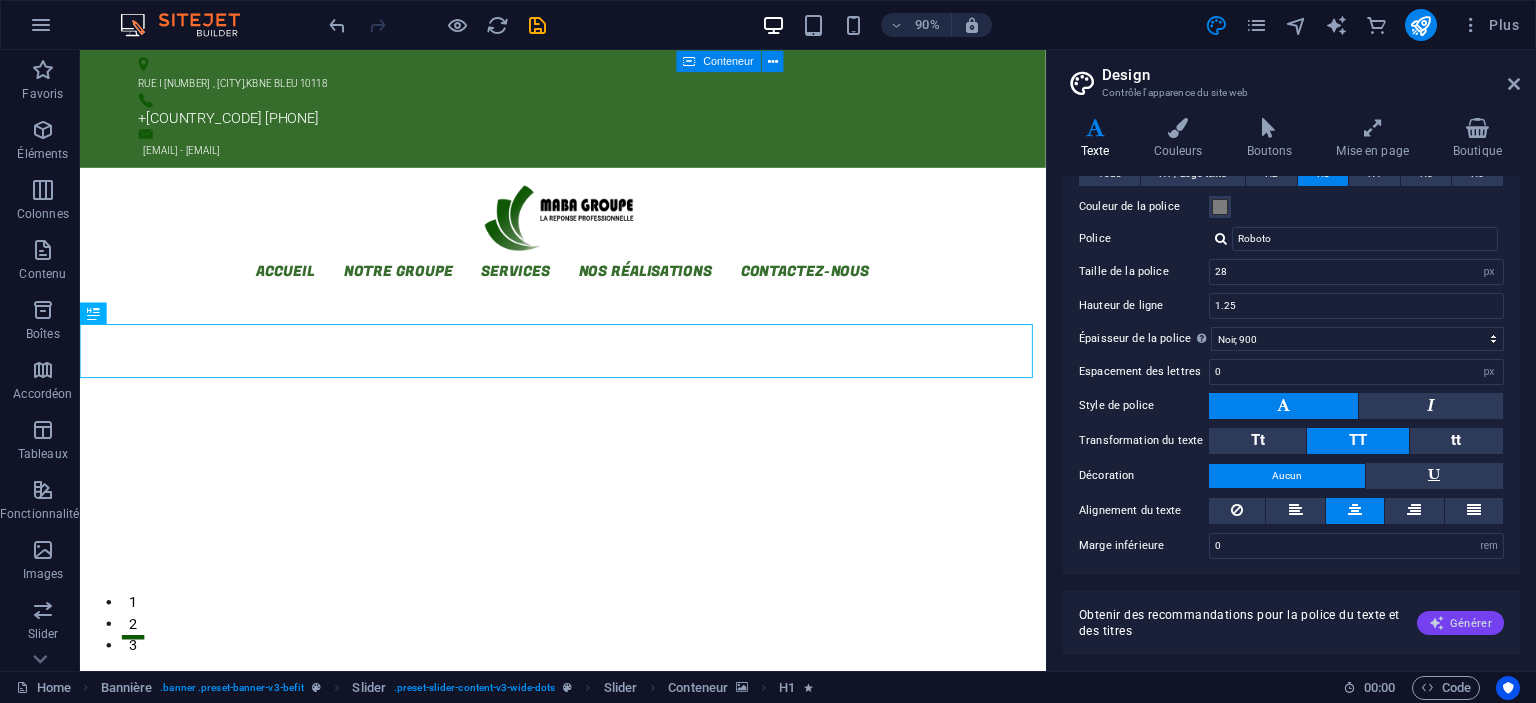 click on "Générer" at bounding box center [1460, 623] 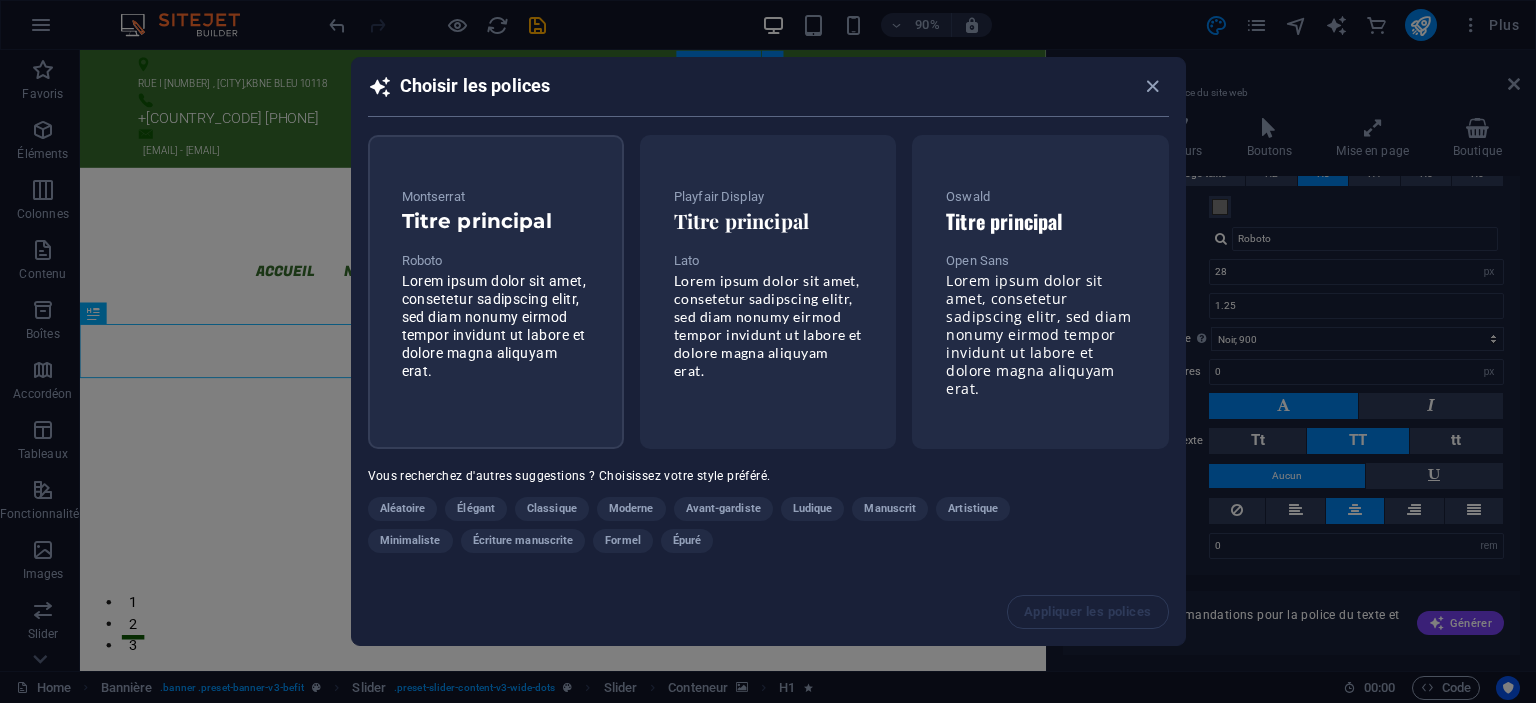 click on "Titre principal" at bounding box center [496, 221] 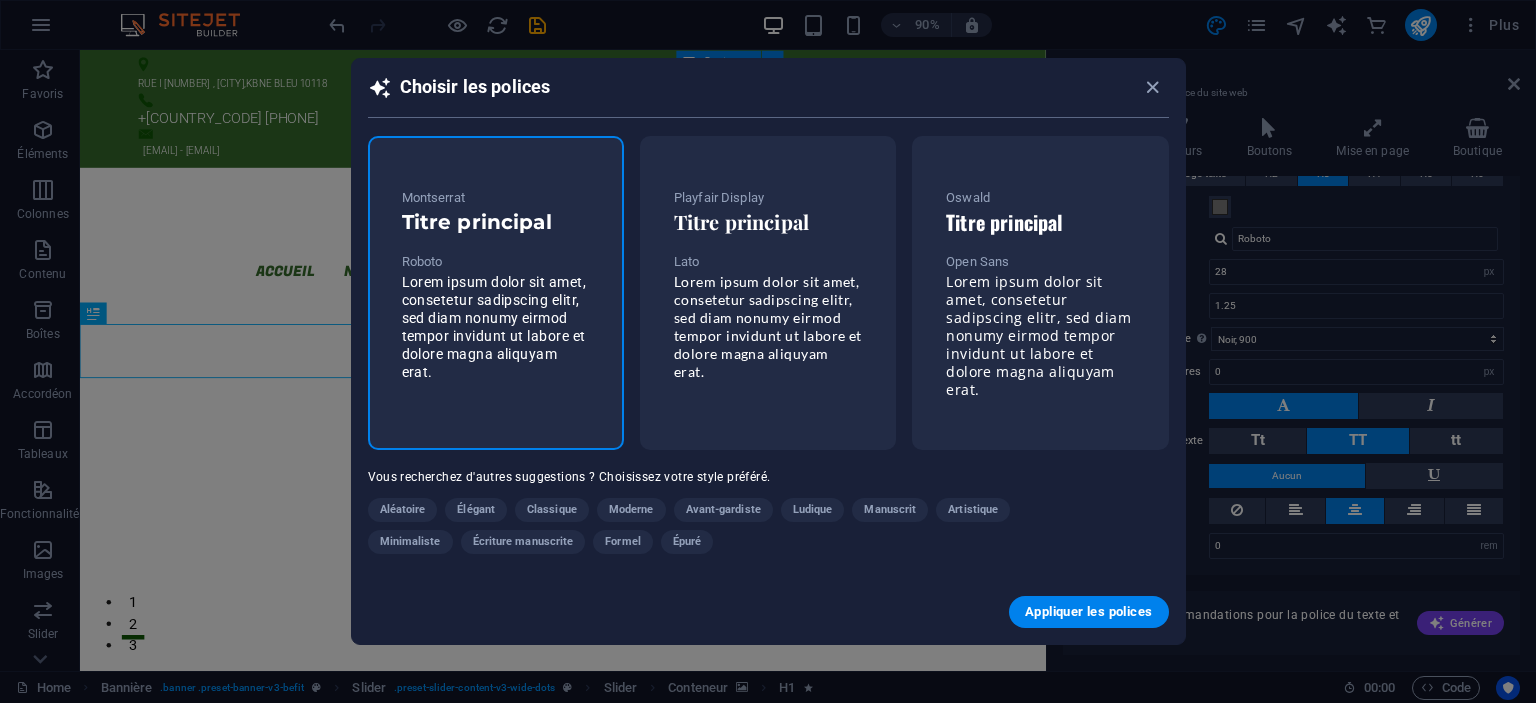 click on "Titre principal" at bounding box center (496, 222) 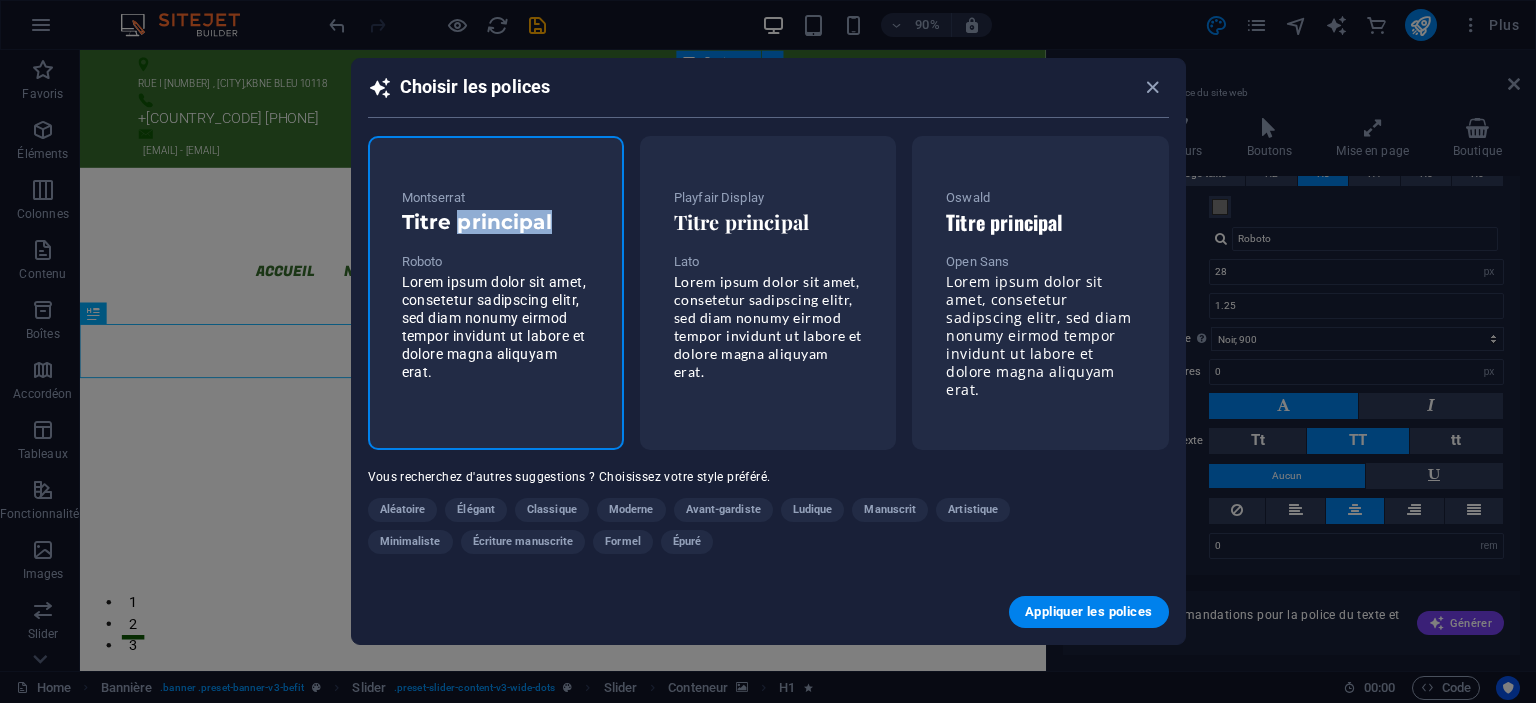 click on "Titre principal" at bounding box center [496, 222] 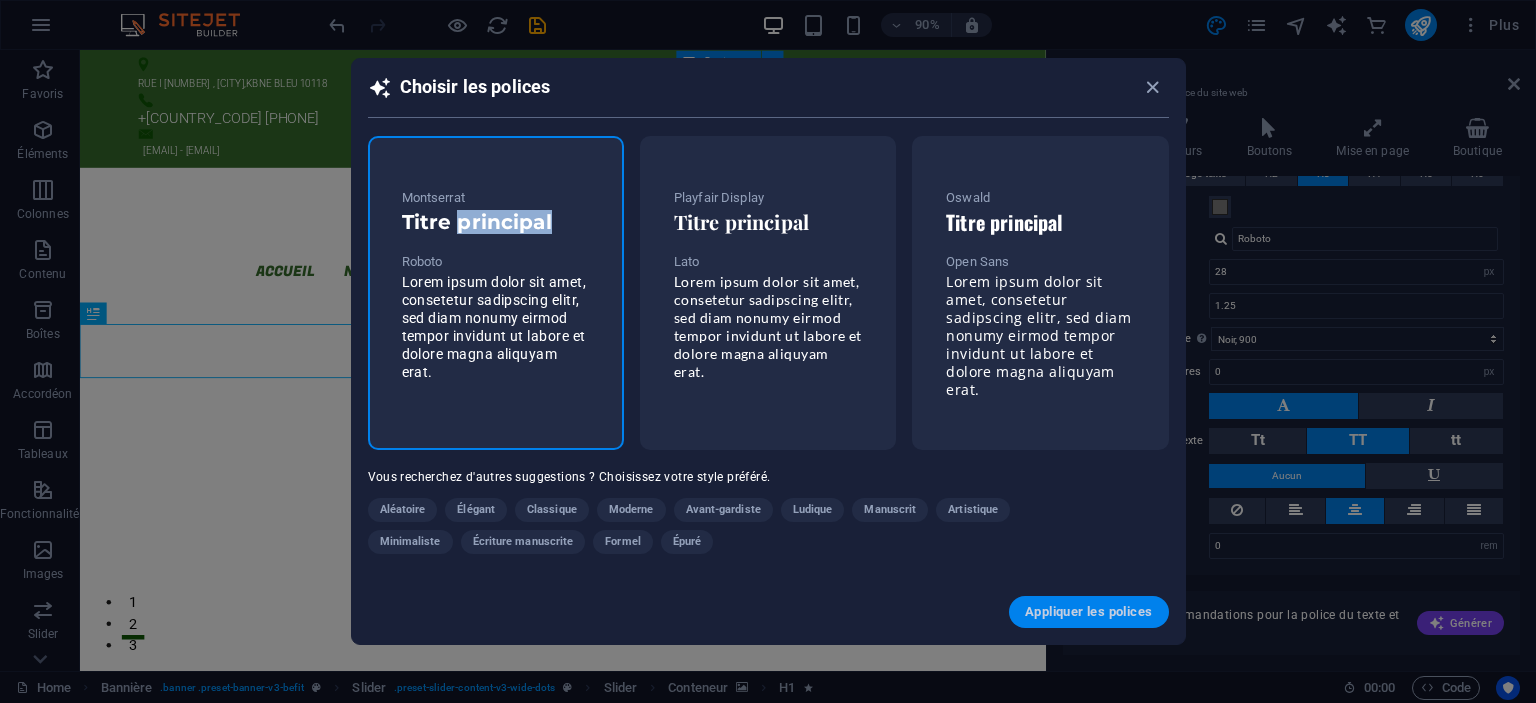 click on "Appliquer les polices" at bounding box center (1088, 612) 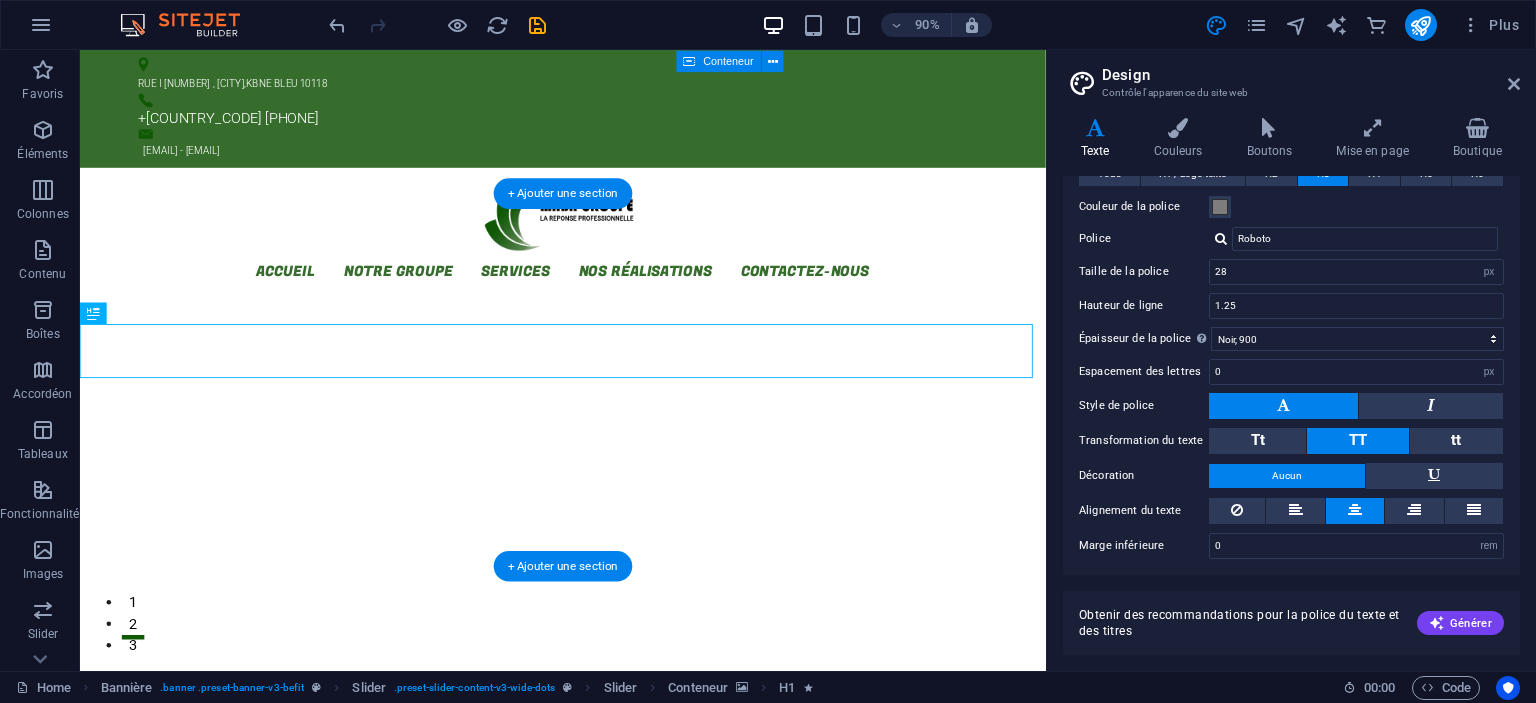 type on "Montserrat" 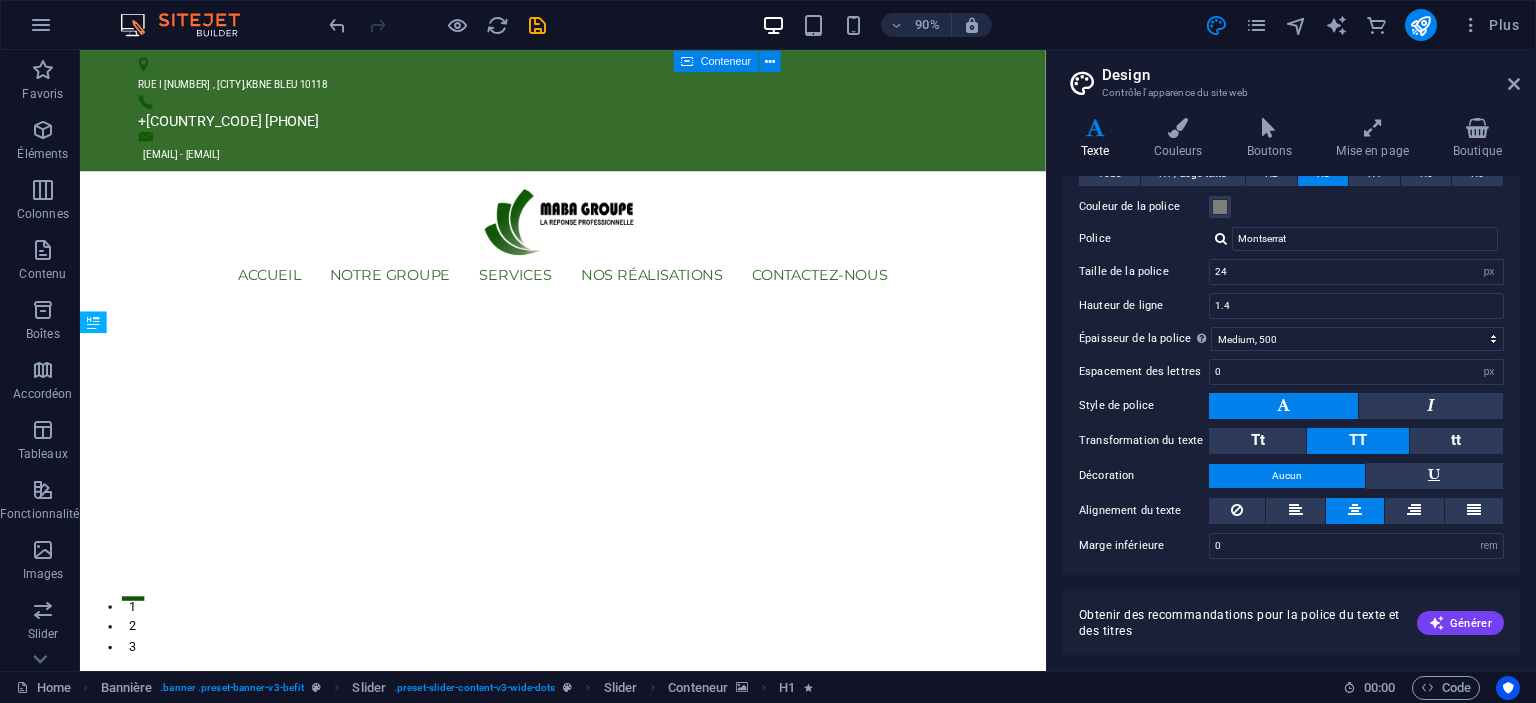 scroll, scrollTop: 0, scrollLeft: 0, axis: both 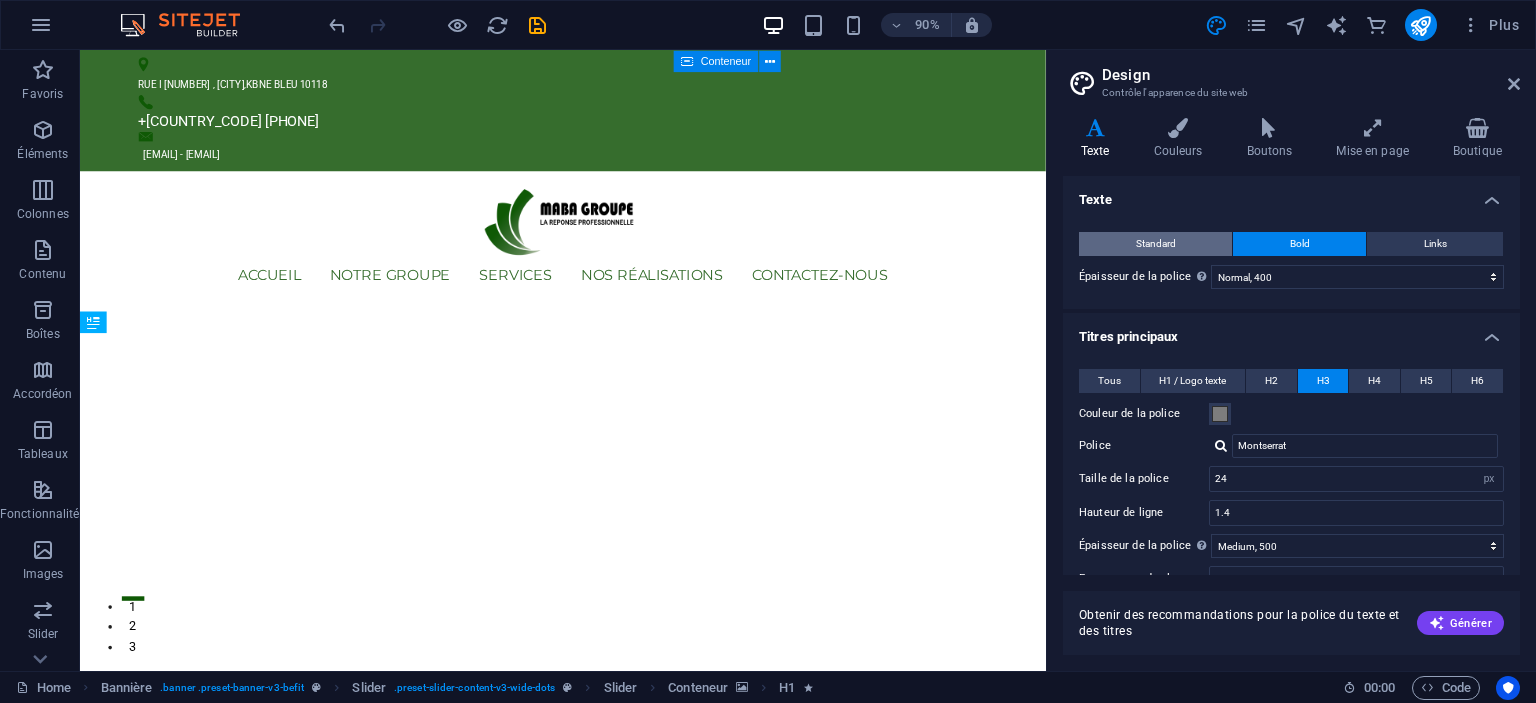 click on "Standard" at bounding box center (1156, 244) 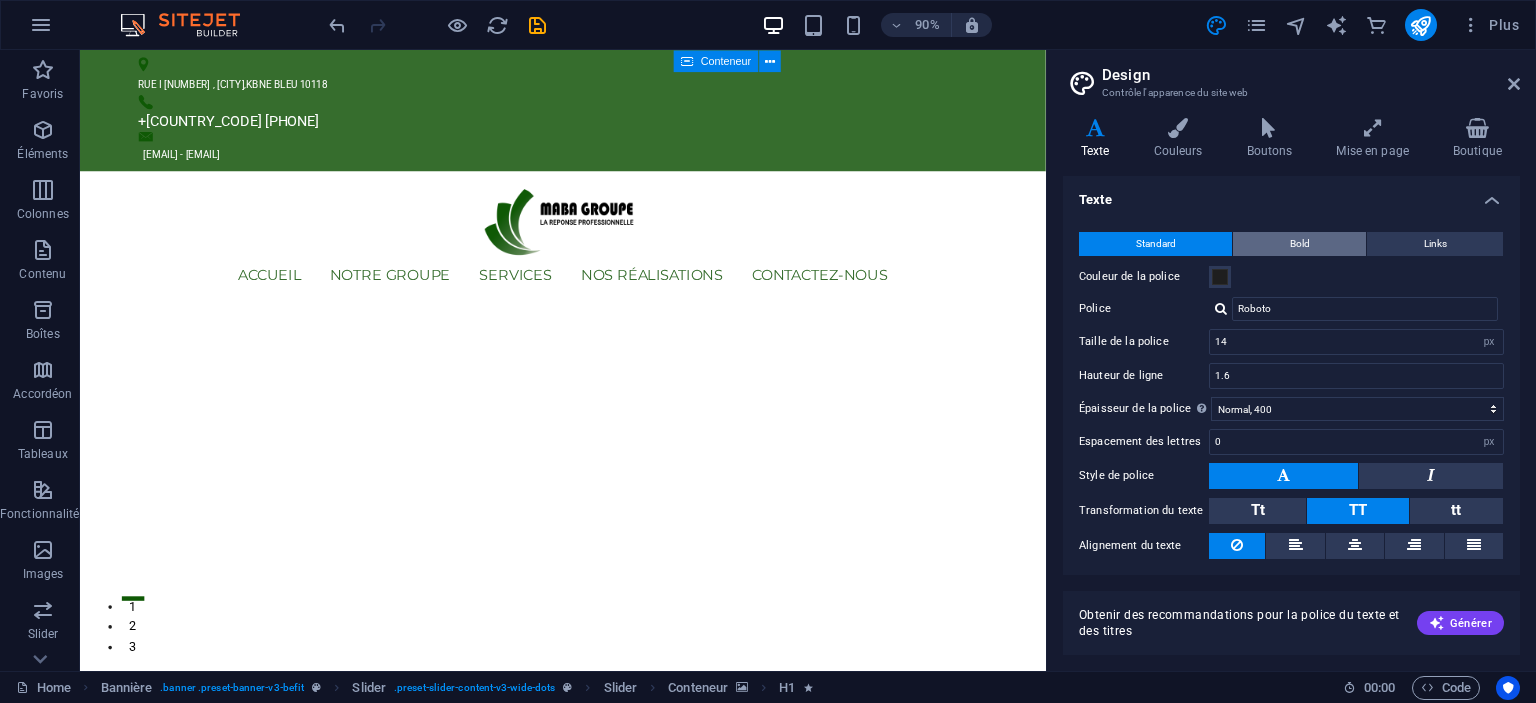 click on "Bold" at bounding box center [1299, 244] 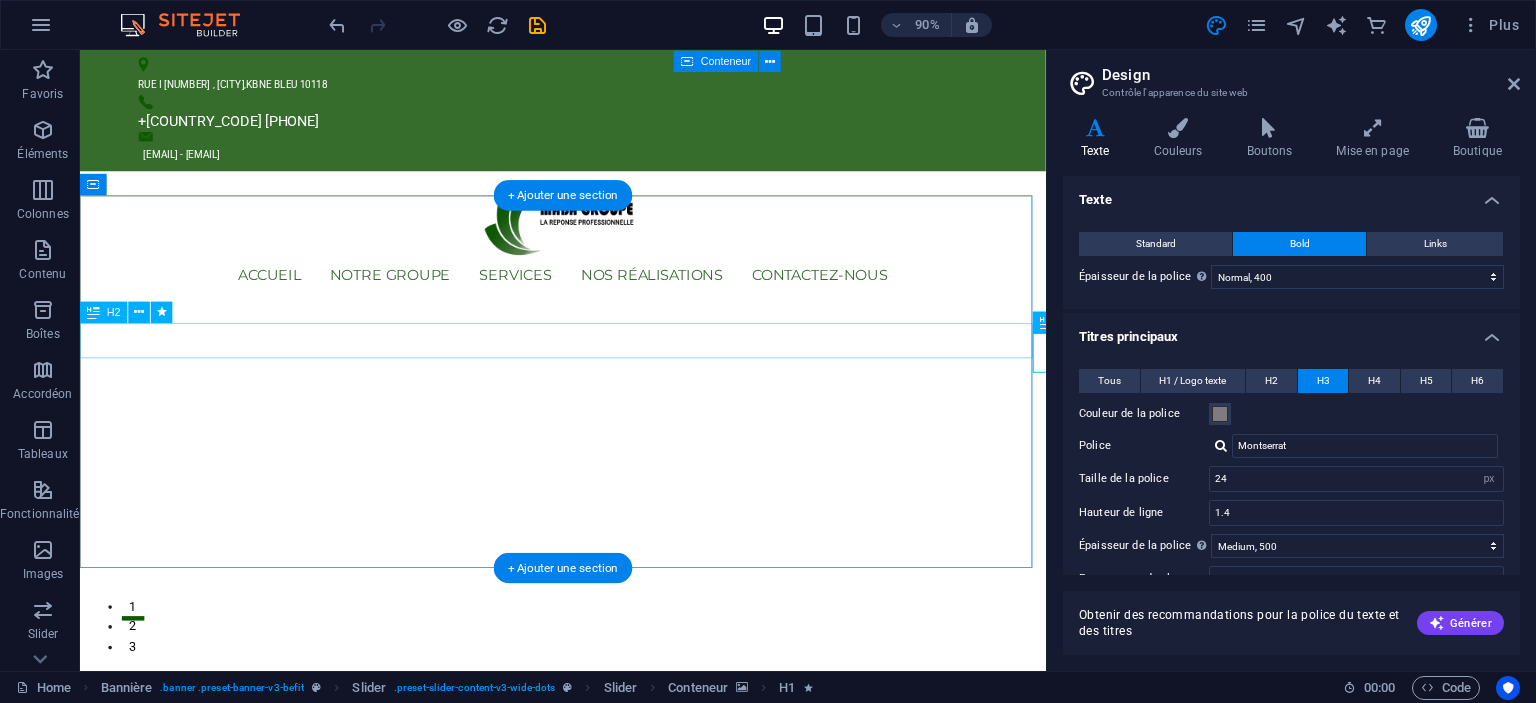 click on "bienvenue a mabagroupe" at bounding box center (-1509, 2504) 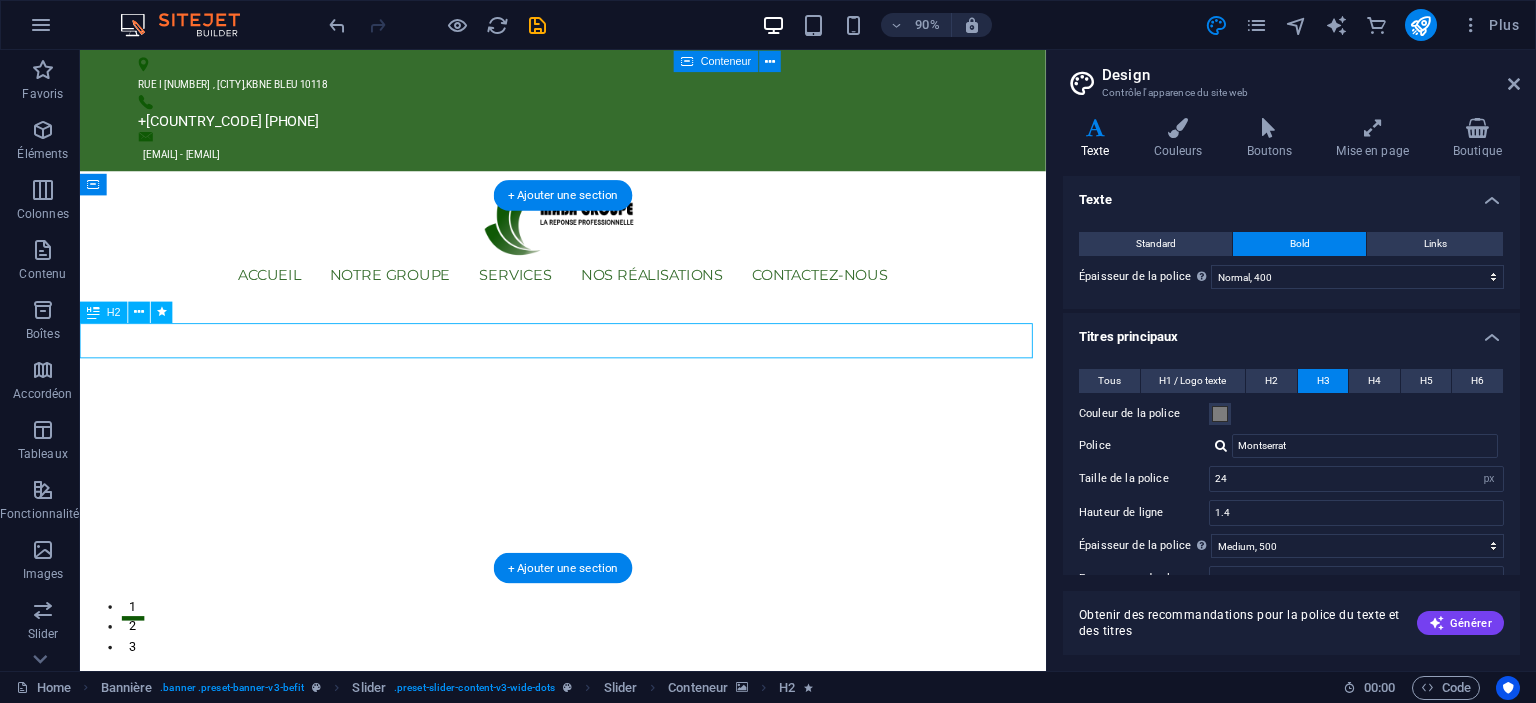 click on "bienvenue a mabagroupe" at bounding box center [-1509, 2504] 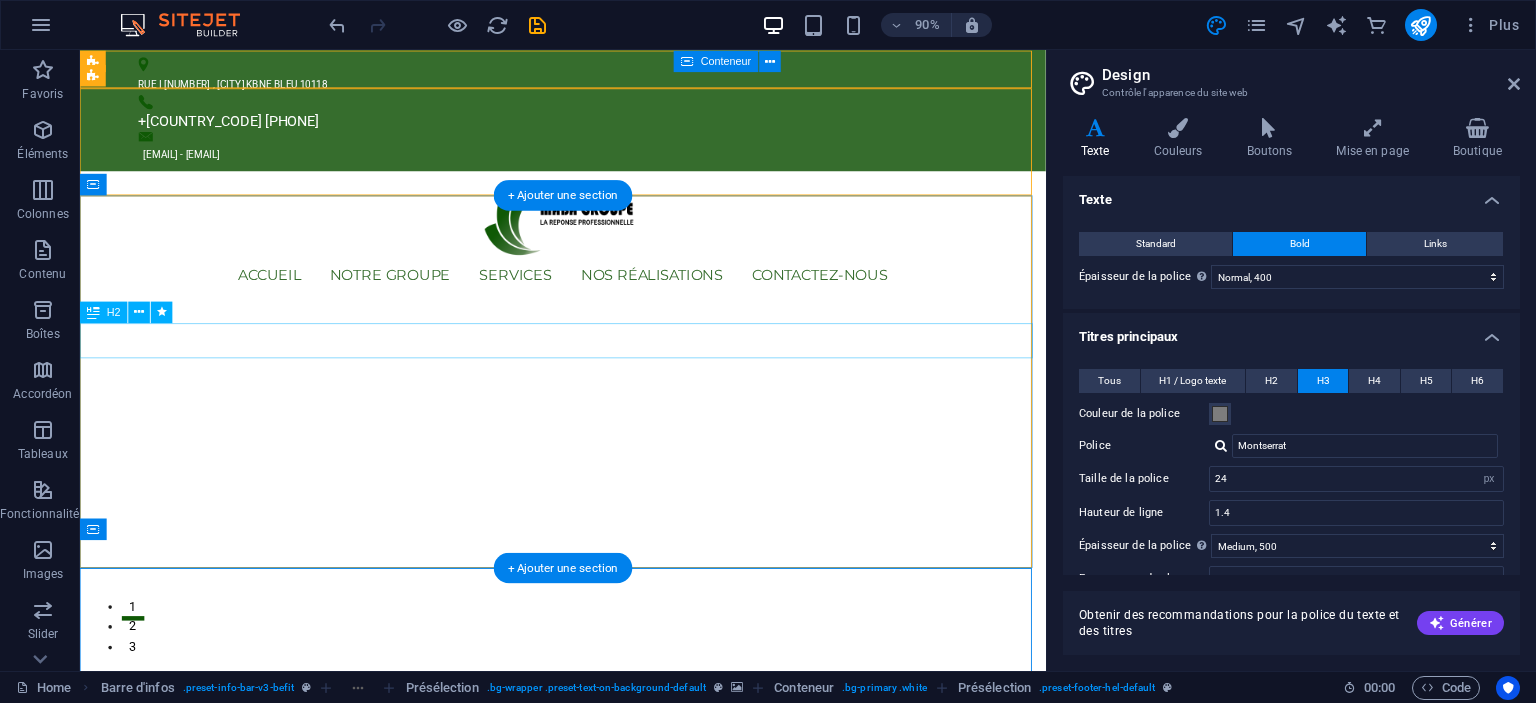 click on "bienvenue a mabagroupe" at bounding box center [-1509, 2504] 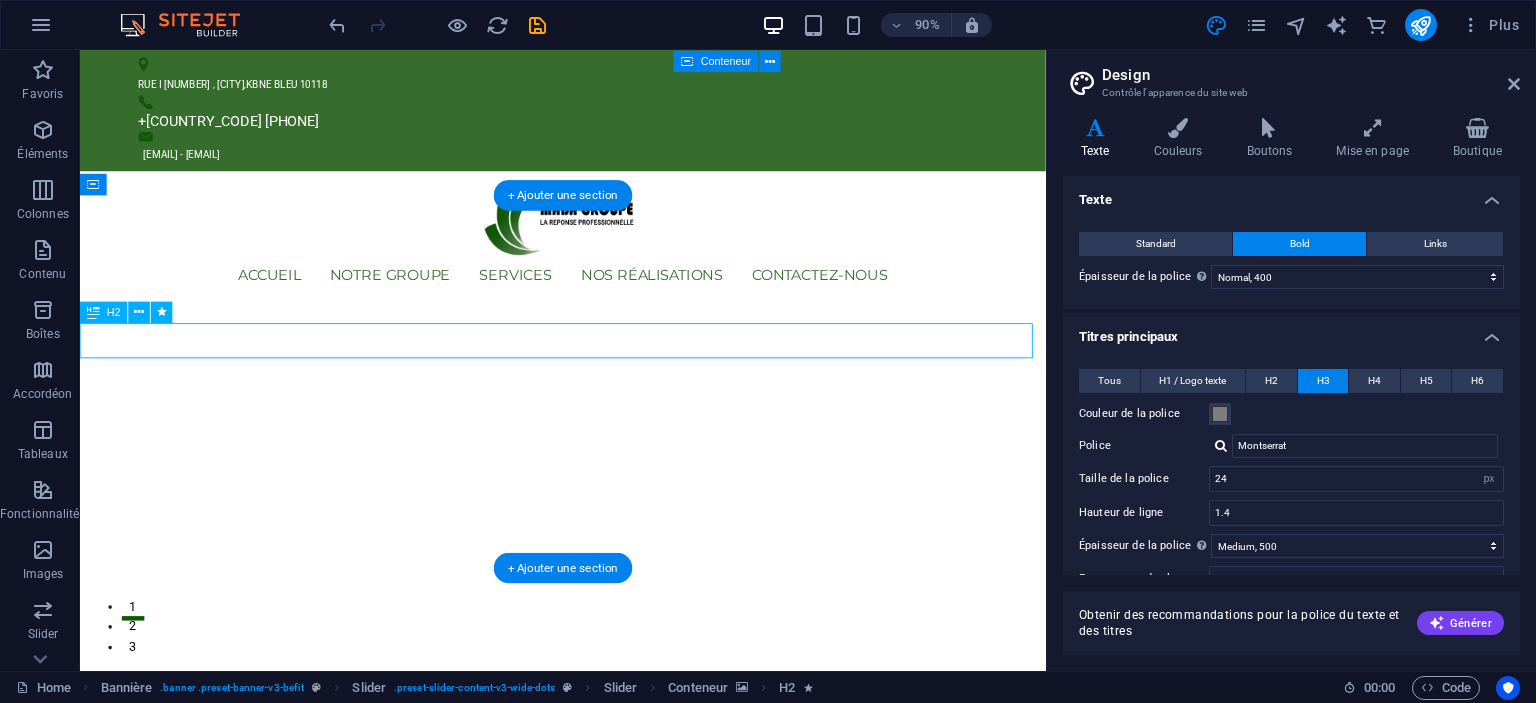 click on "bienvenue a mabagroupe" at bounding box center (-1509, 2504) 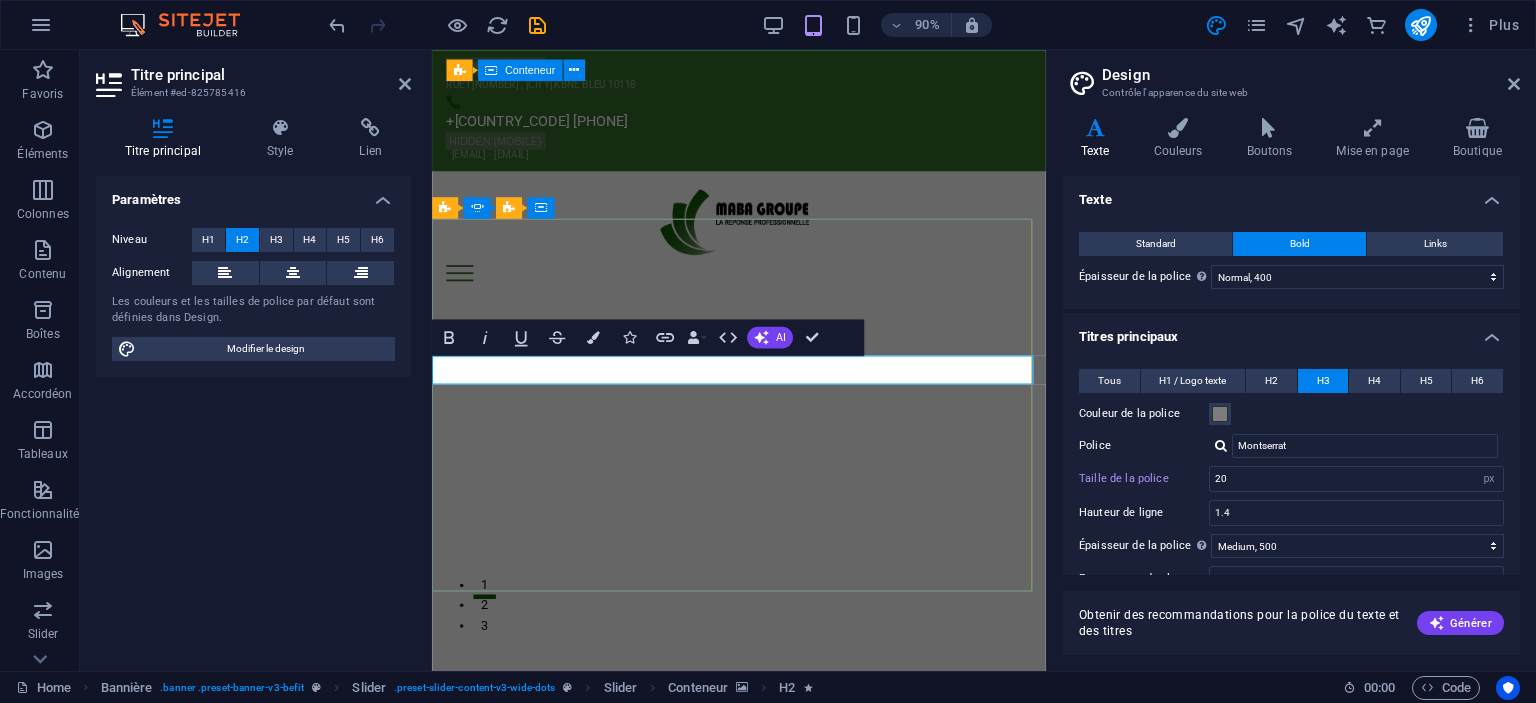 click on "bienvenue a mabagroupe" at bounding box center [-570, 2375] 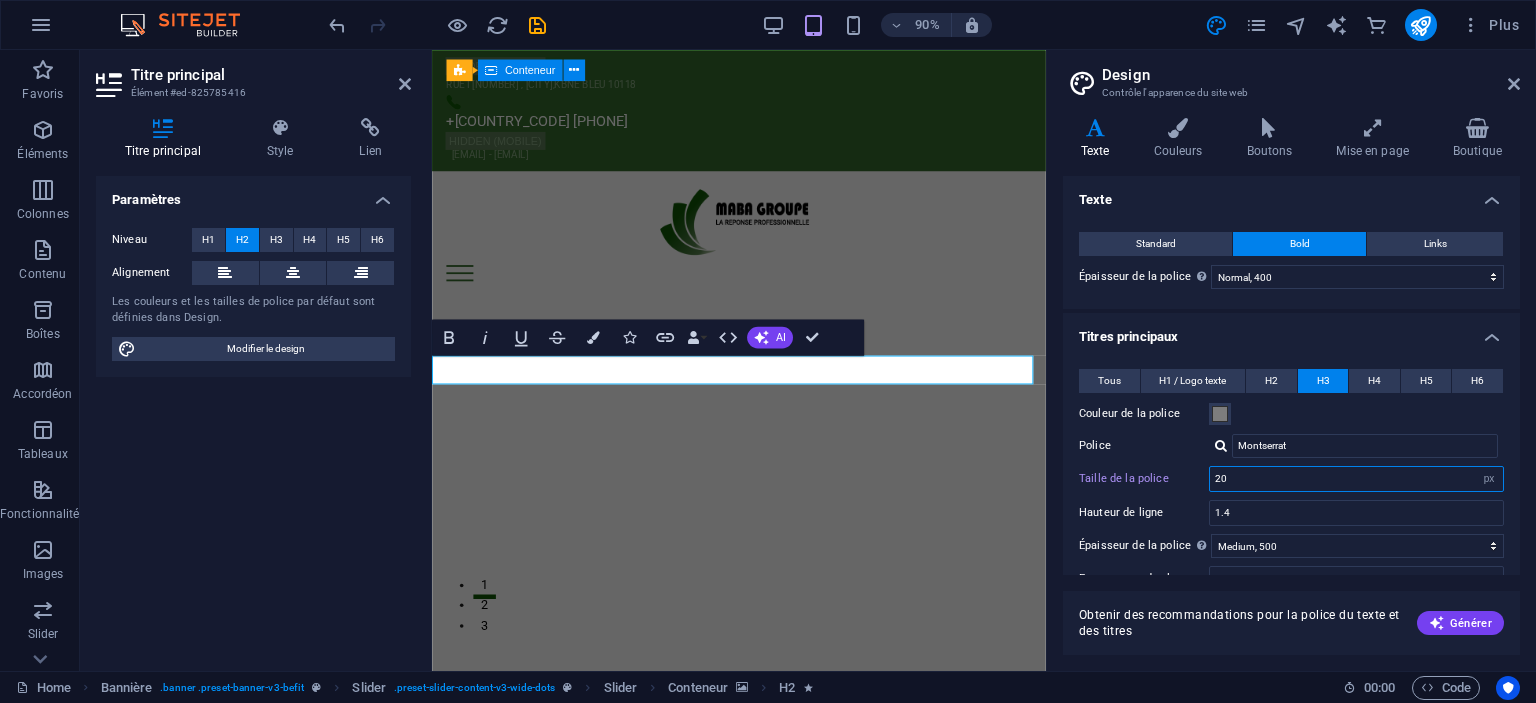 drag, startPoint x: 1236, startPoint y: 480, endPoint x: 1208, endPoint y: 480, distance: 28 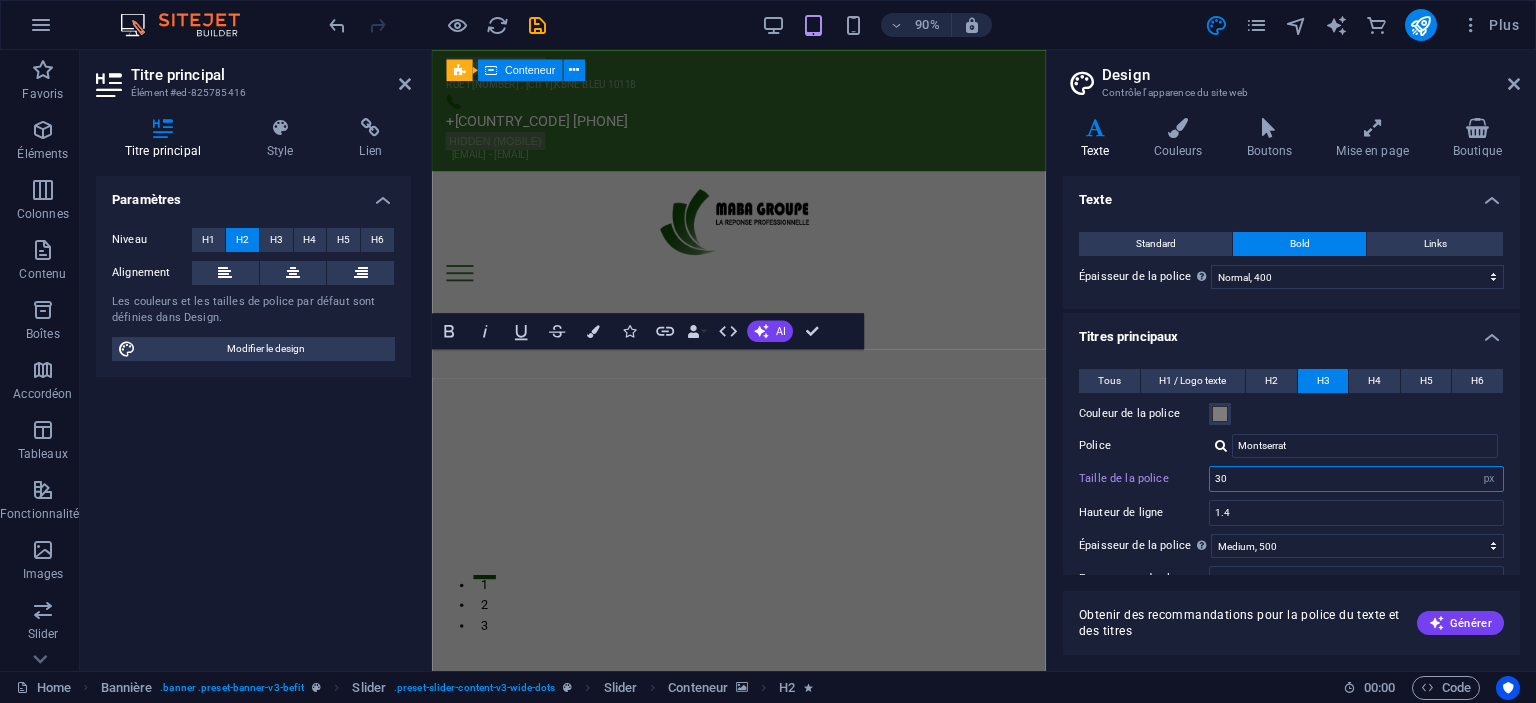 scroll, scrollTop: 200, scrollLeft: 0, axis: vertical 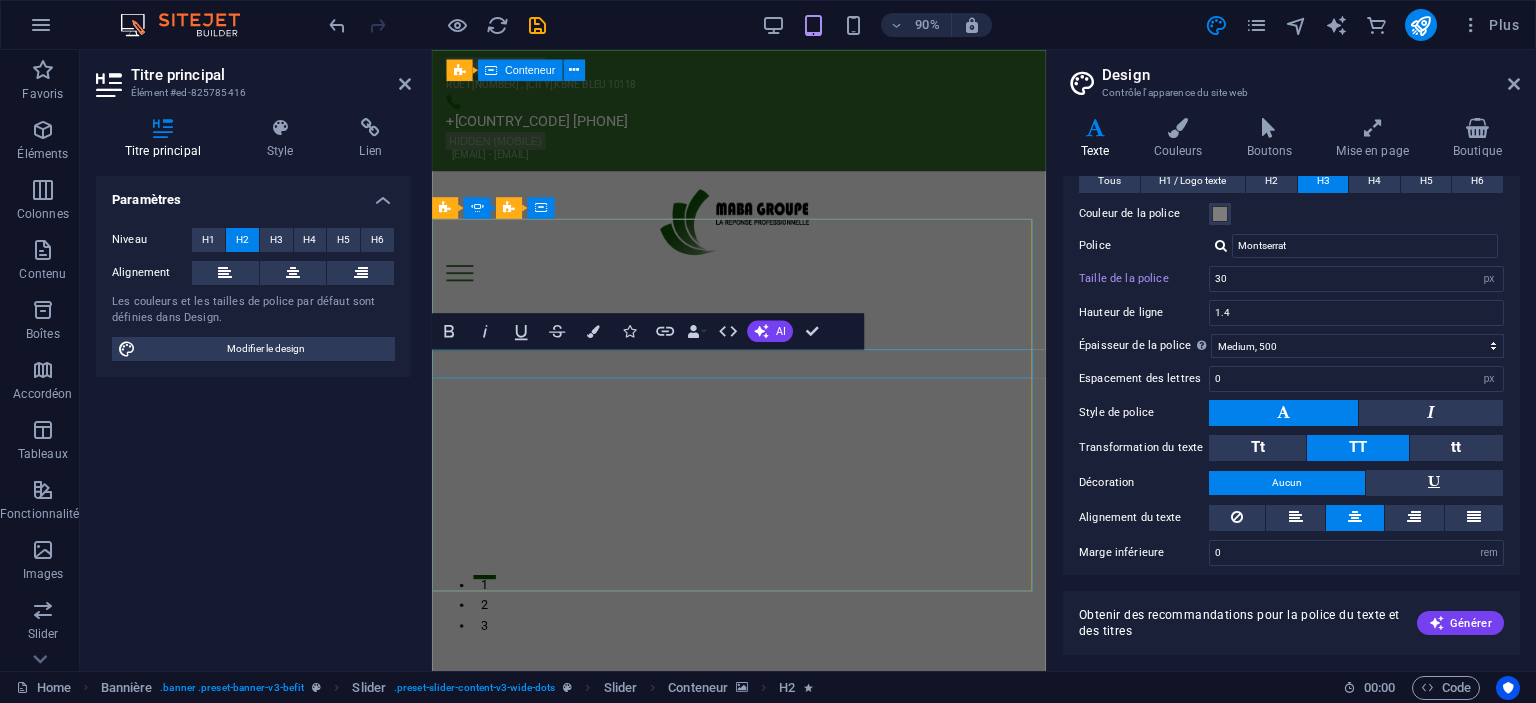 click on "bienvenue a maba groupe" at bounding box center [98, 1605] 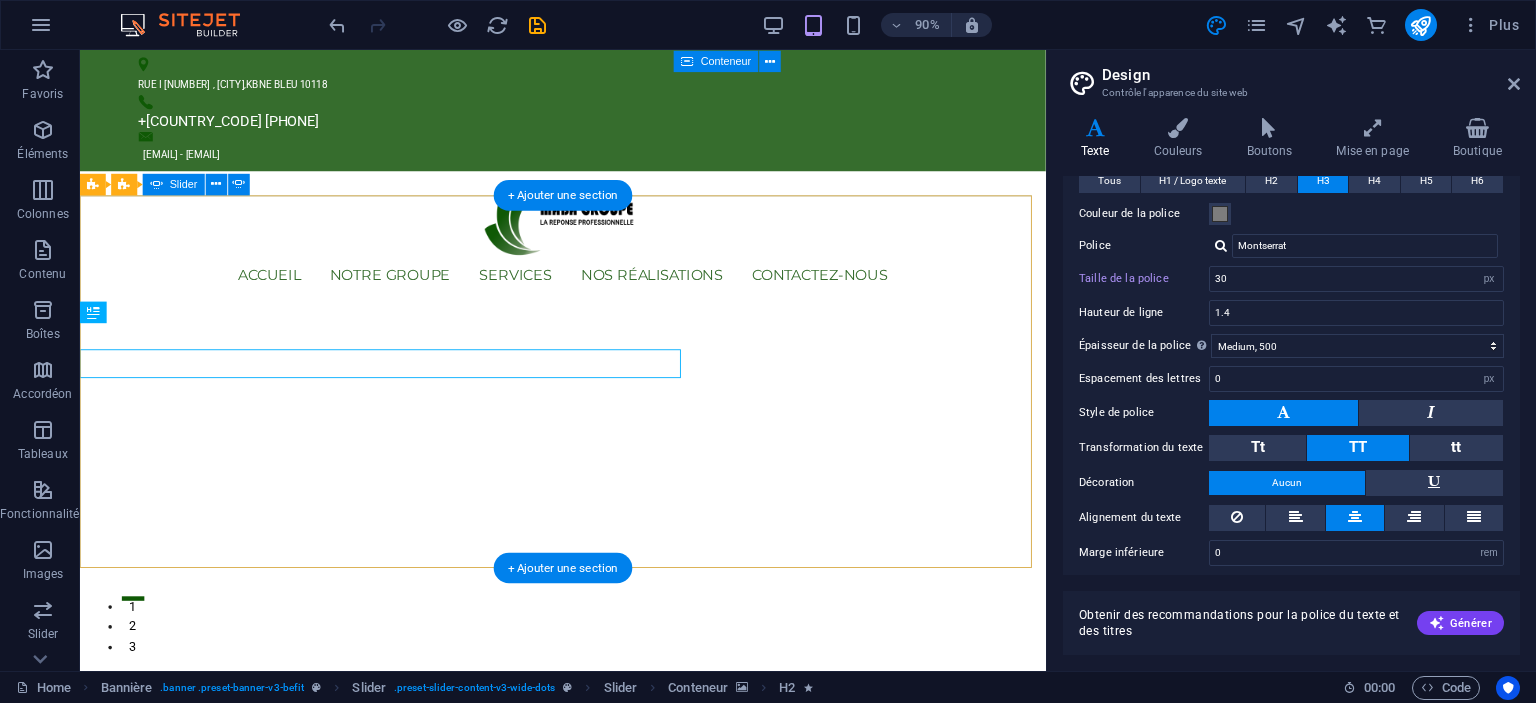 click on "bienvenue a maba groupe la solution professionnelle Learn more Get Appointment bienvenue a maba groupe une entreprise dynamique Learn more View Timetable bienvenue a mabagroupe une entreprise polyvalente Learn more View Details bienvenue a maba groupe la solution professionnelle Learn more Get Appointment bienvenue a maba groupe une entreprise dynamique Learn more View Timetable 1 2 3" at bounding box center (616, 574) 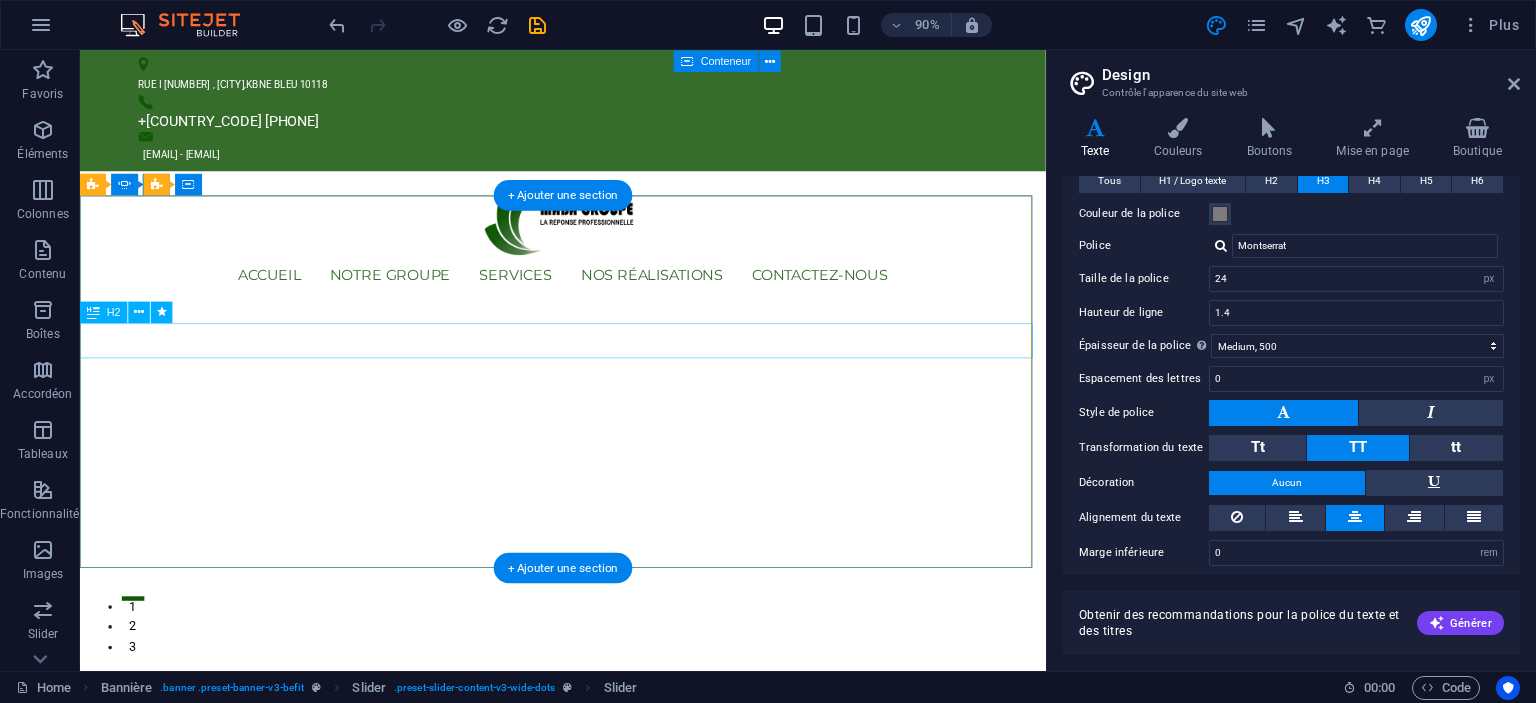 click on "bienvenue a maba groupe" at bounding box center (-450, 1693) 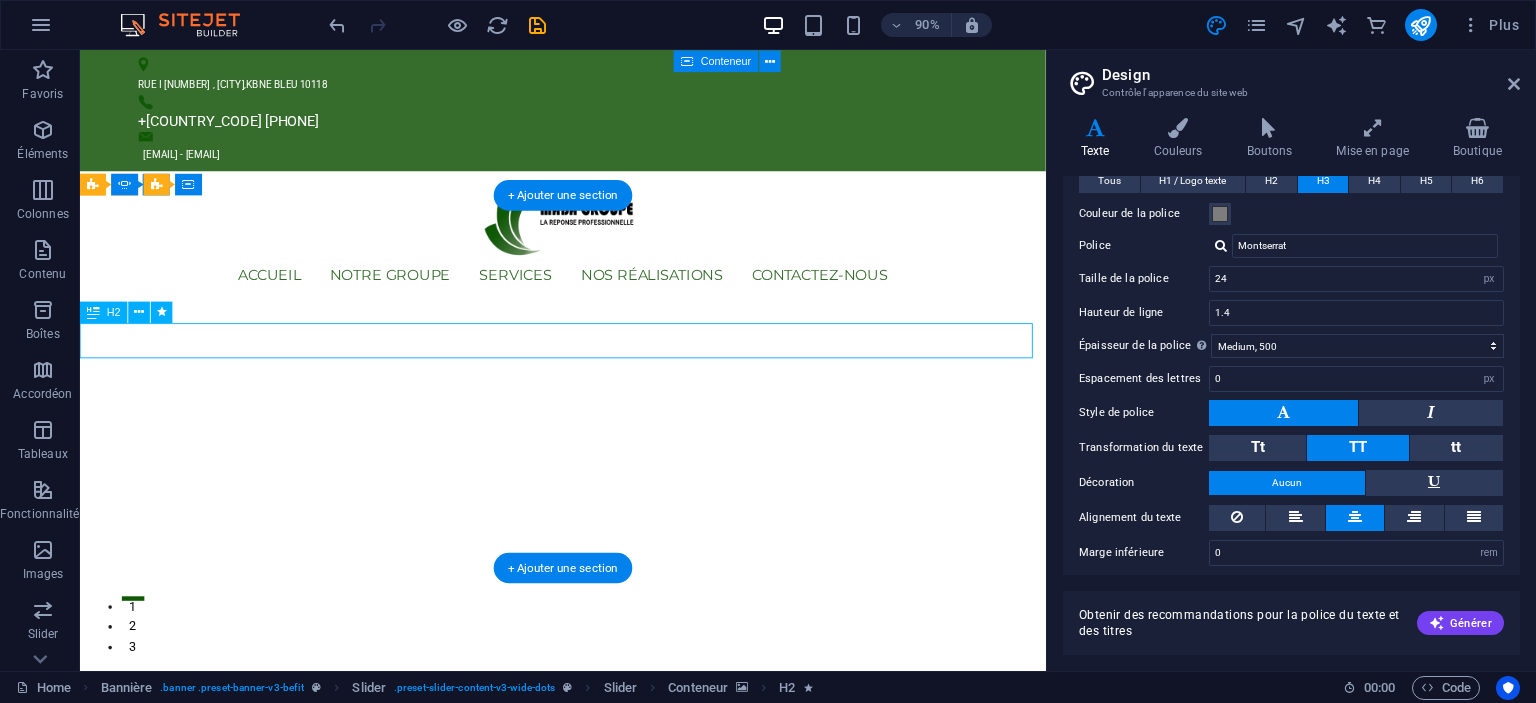 click on "bienvenue a maba groupe" at bounding box center [-450, 1693] 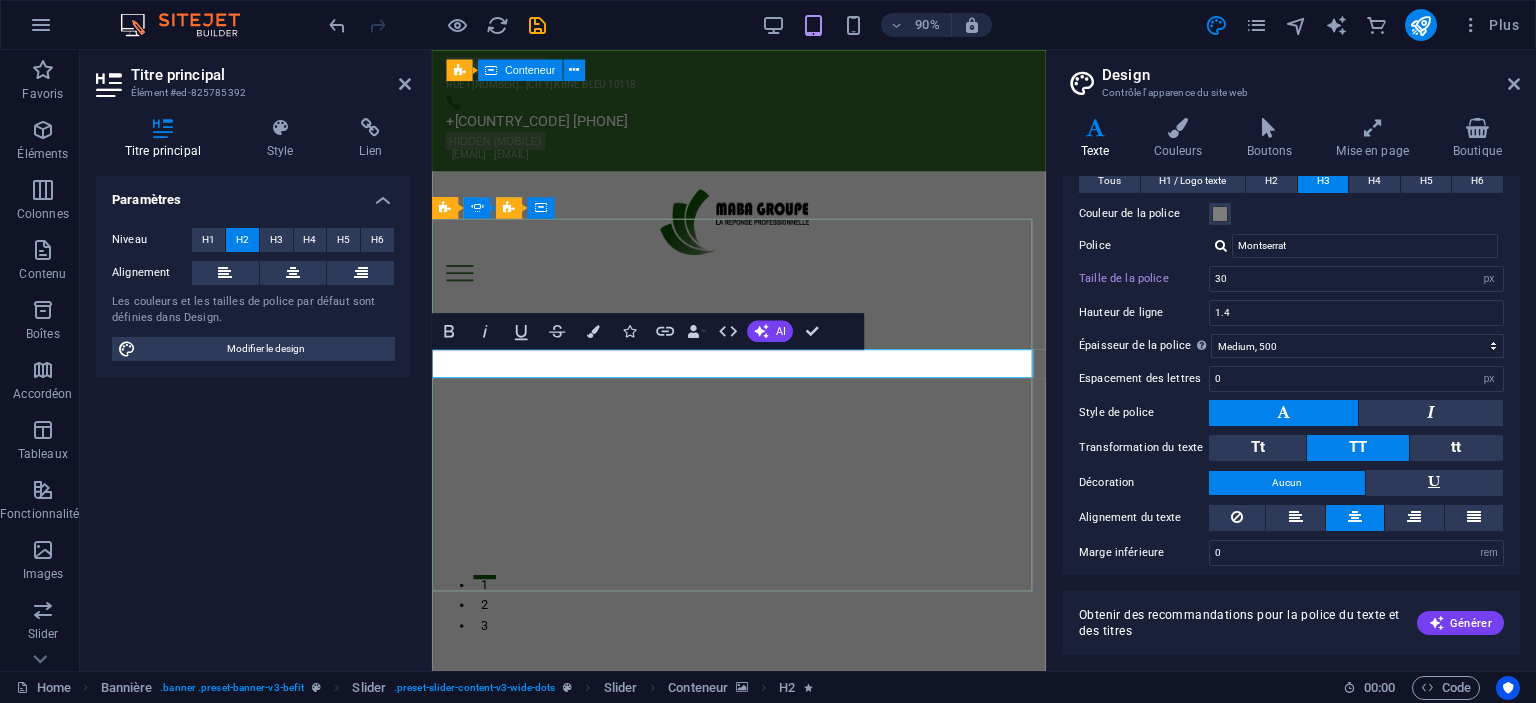 click on "bienvenue a maba groupe" at bounding box center [98, 1605] 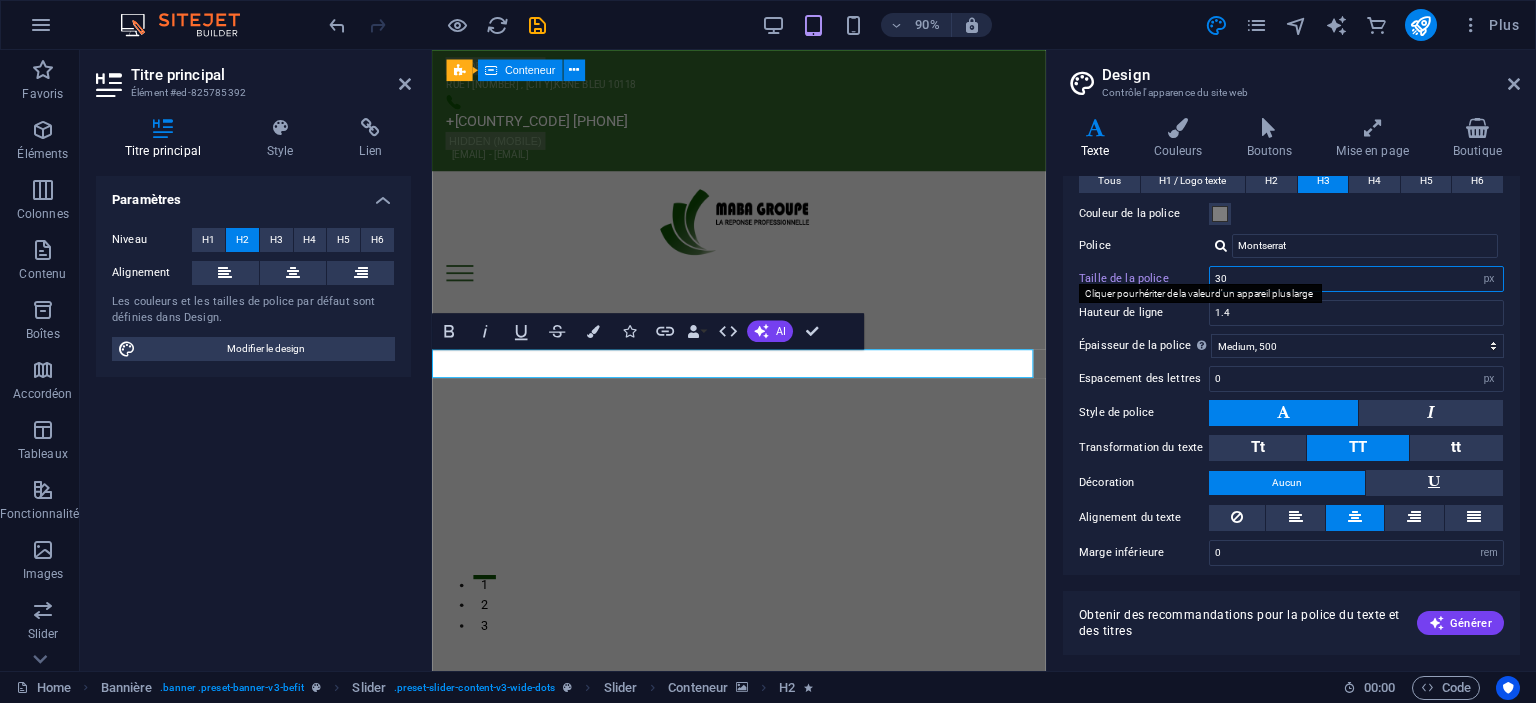drag, startPoint x: 1234, startPoint y: 280, endPoint x: 1194, endPoint y: 280, distance: 40 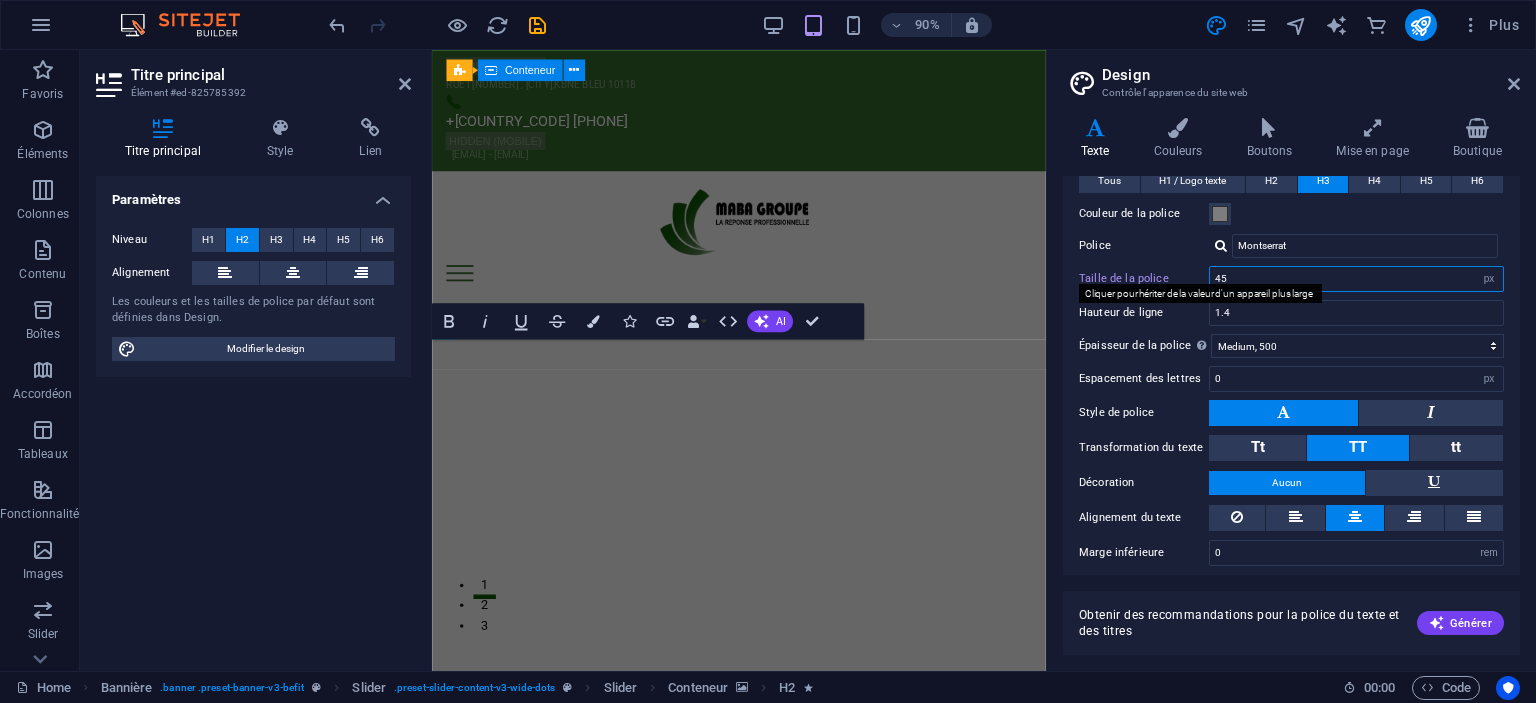 drag, startPoint x: 1232, startPoint y: 274, endPoint x: 1162, endPoint y: 276, distance: 70.028564 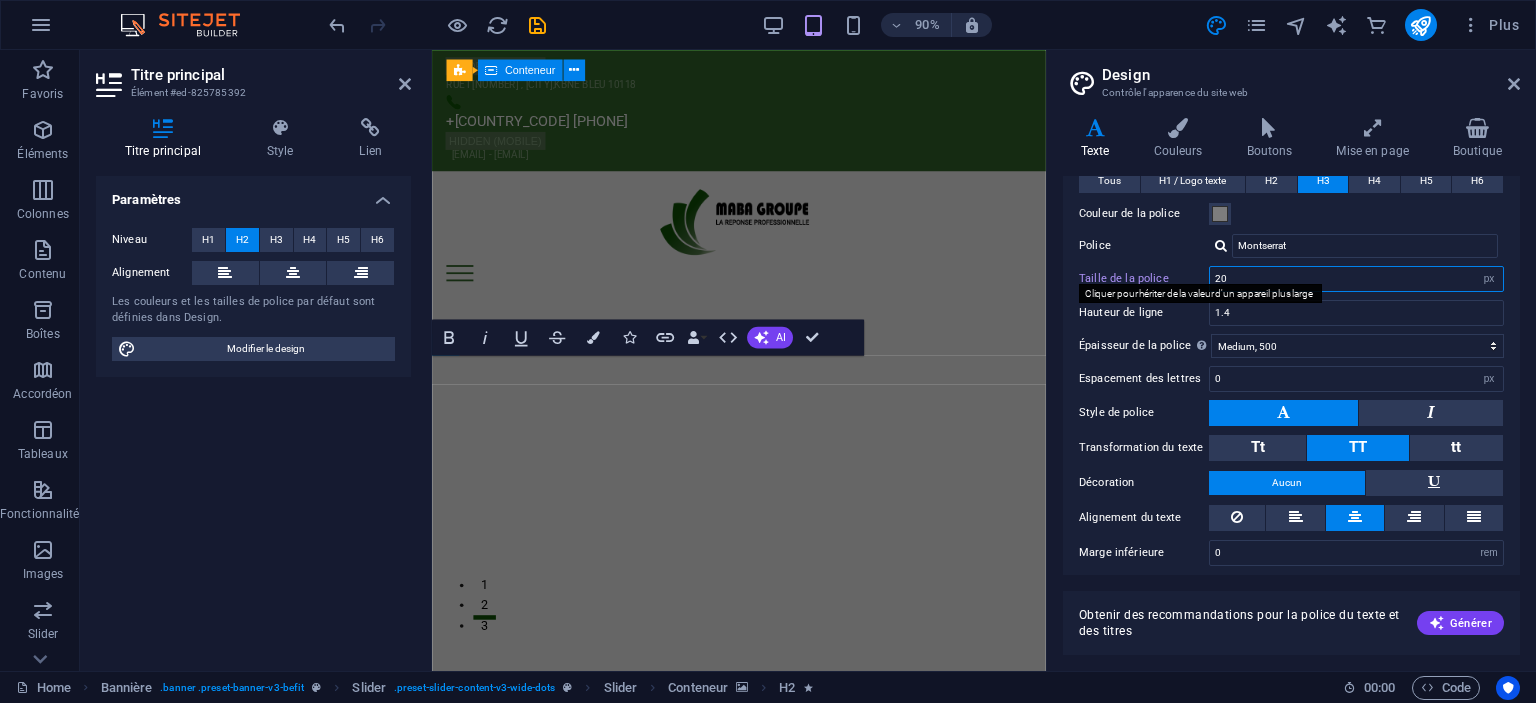 drag, startPoint x: 1232, startPoint y: 279, endPoint x: 1195, endPoint y: 275, distance: 37.215588 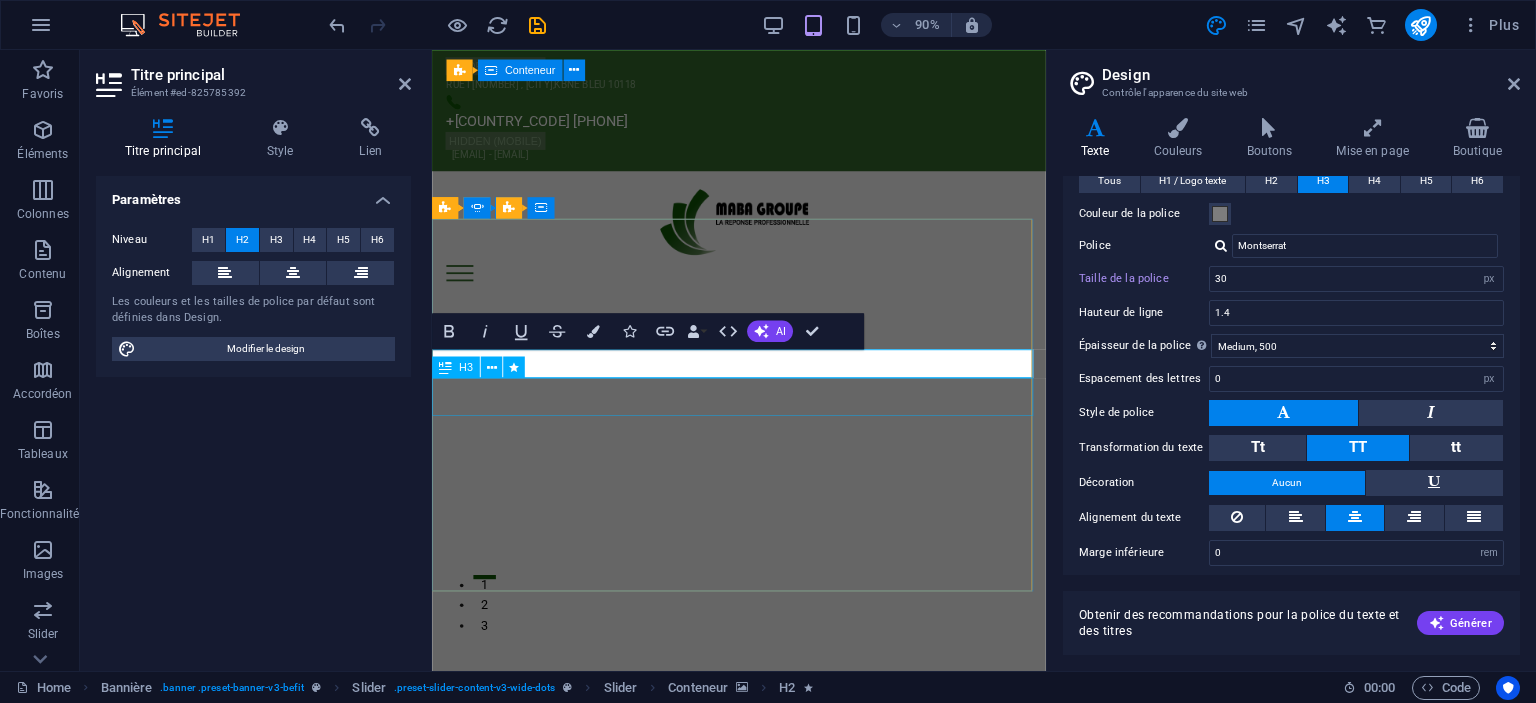 click on "une entreprise dynamique" at bounding box center (98, 1642) 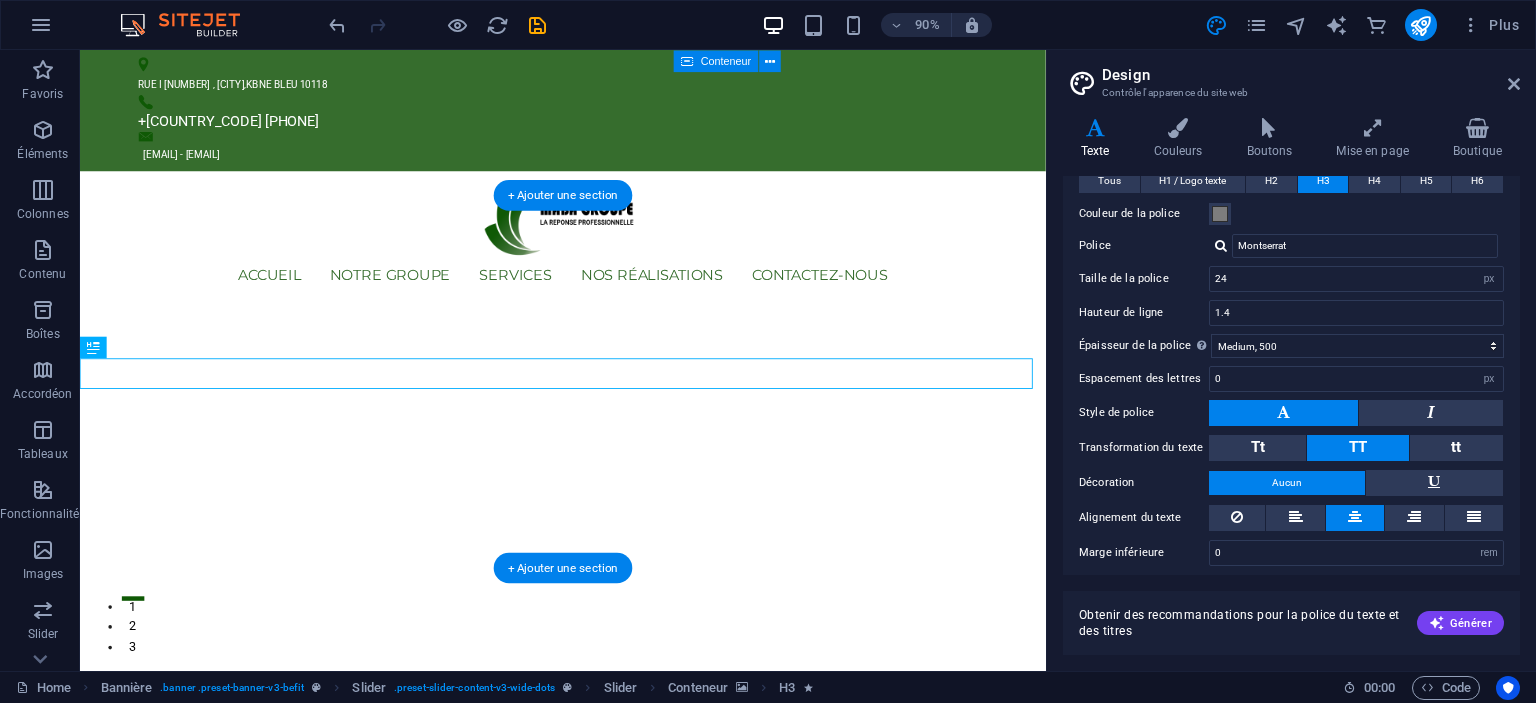 click at bounding box center (-450, 1362) 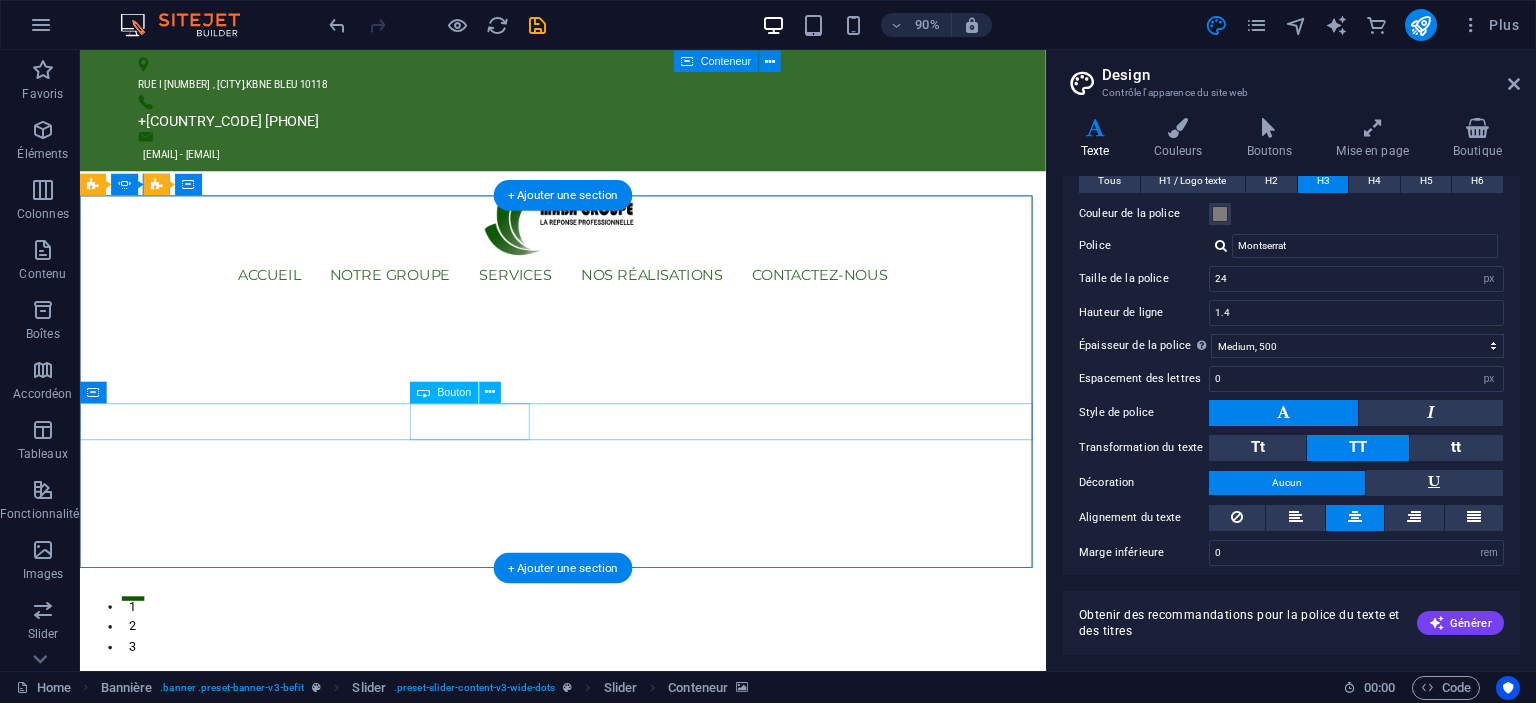 click on "Learn more" at bounding box center (-450, 1784) 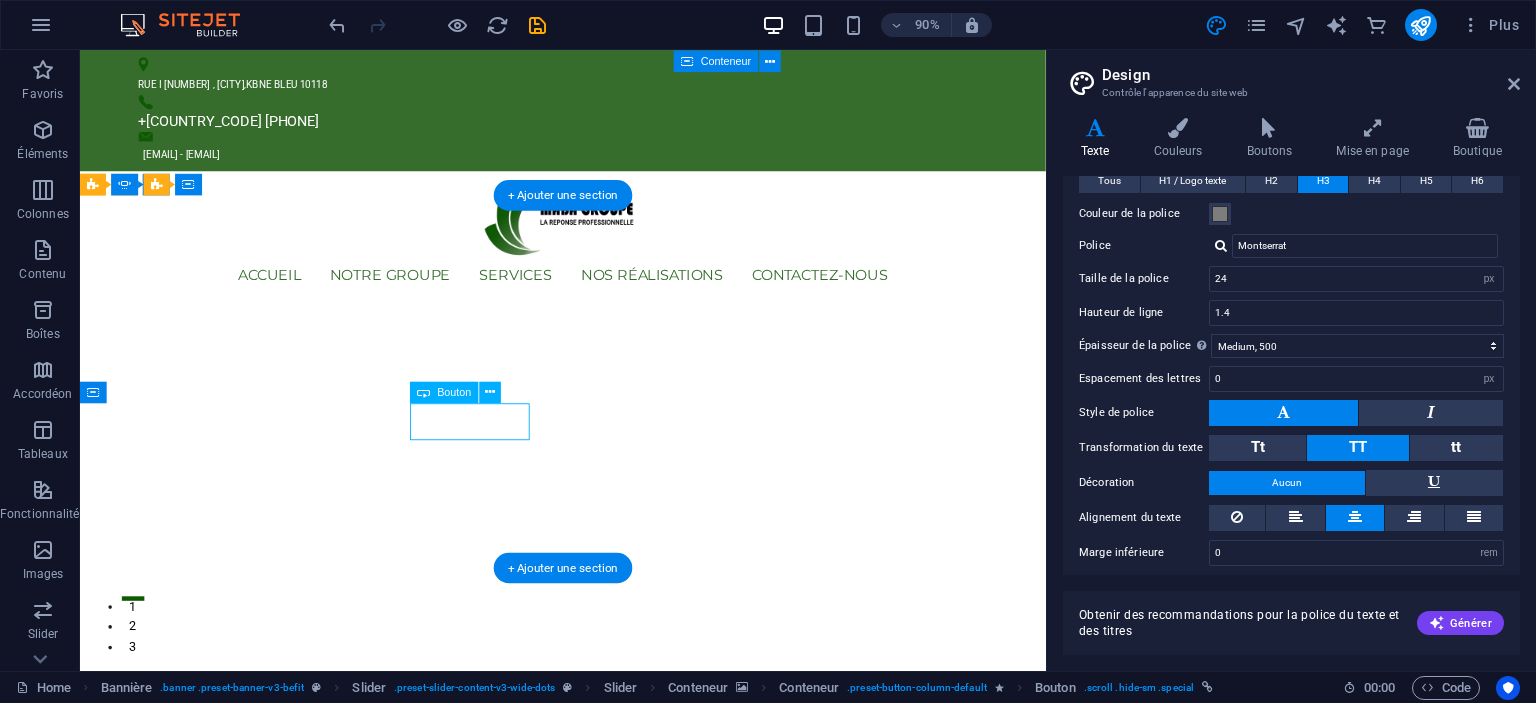 click on "Learn more" at bounding box center (-450, 1784) 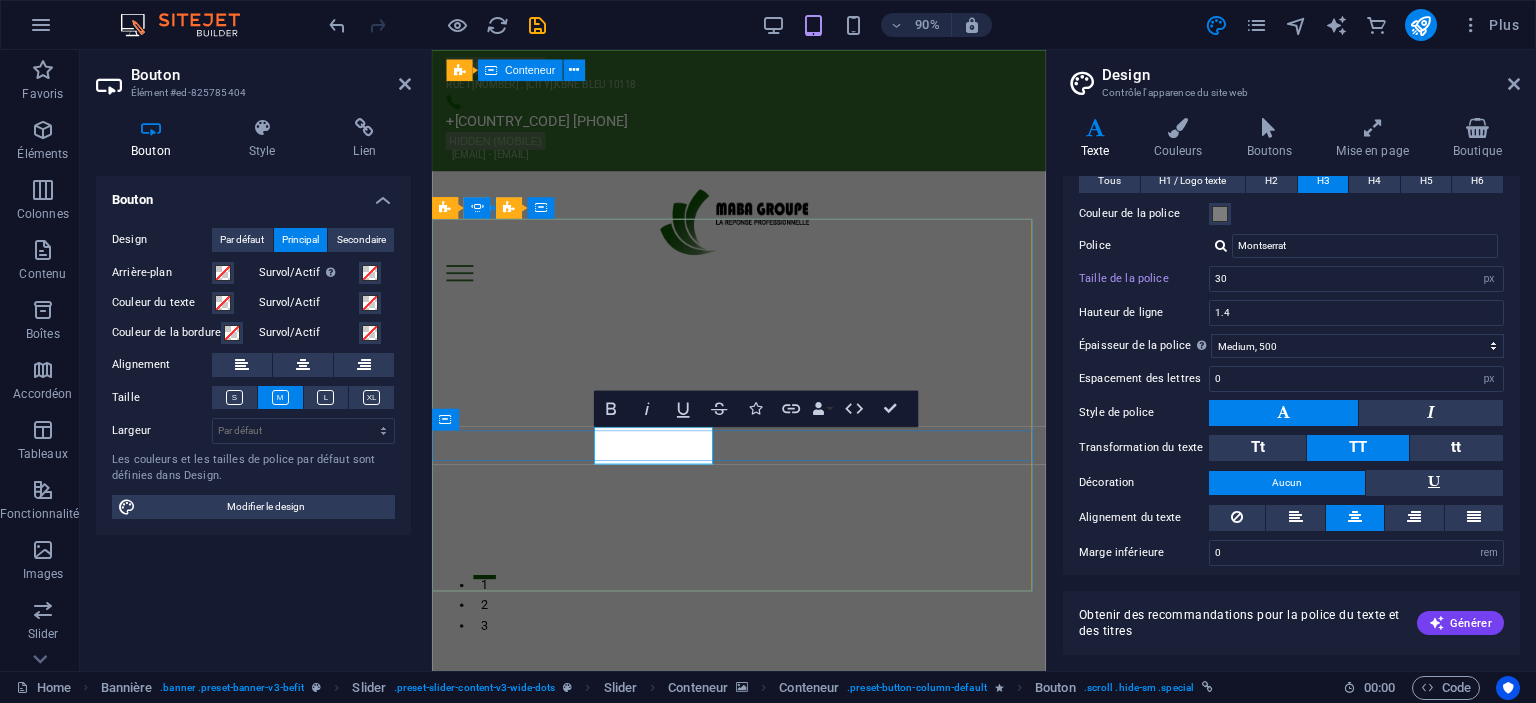 drag, startPoint x: 672, startPoint y: 483, endPoint x: 637, endPoint y: 493, distance: 36.40055 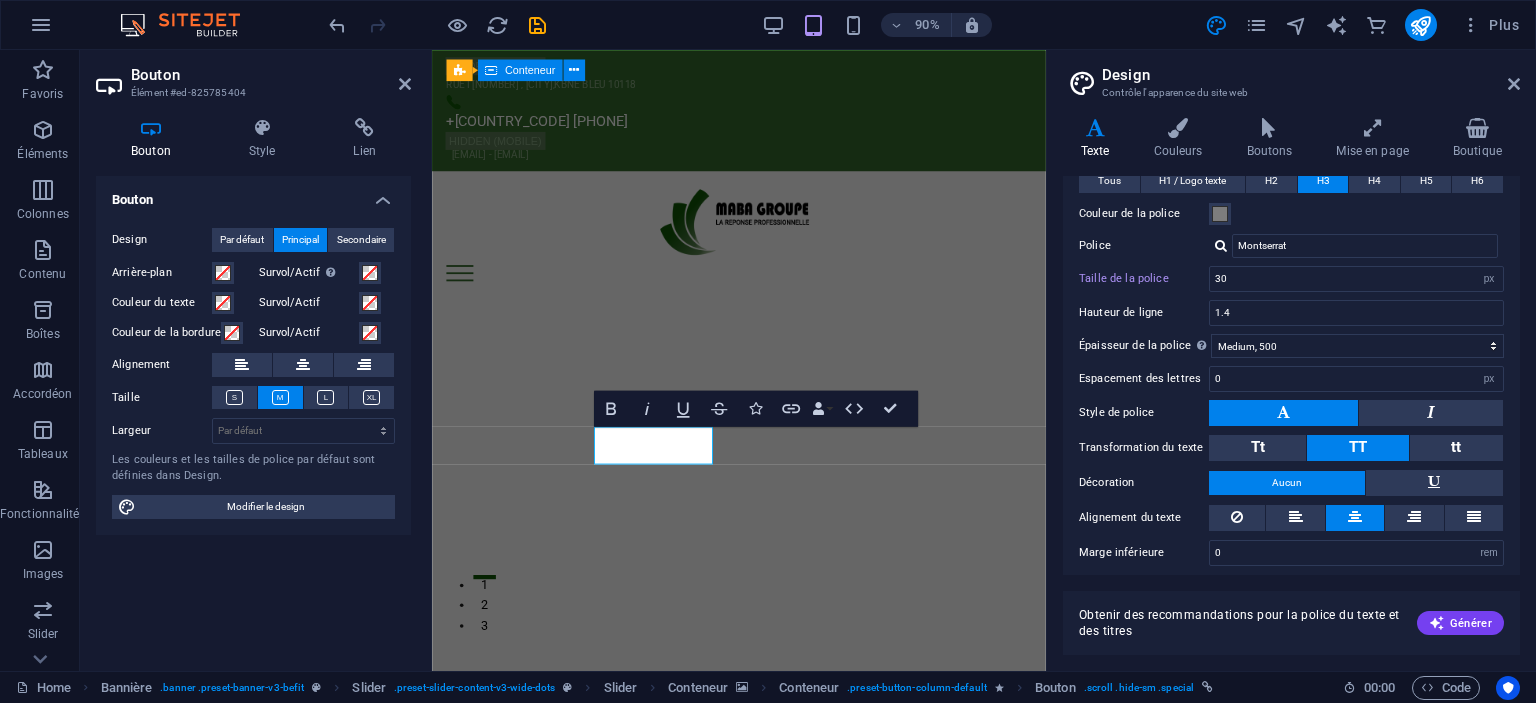 click at bounding box center [98, 1281] 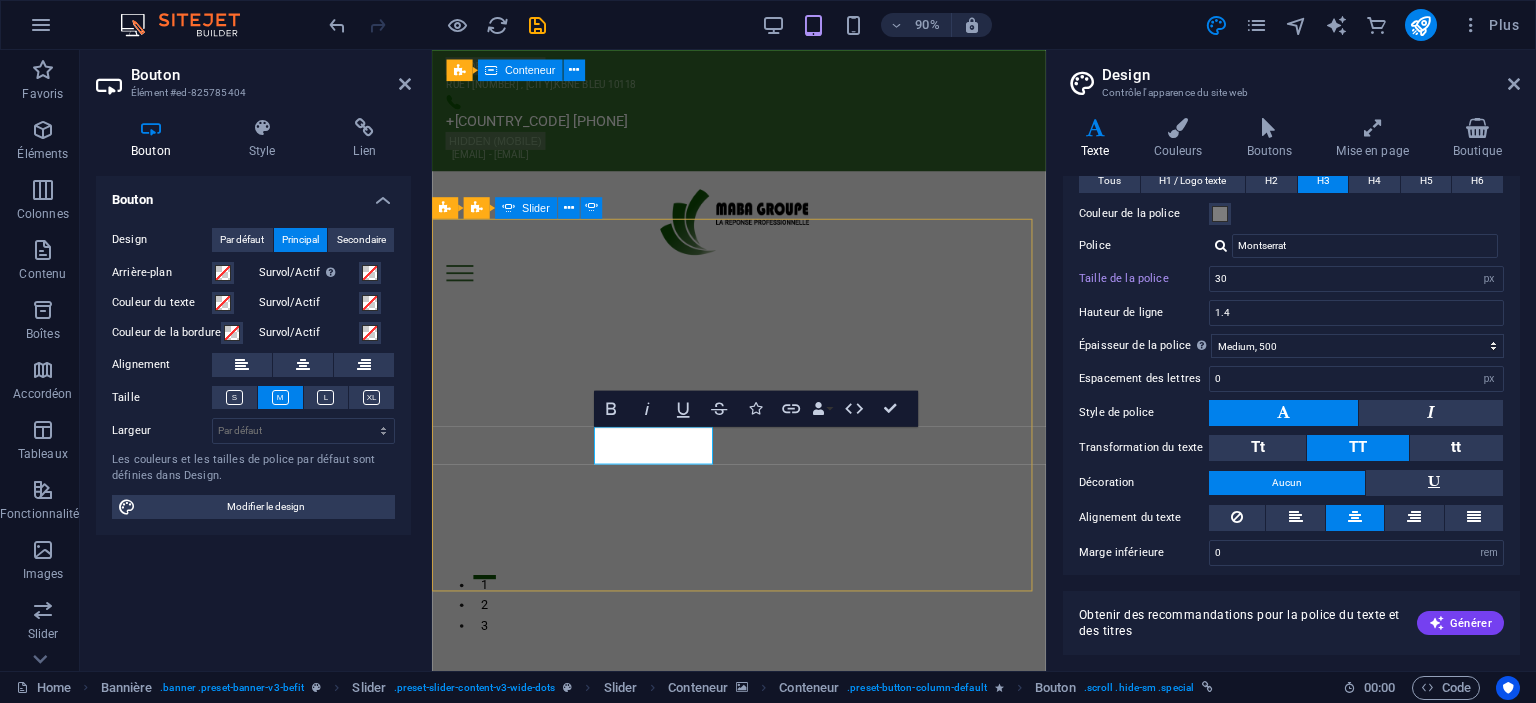 click on "2" at bounding box center (490, 657) 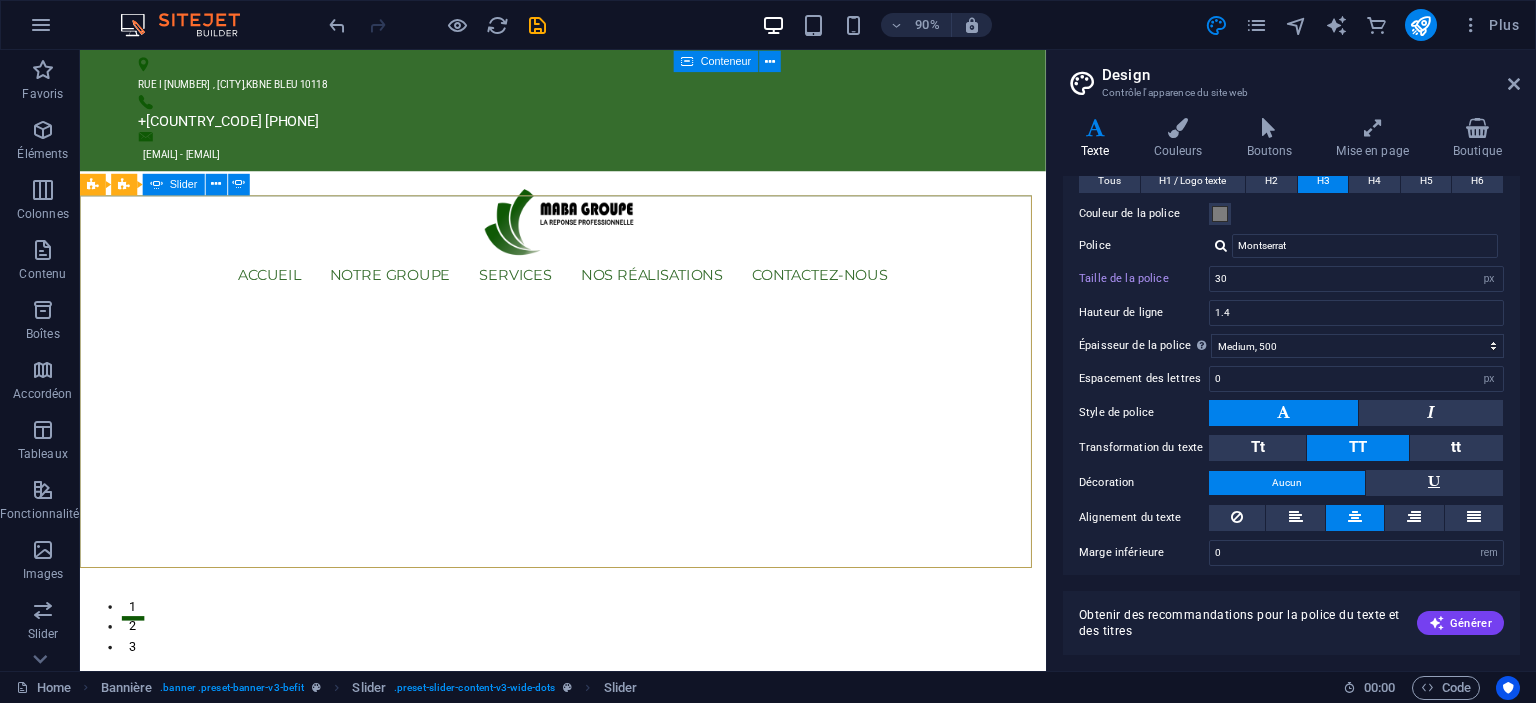 type on "24" 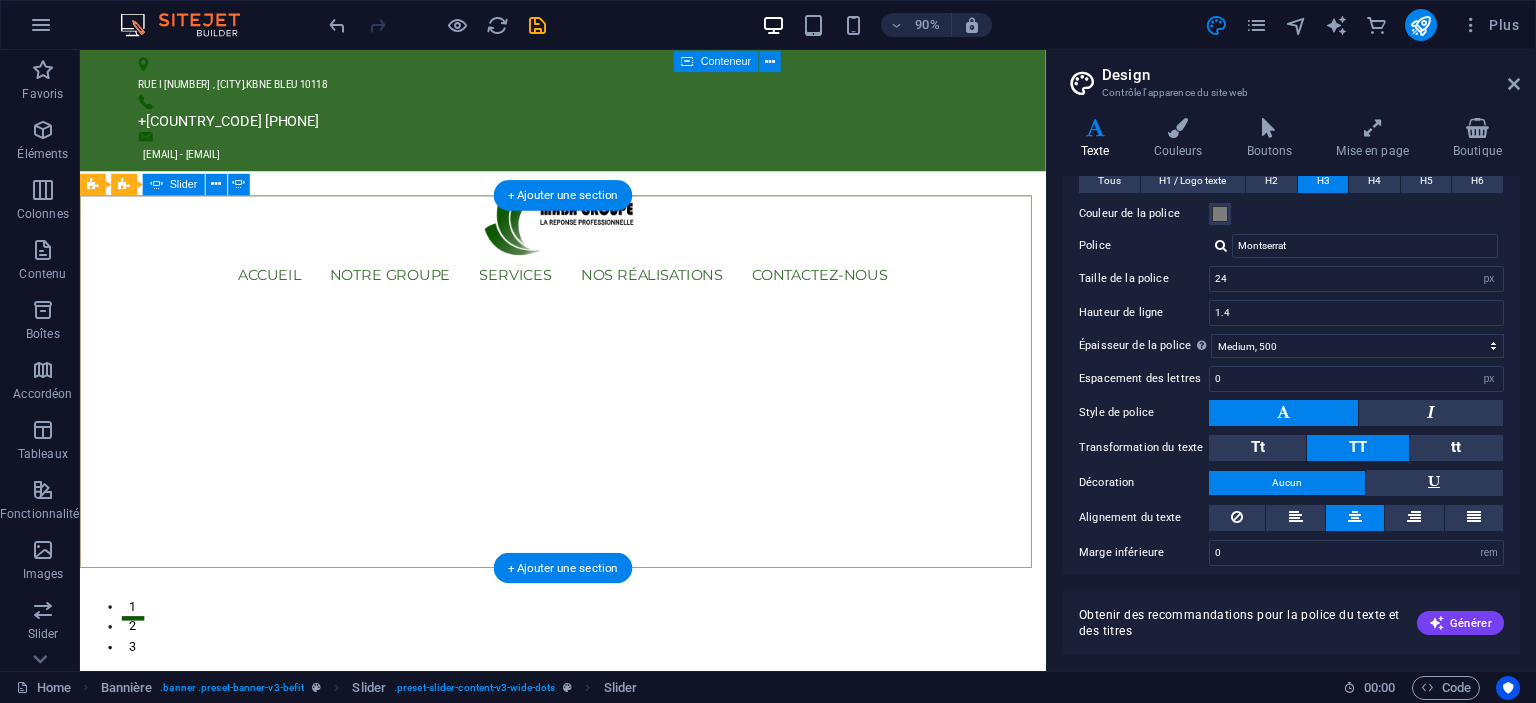 click at bounding box center [-1509, 2172] 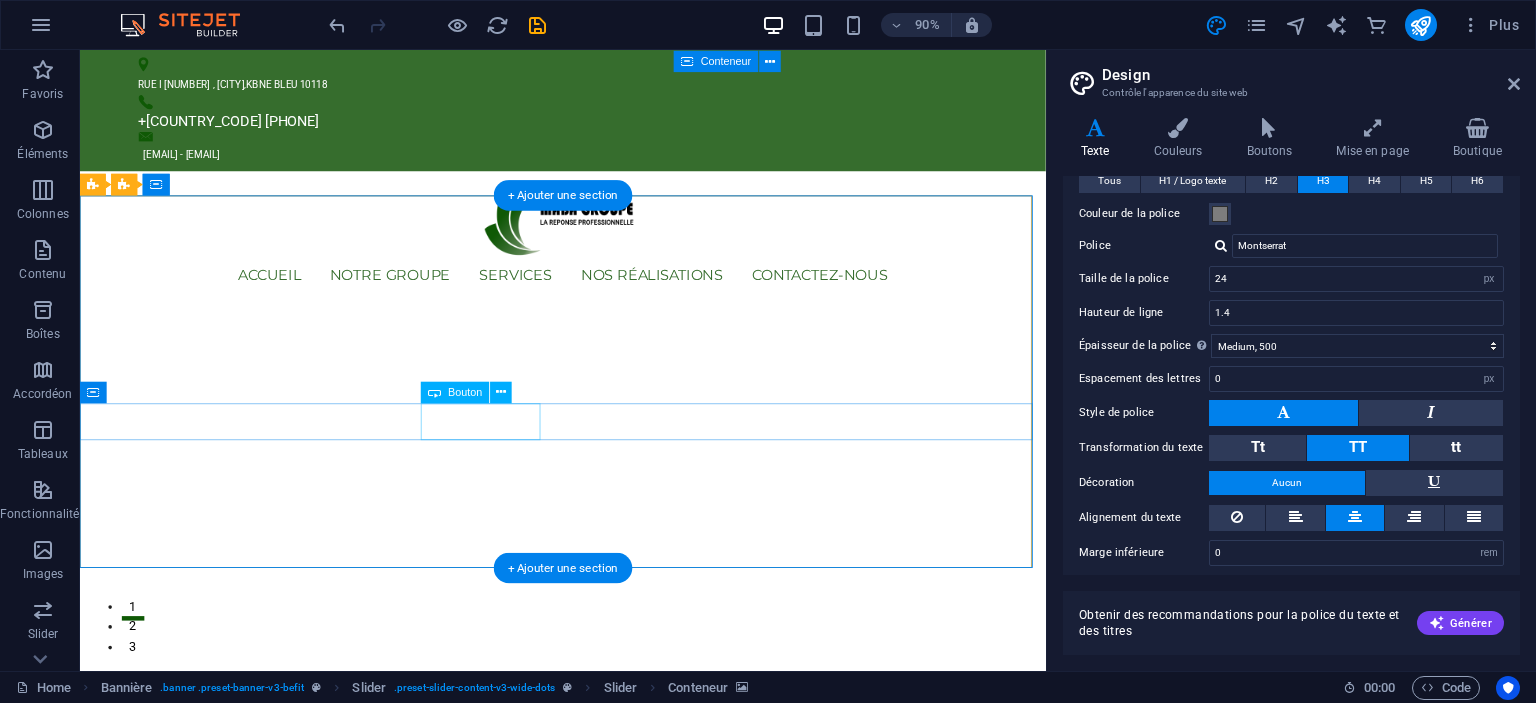 click on "Learn more" at bounding box center (-1509, 2594) 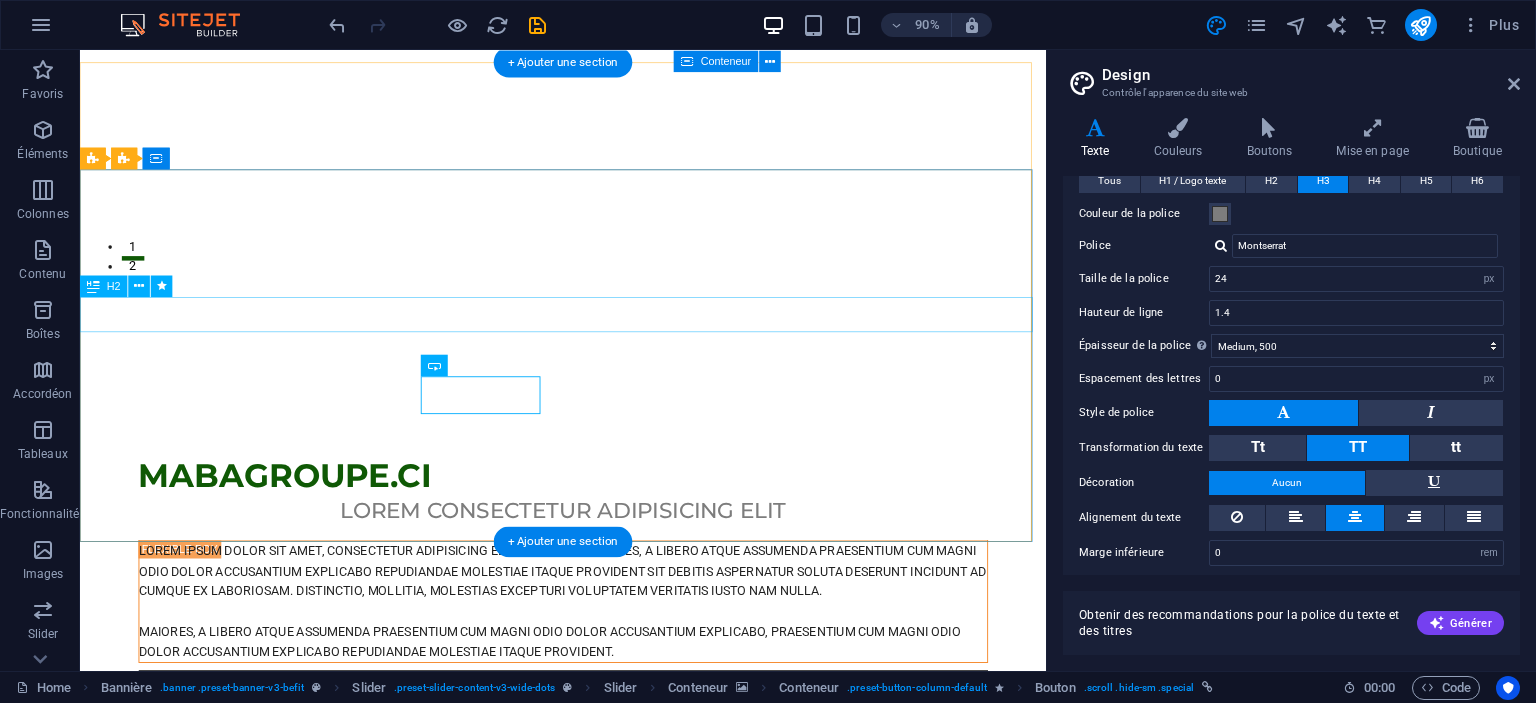scroll, scrollTop: 0, scrollLeft: 0, axis: both 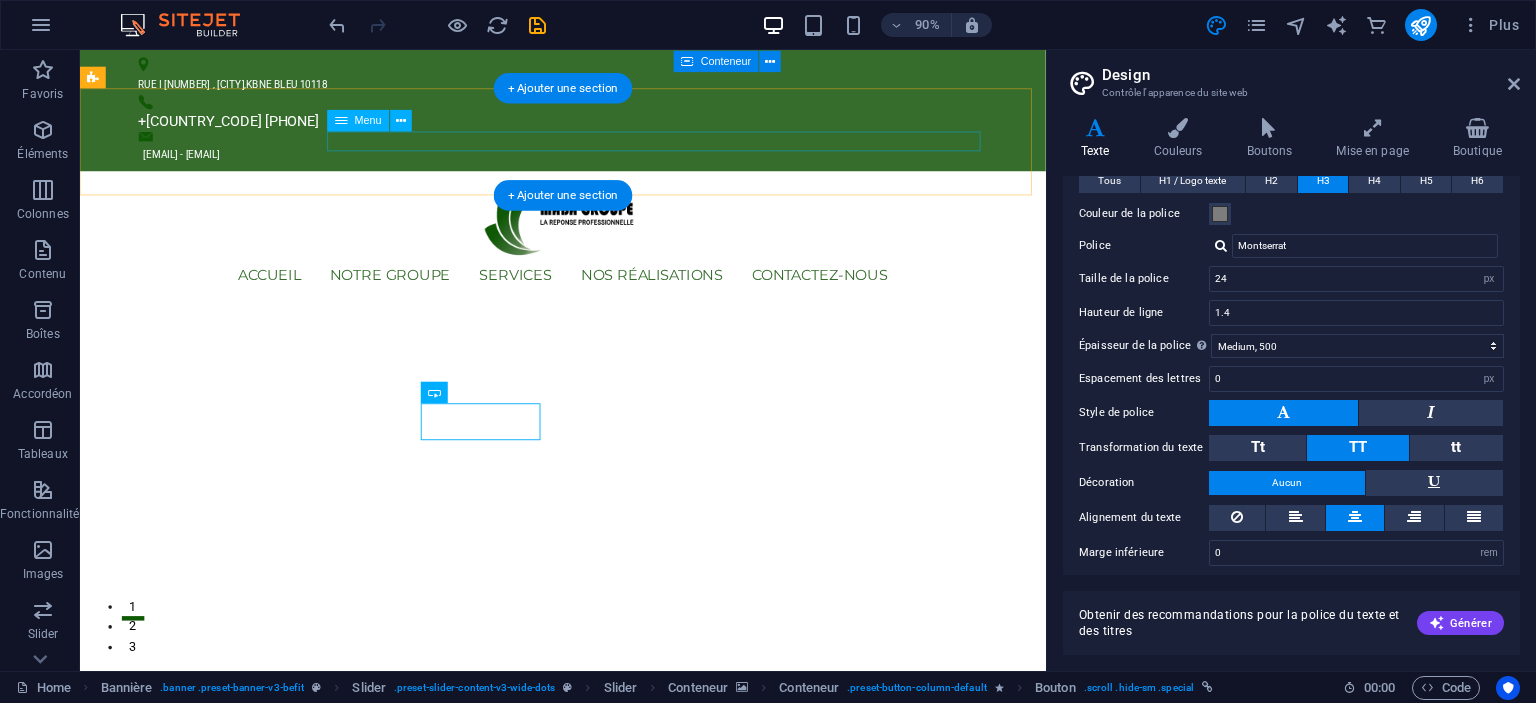 click on "Accueil notre groupe Services nos réalisations Contactez-nous" at bounding box center (617, 300) 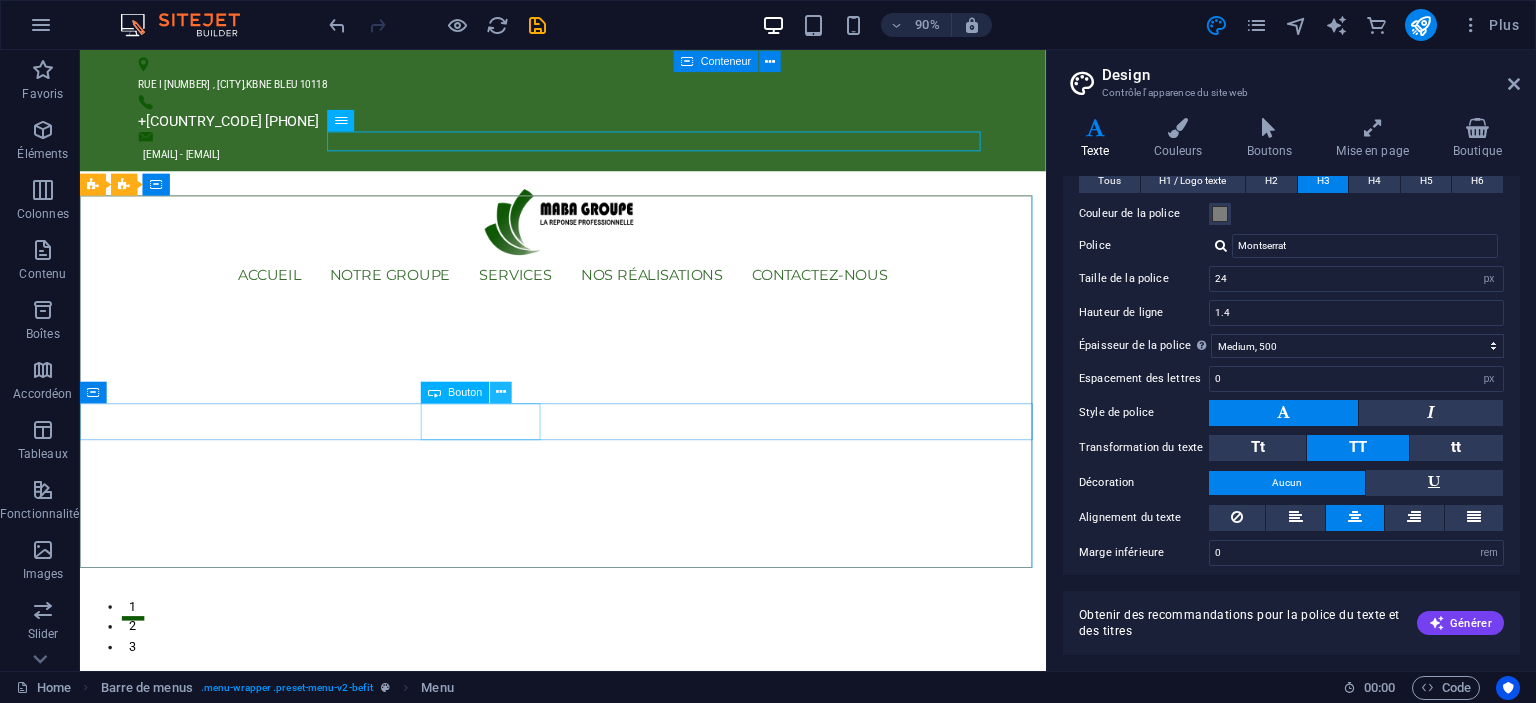click at bounding box center (502, 391) 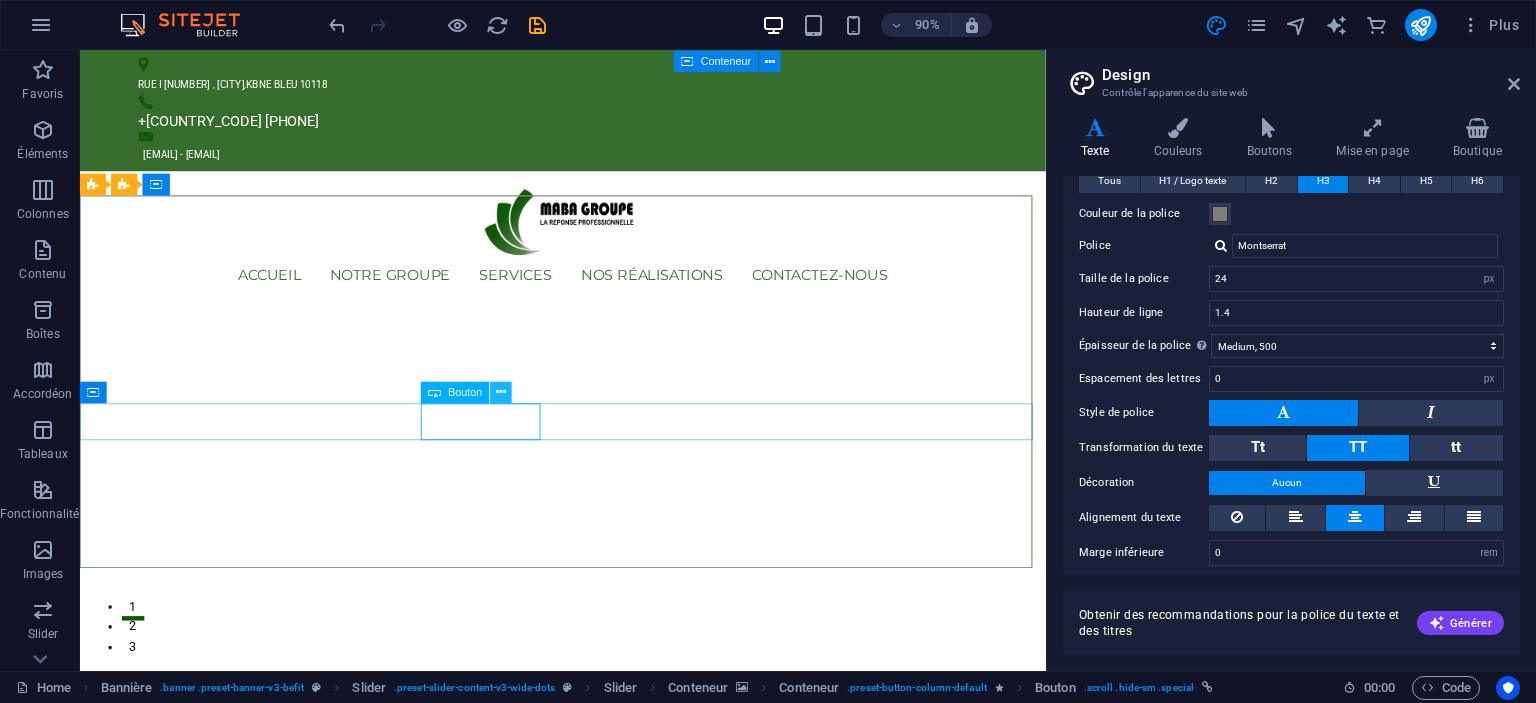 click at bounding box center [502, 391] 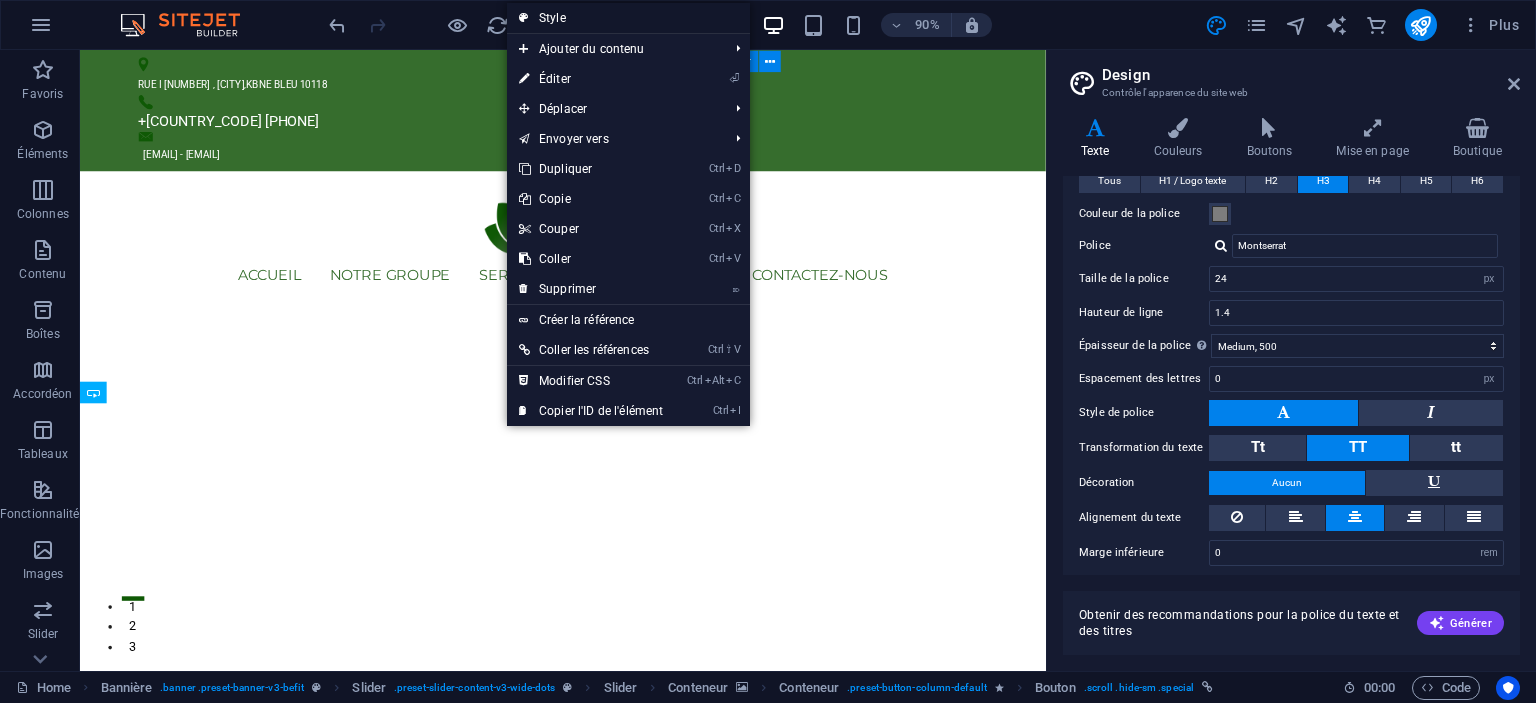 click on "Style" at bounding box center [628, 18] 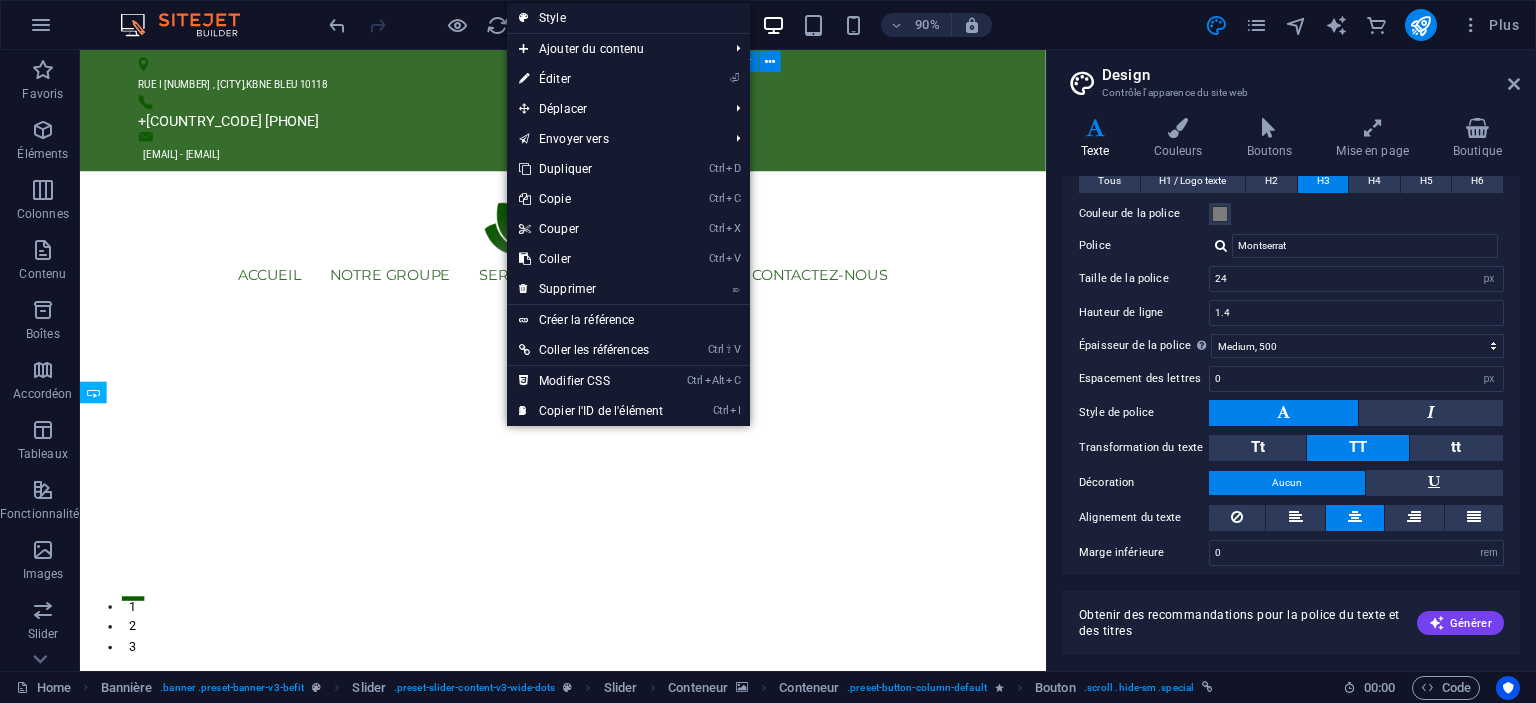 select on "rem" 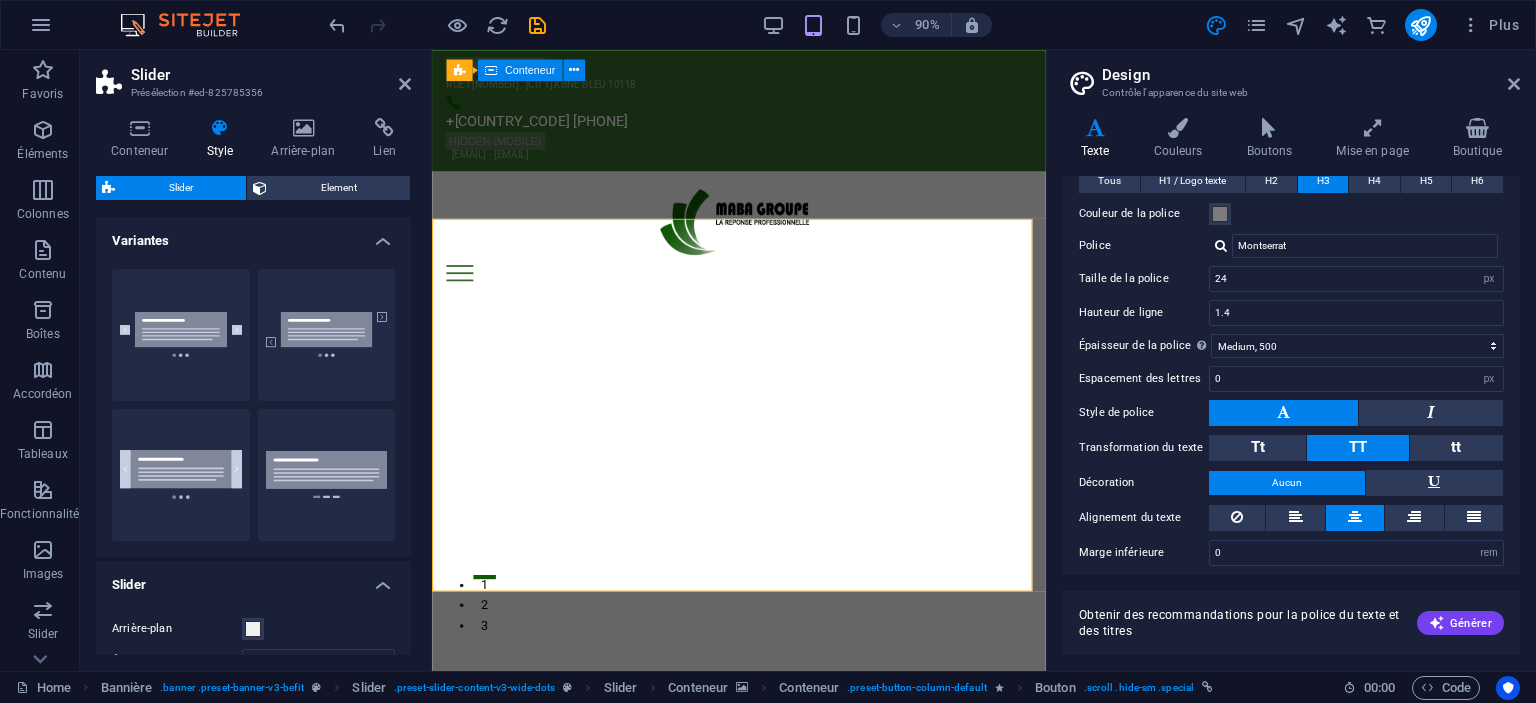 type on "30" 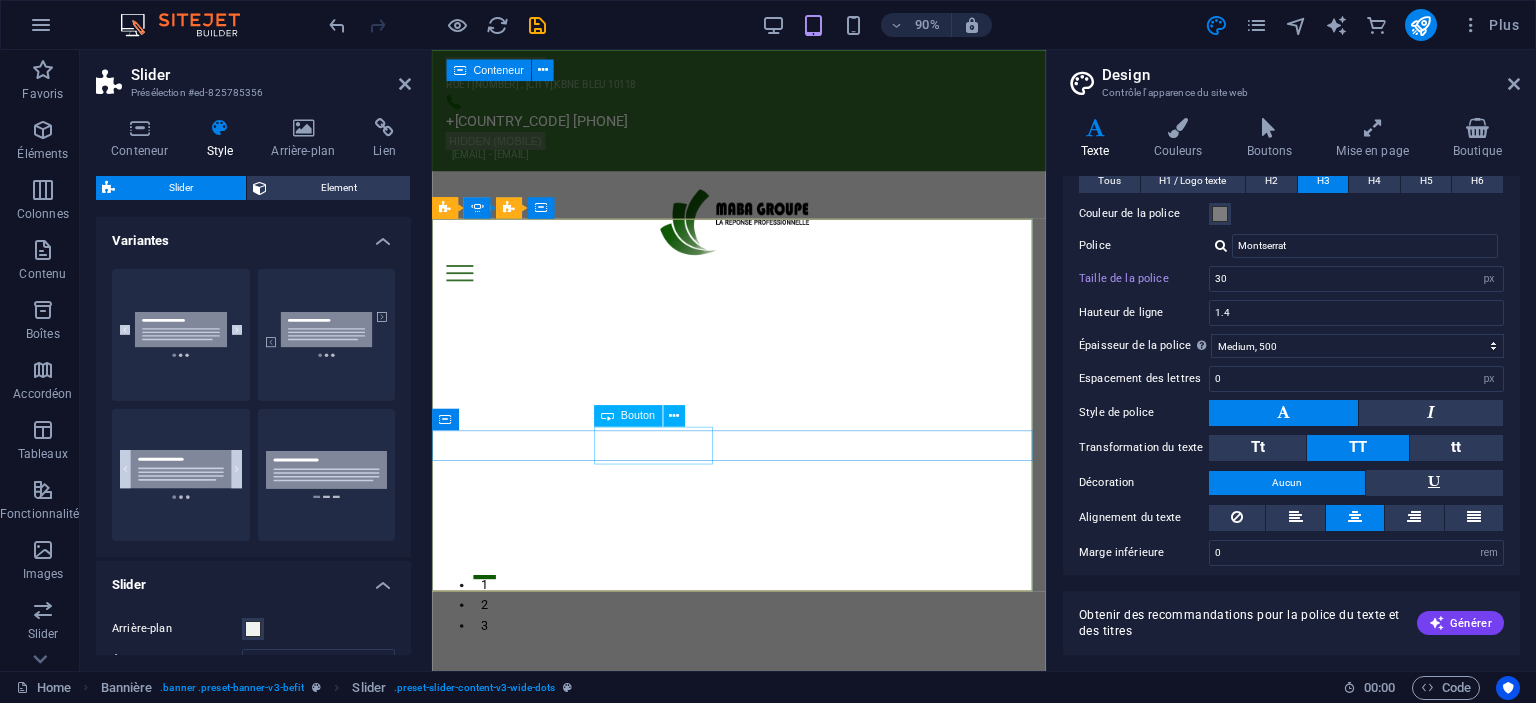click on "Learn more" at bounding box center (102, 1696) 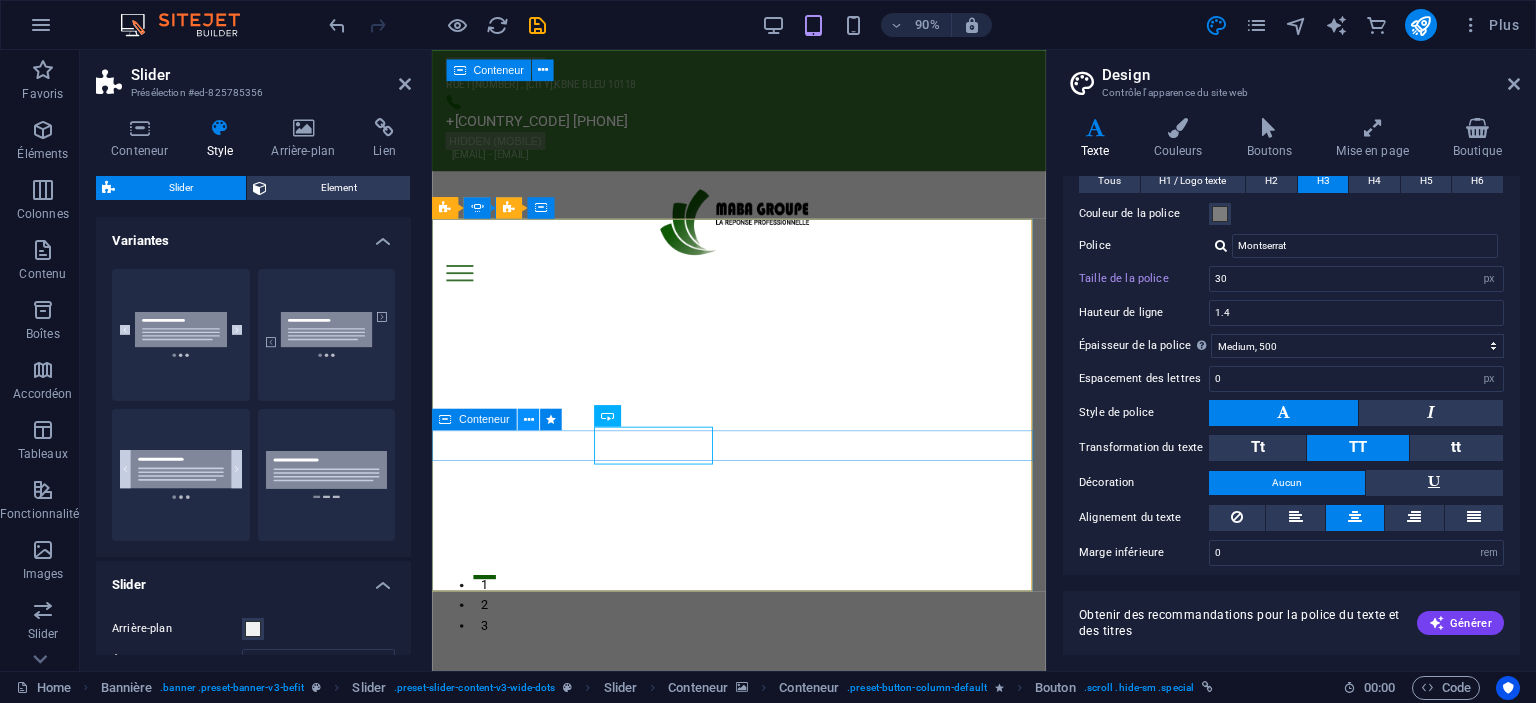 click at bounding box center [528, 419] 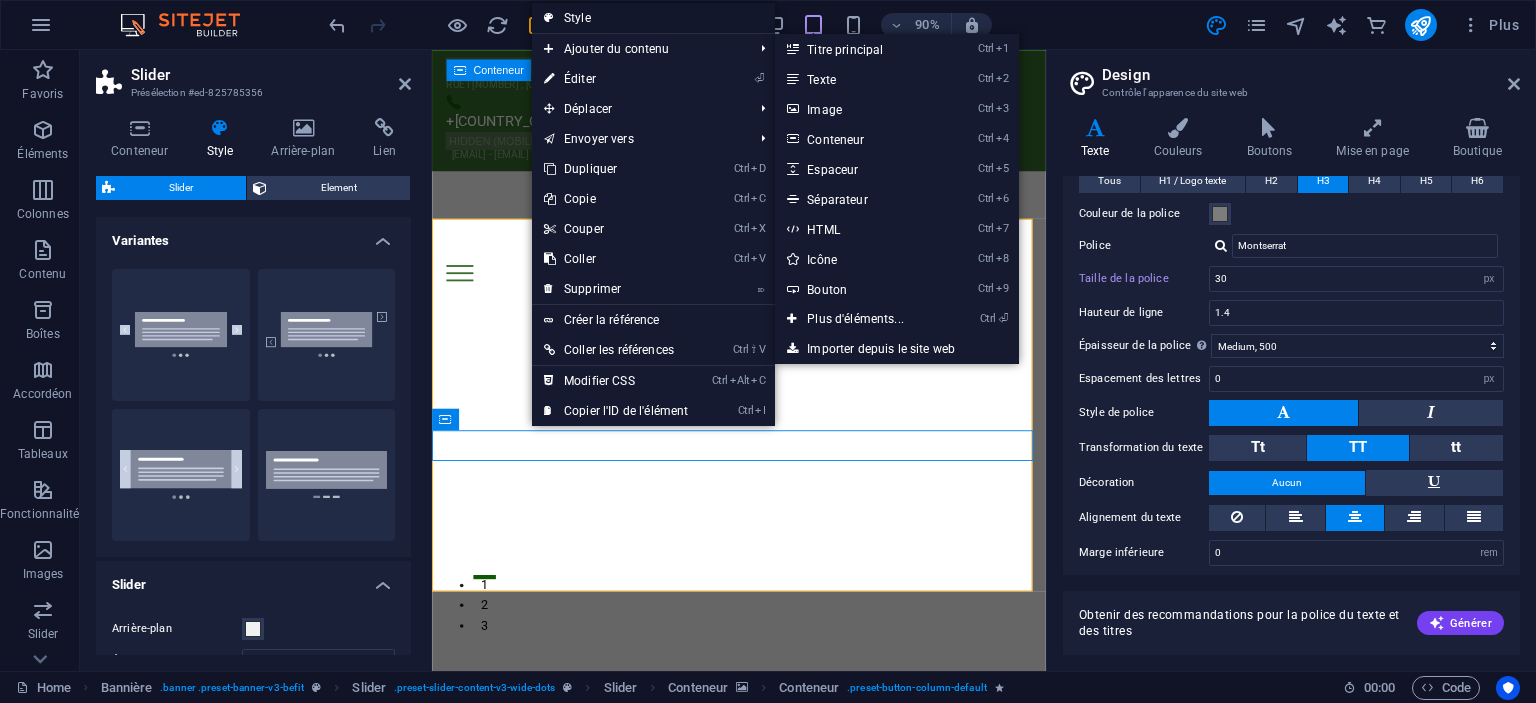 click on "Style" at bounding box center (653, 18) 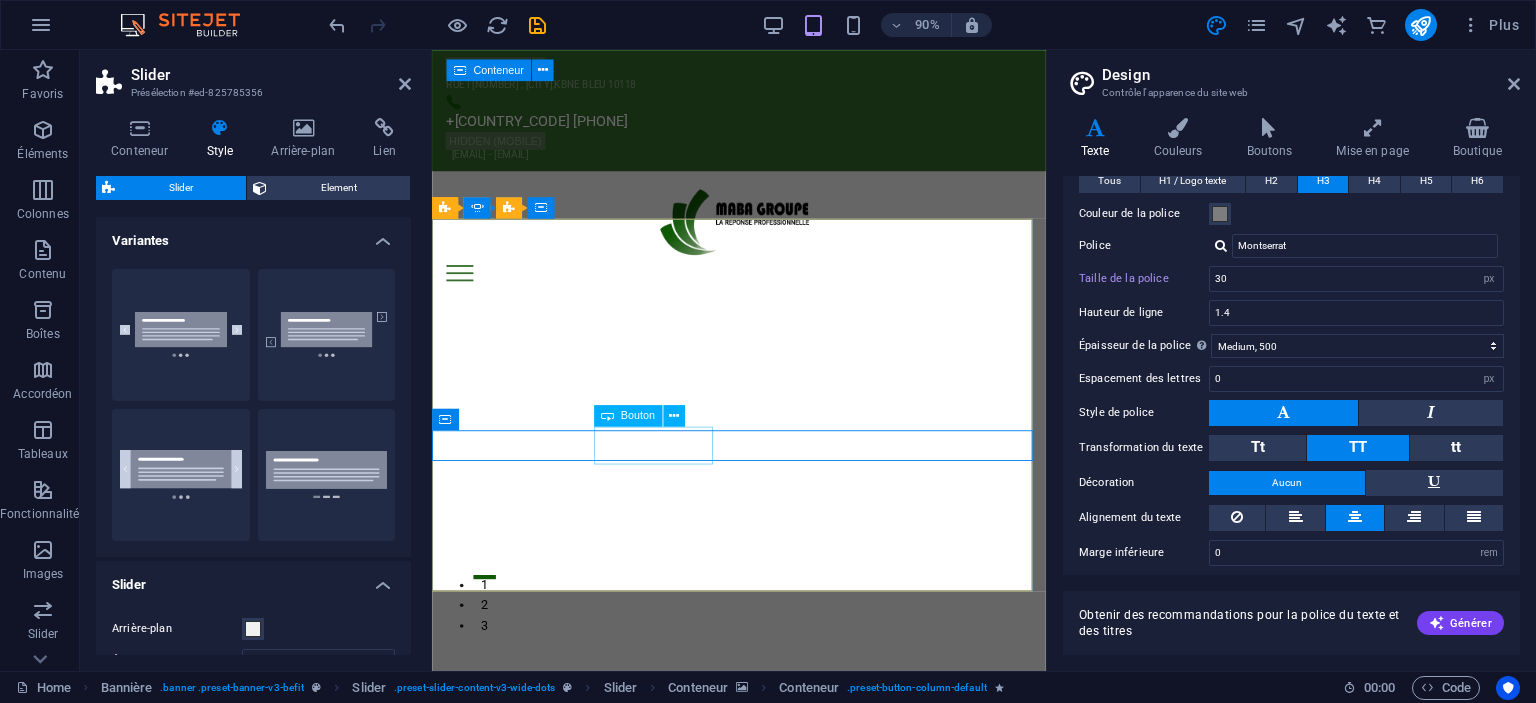 click on "Learn more" at bounding box center (102, 1696) 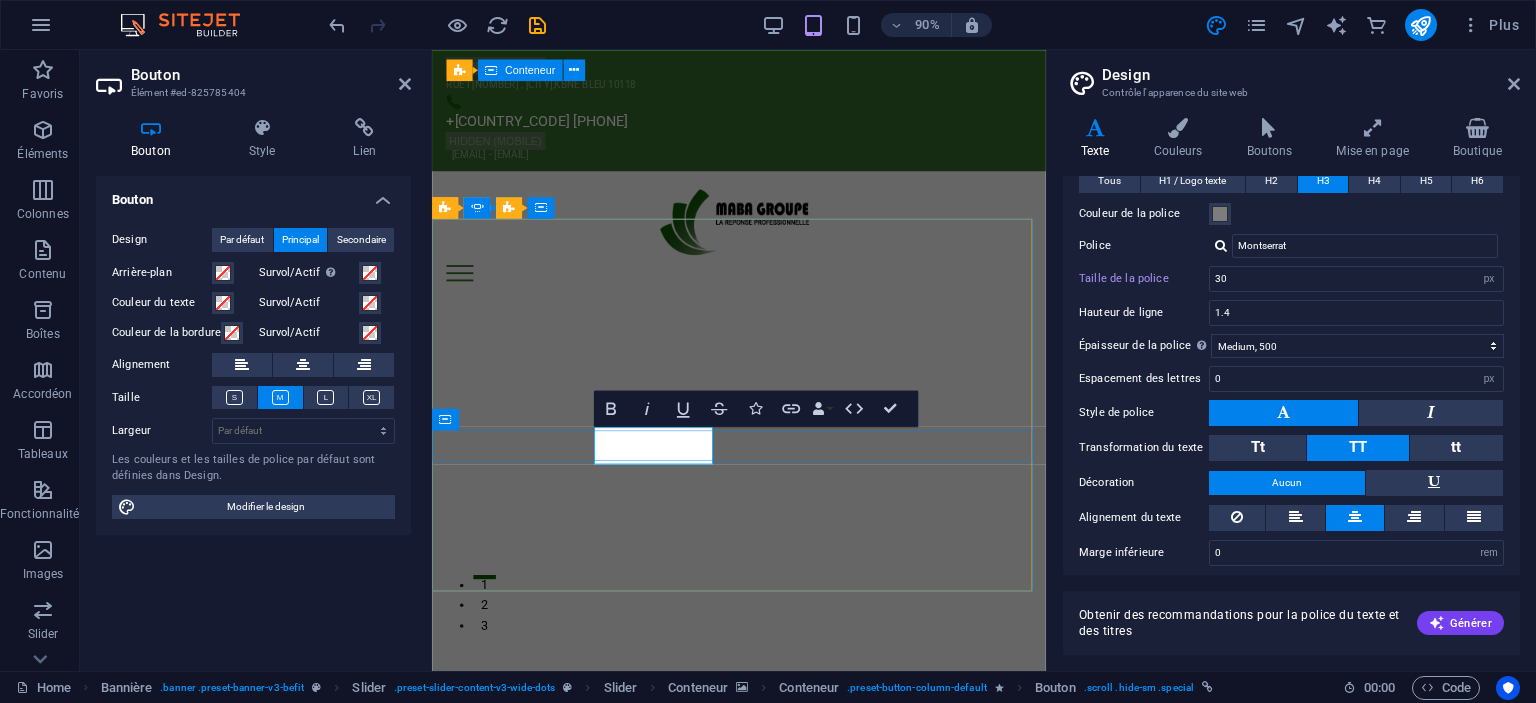 type 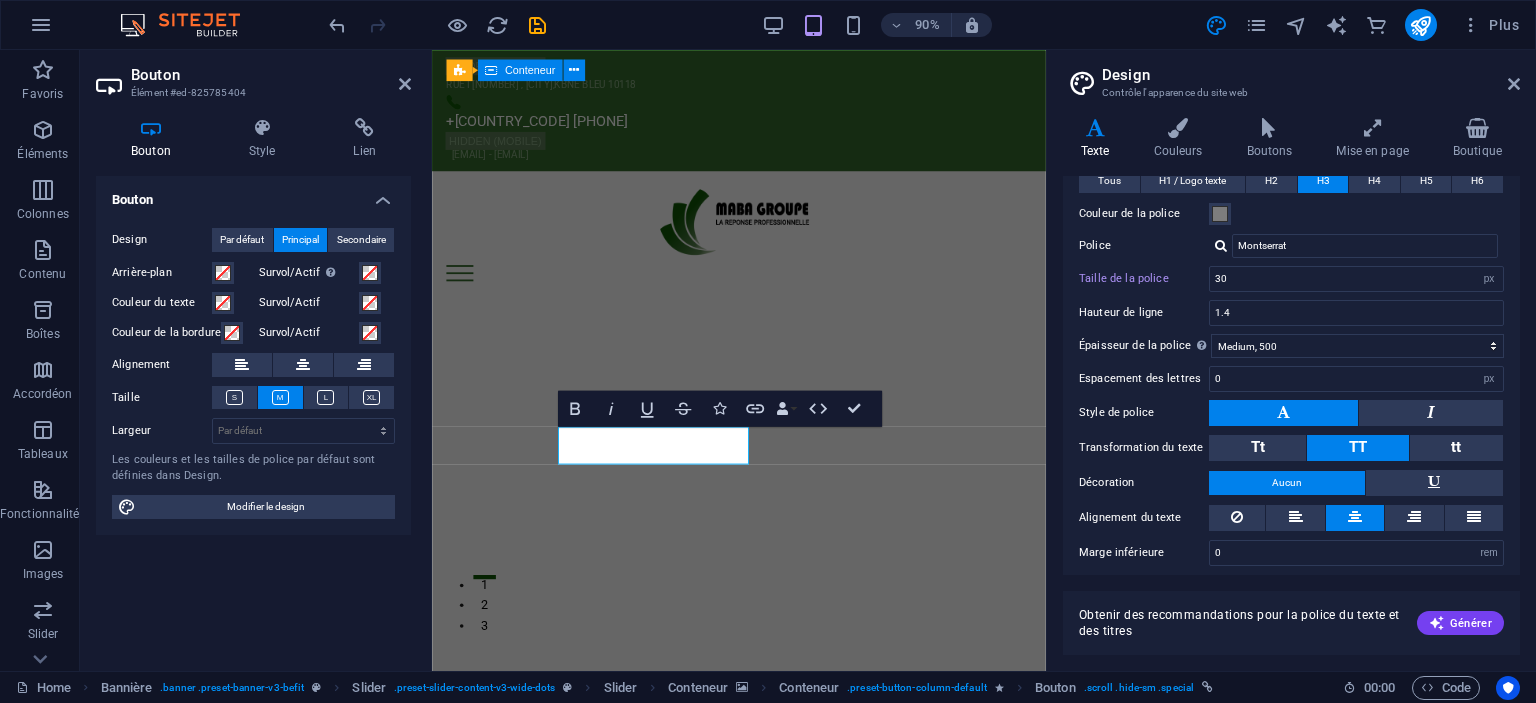 click at bounding box center [98, 1281] 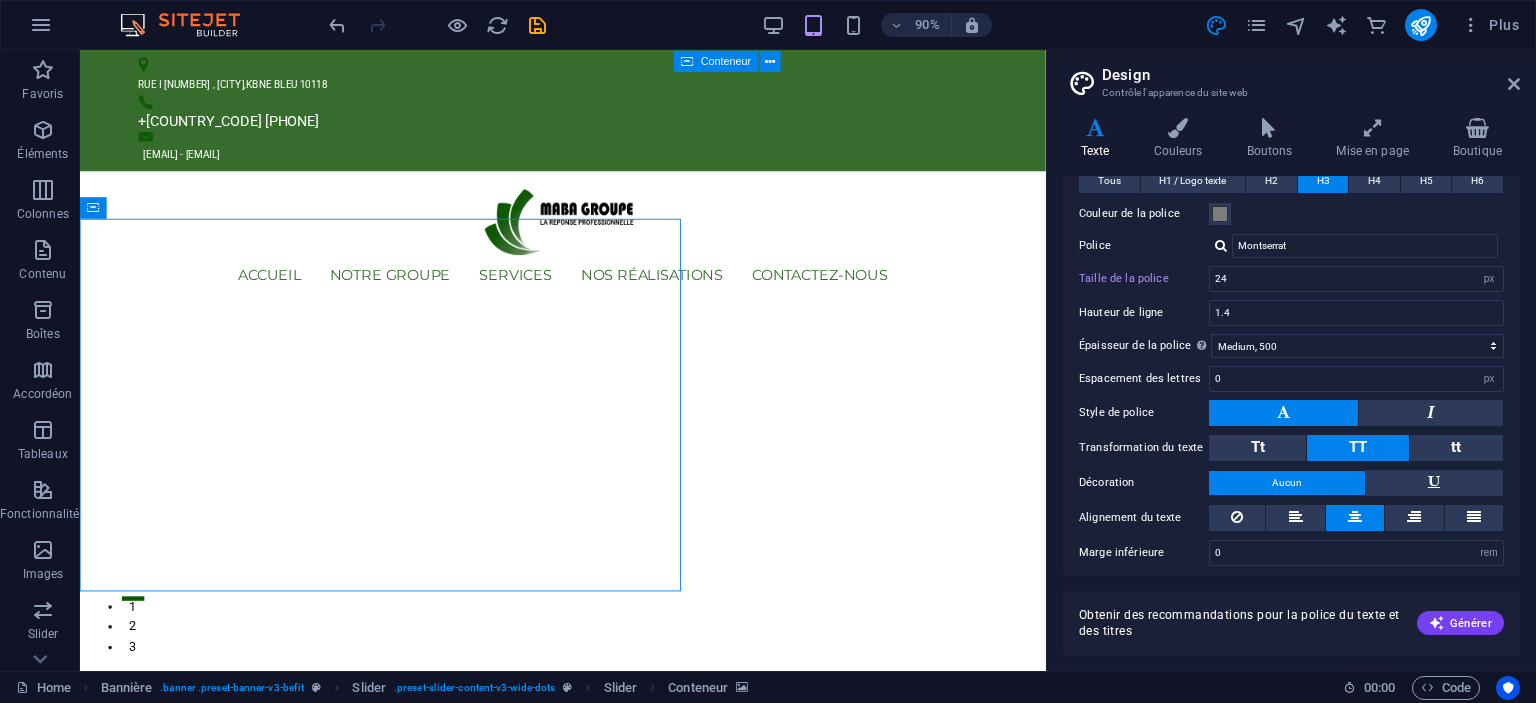 click at bounding box center (-450, 1362) 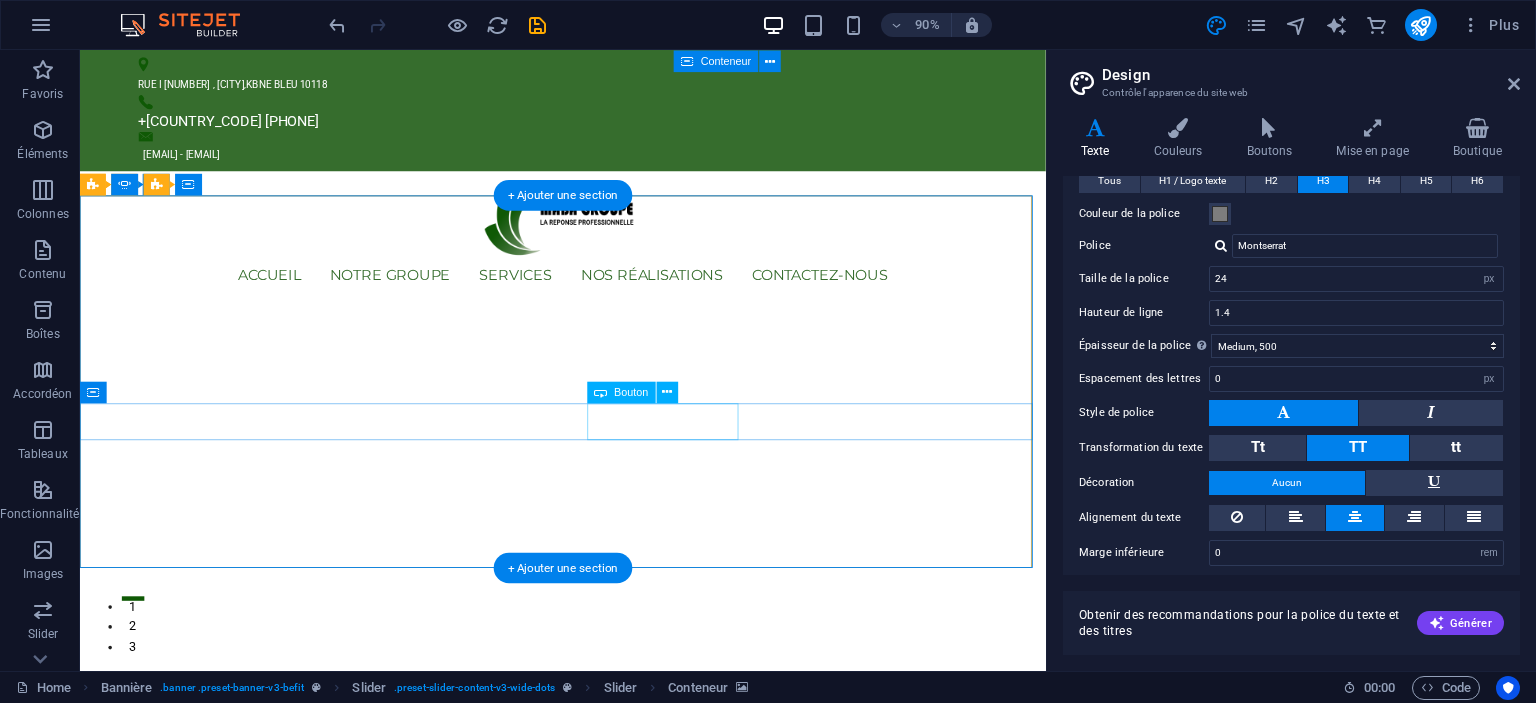 click on "View Timetable" at bounding box center (-450, 1838) 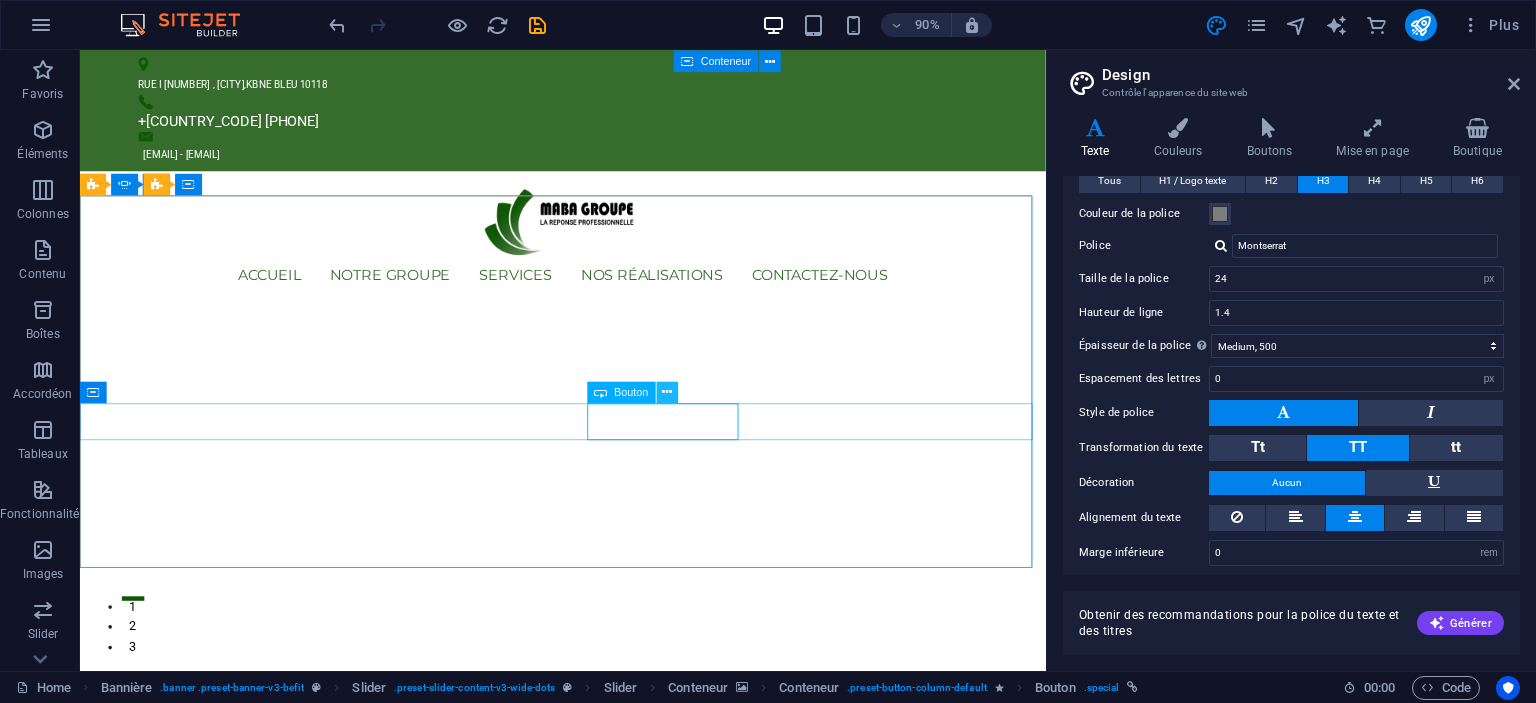 click at bounding box center (668, 391) 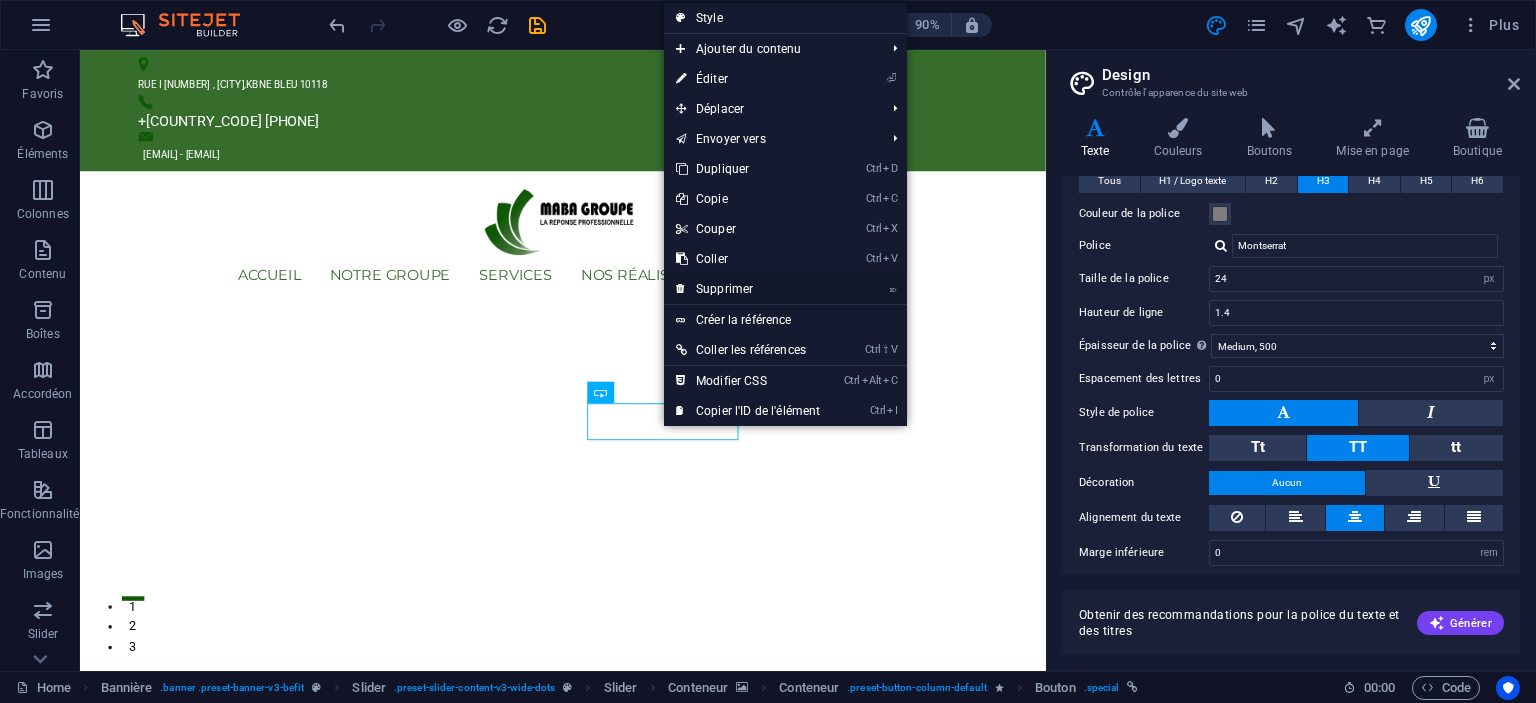 drag, startPoint x: 728, startPoint y: 283, endPoint x: 814, endPoint y: 466, distance: 202.2004 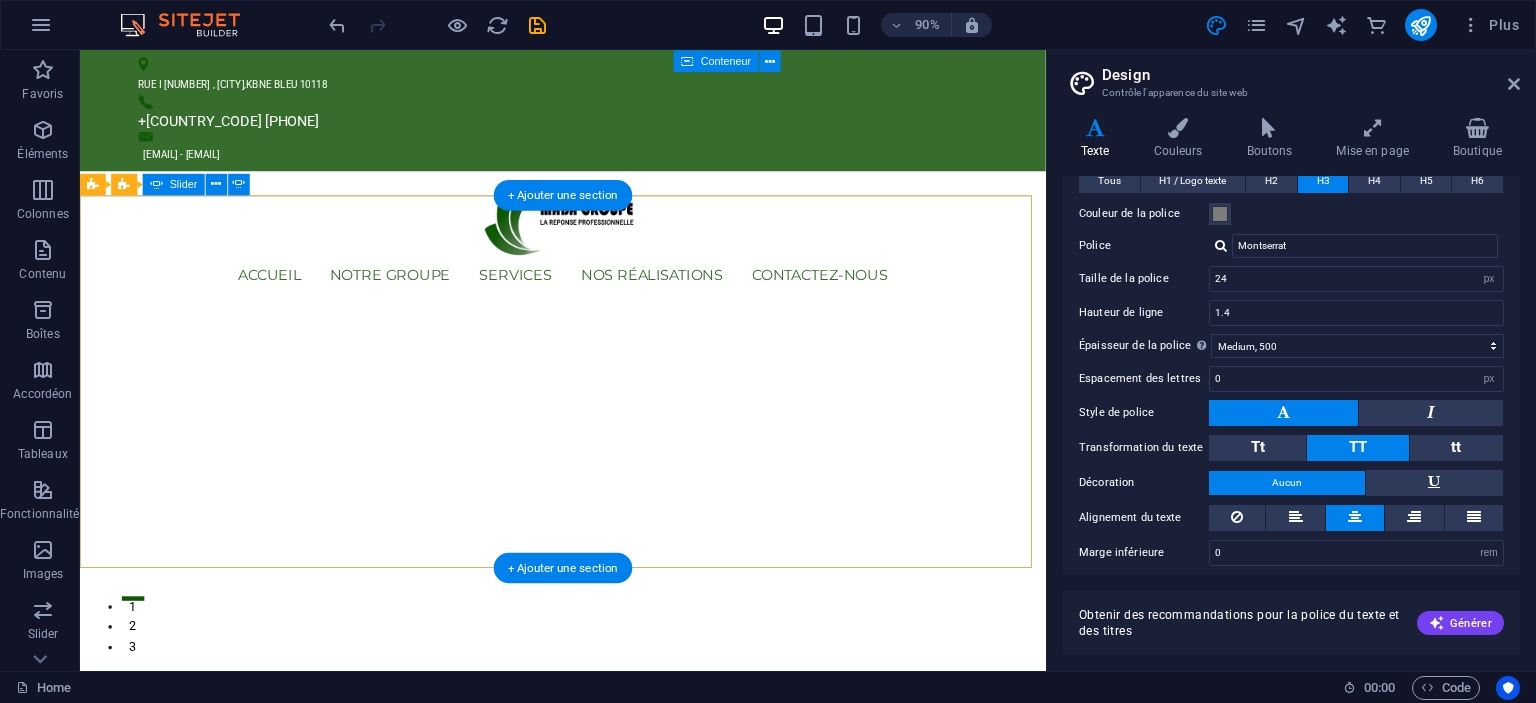 click on "2" at bounding box center (138, 681) 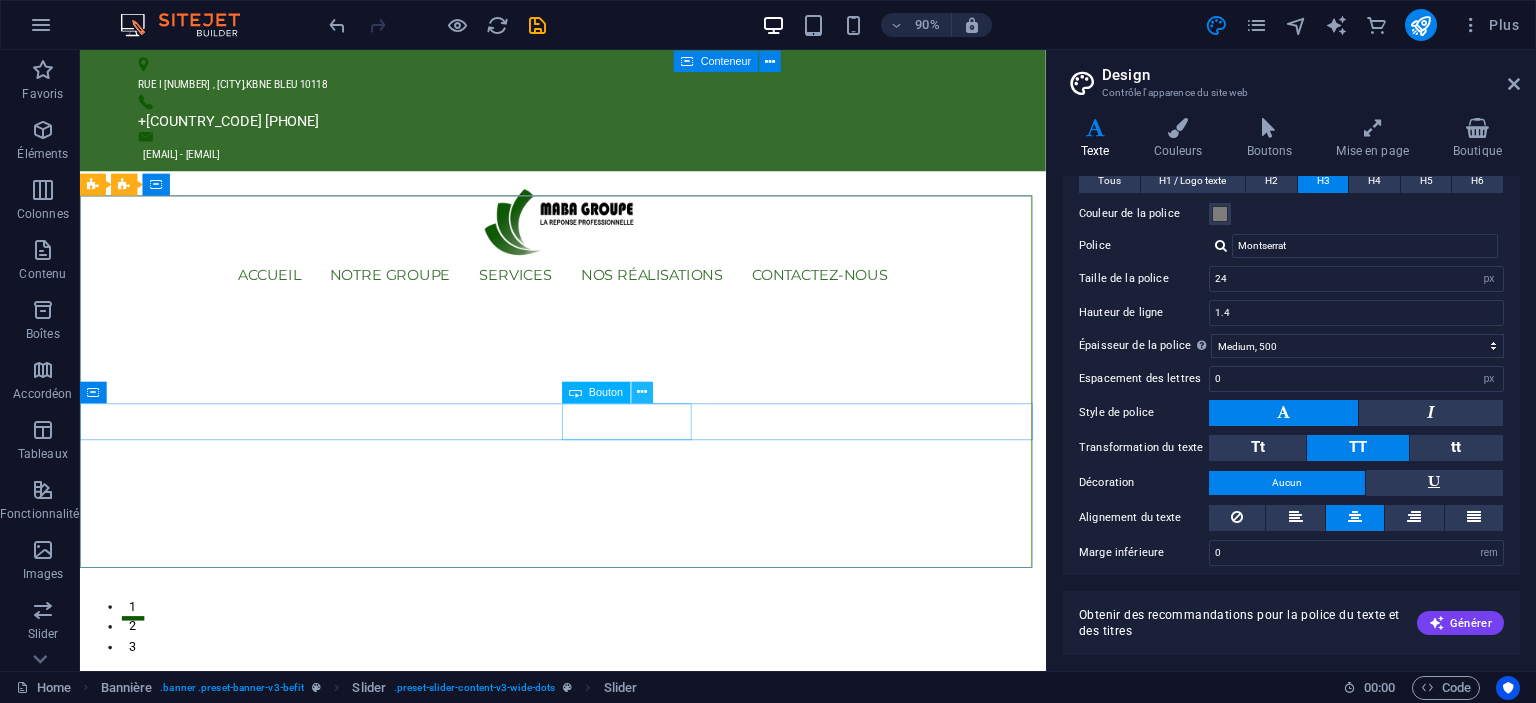 click at bounding box center [642, 391] 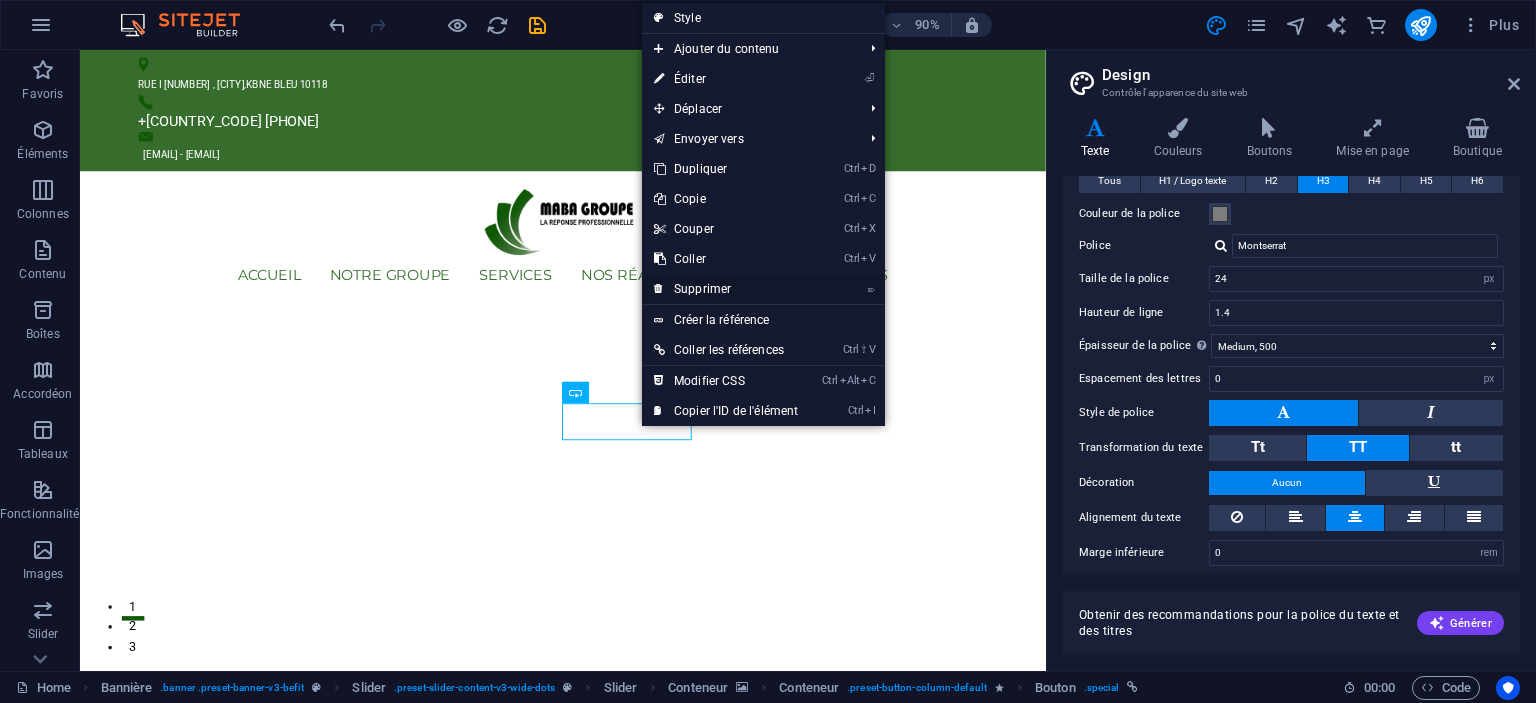 drag, startPoint x: 701, startPoint y: 285, endPoint x: 687, endPoint y: 261, distance: 27.784887 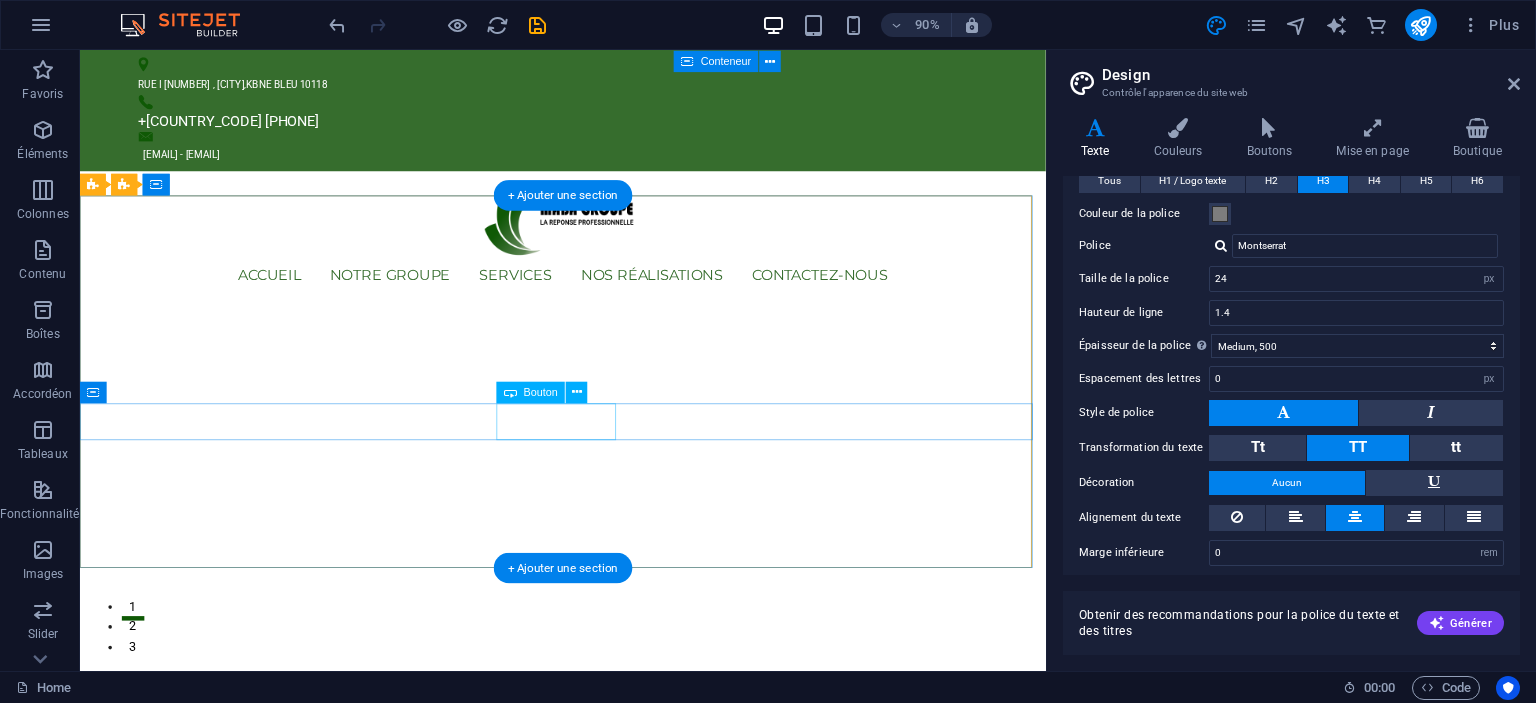 click on "Learn more" at bounding box center [-1509, 2540] 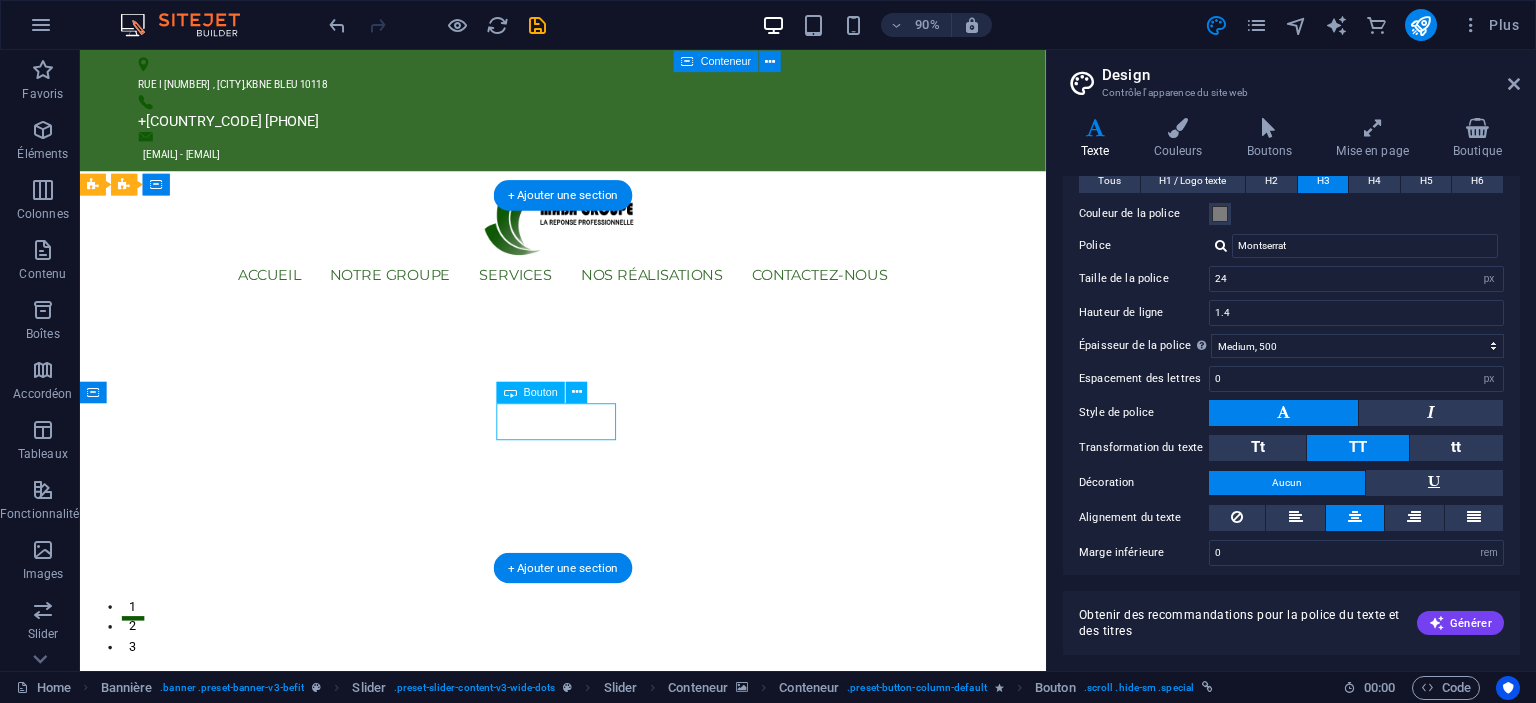 click on "Learn more" at bounding box center [-1509, 2540] 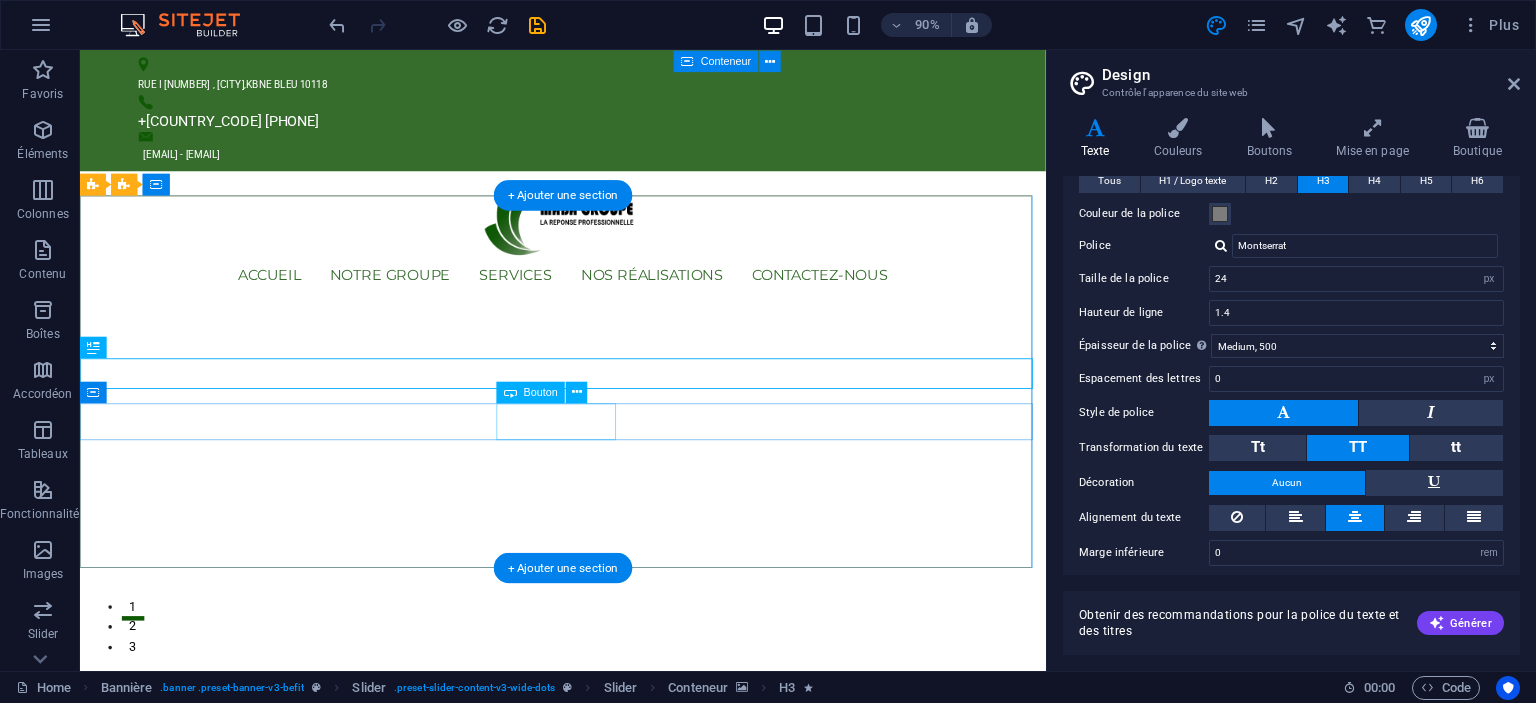 click on "Learn more" at bounding box center (-1509, 2540) 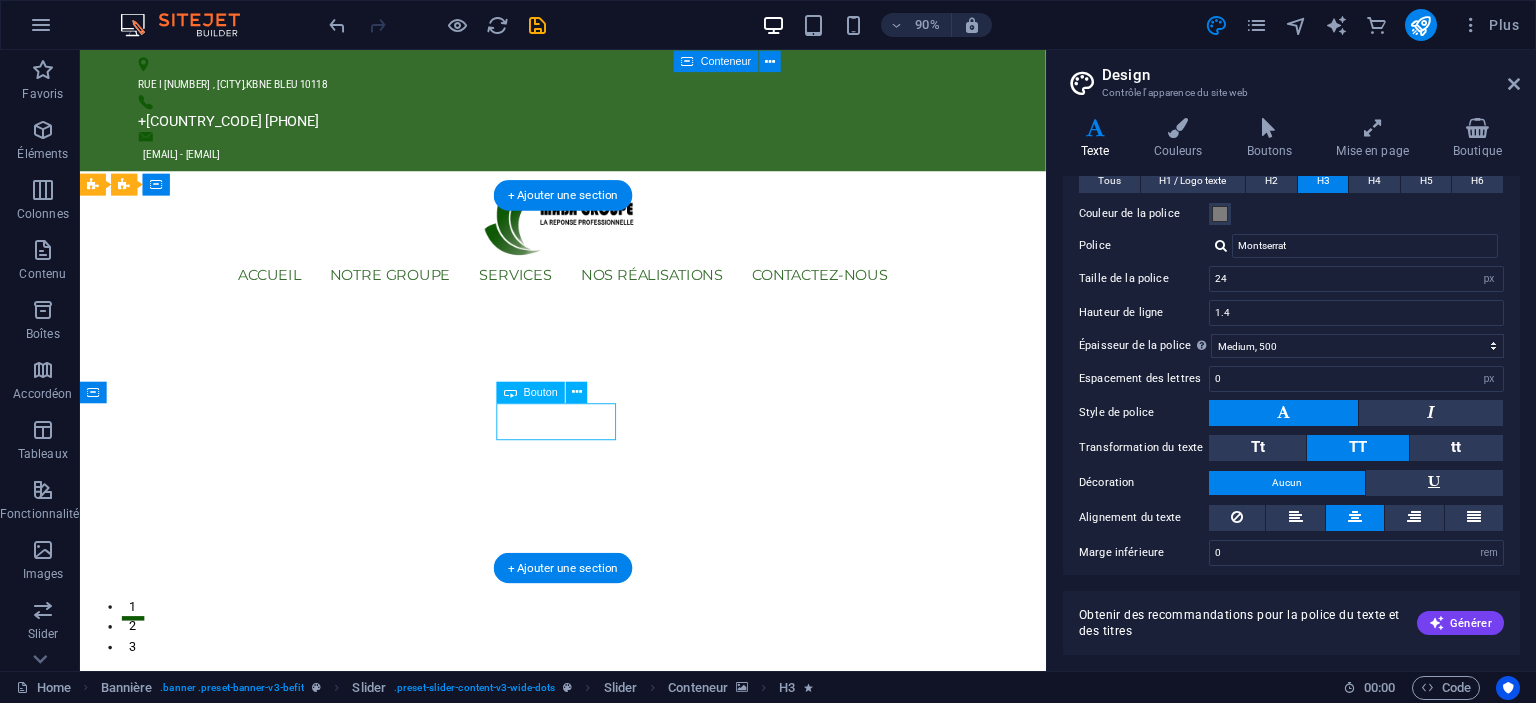 drag, startPoint x: 588, startPoint y: 459, endPoint x: 196, endPoint y: 459, distance: 392 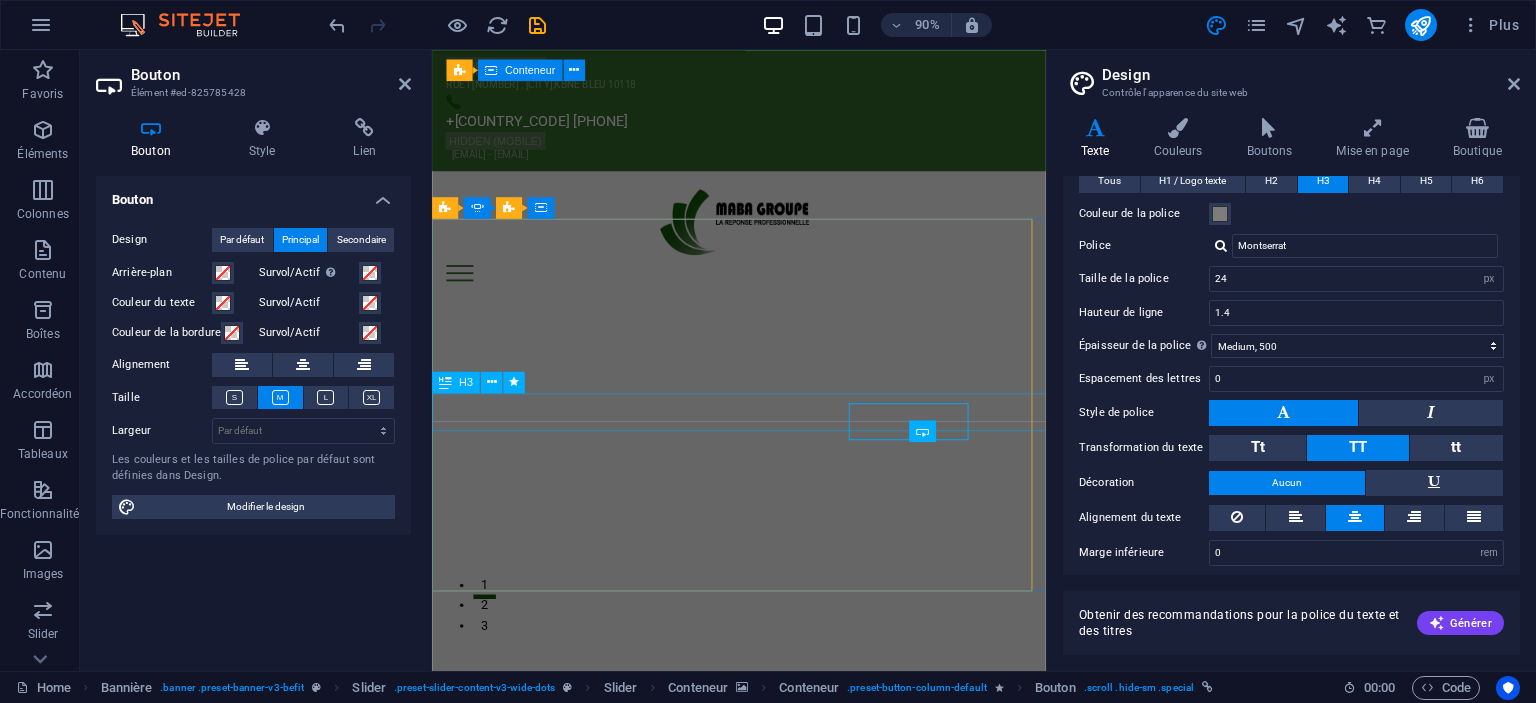 type on "30" 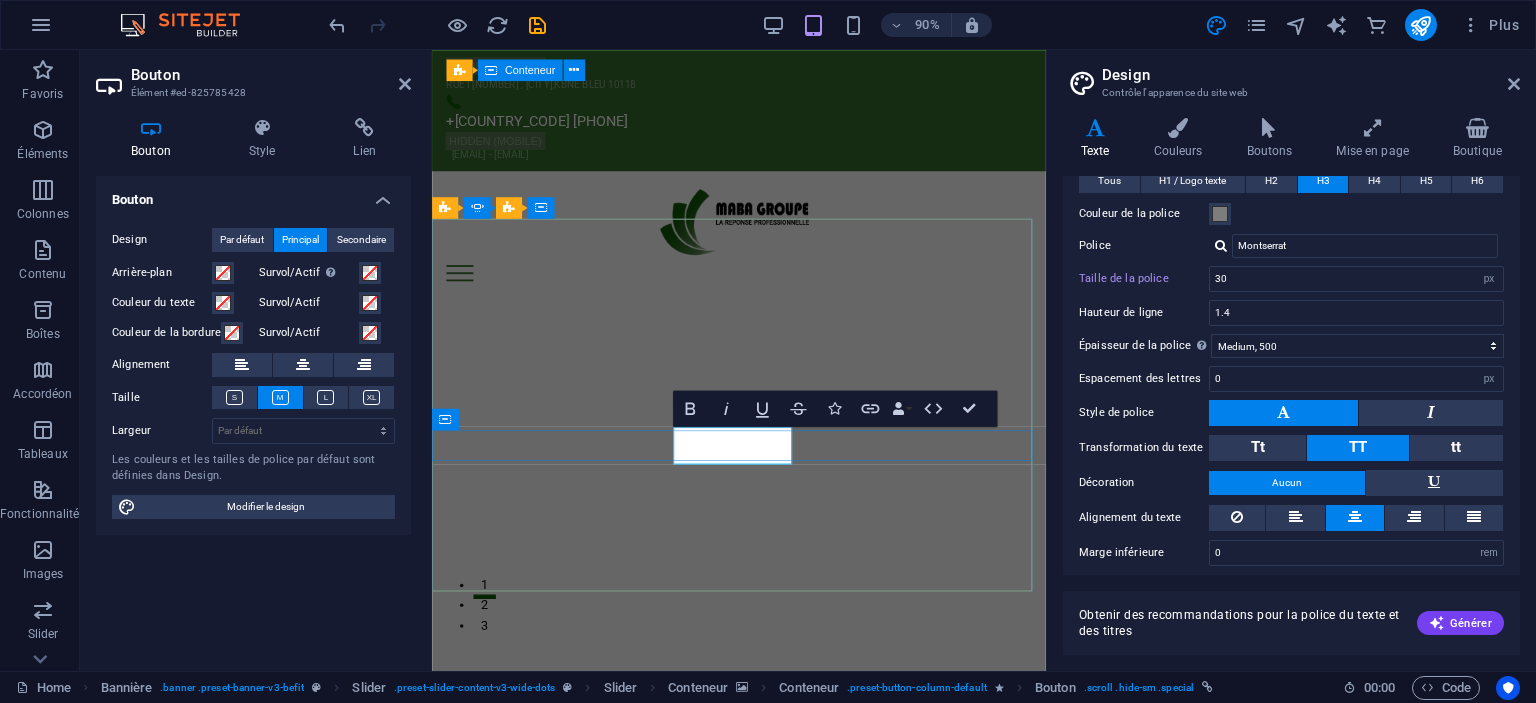 click on "Learn more" at bounding box center (-841, 2435) 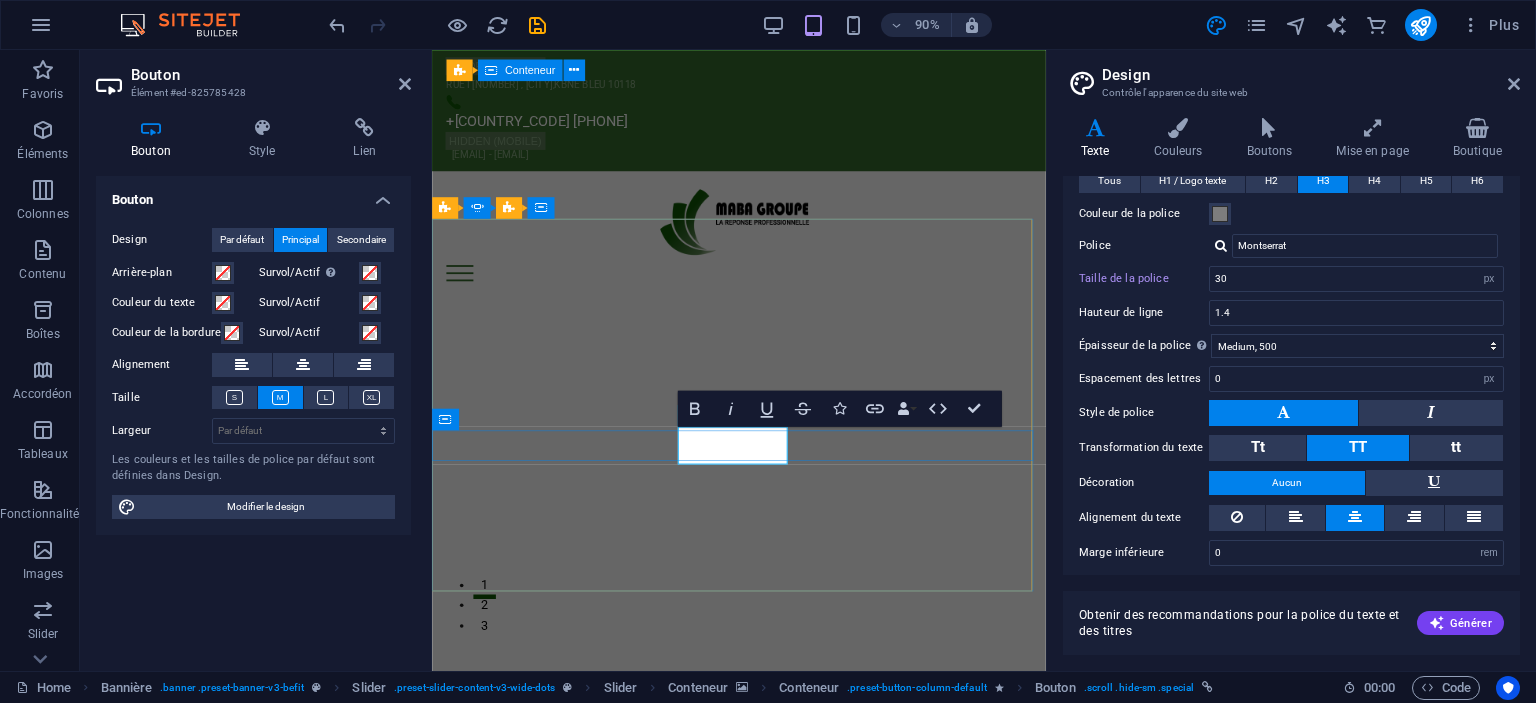 drag, startPoint x: 809, startPoint y: 484, endPoint x: 717, endPoint y: 496, distance: 92.779305 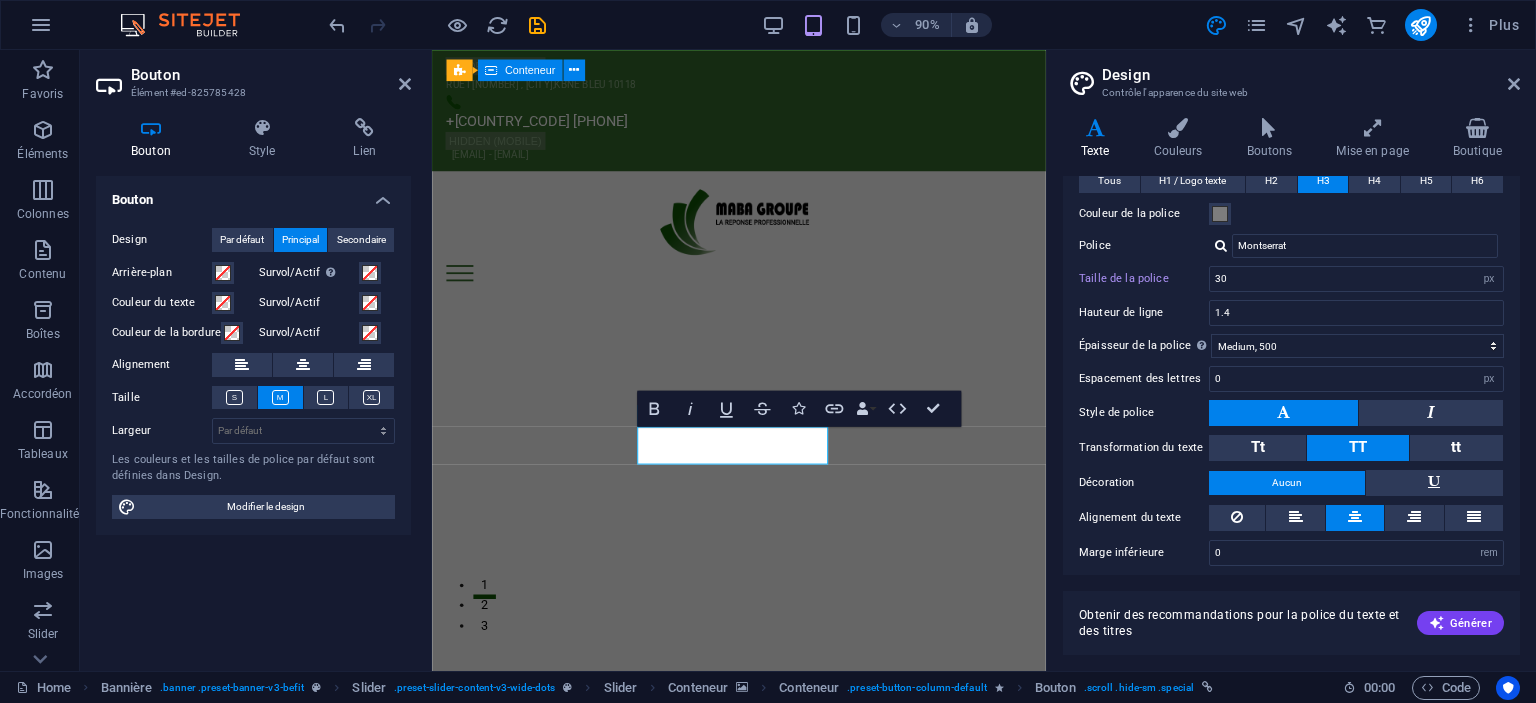 click at bounding box center (-570, 2020) 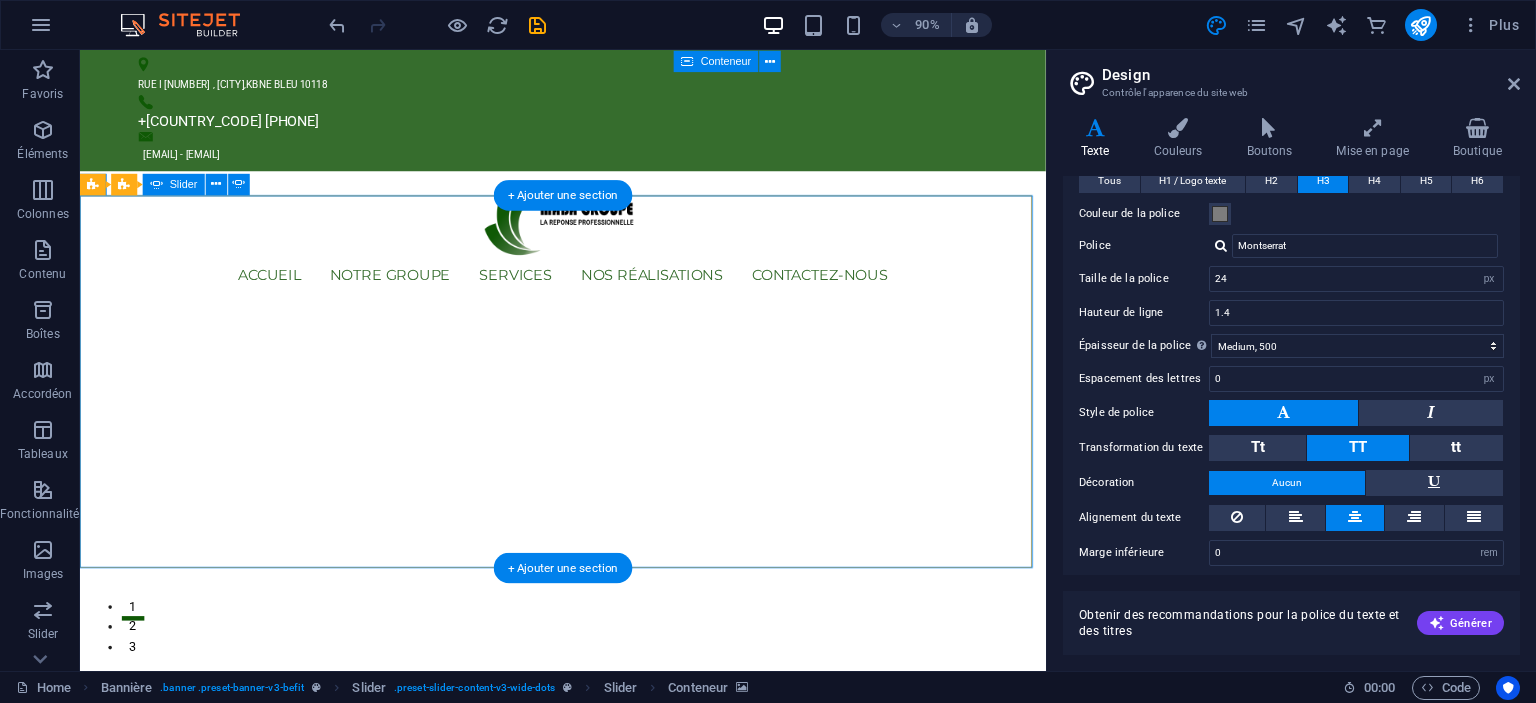 click on "3" at bounding box center [138, 704] 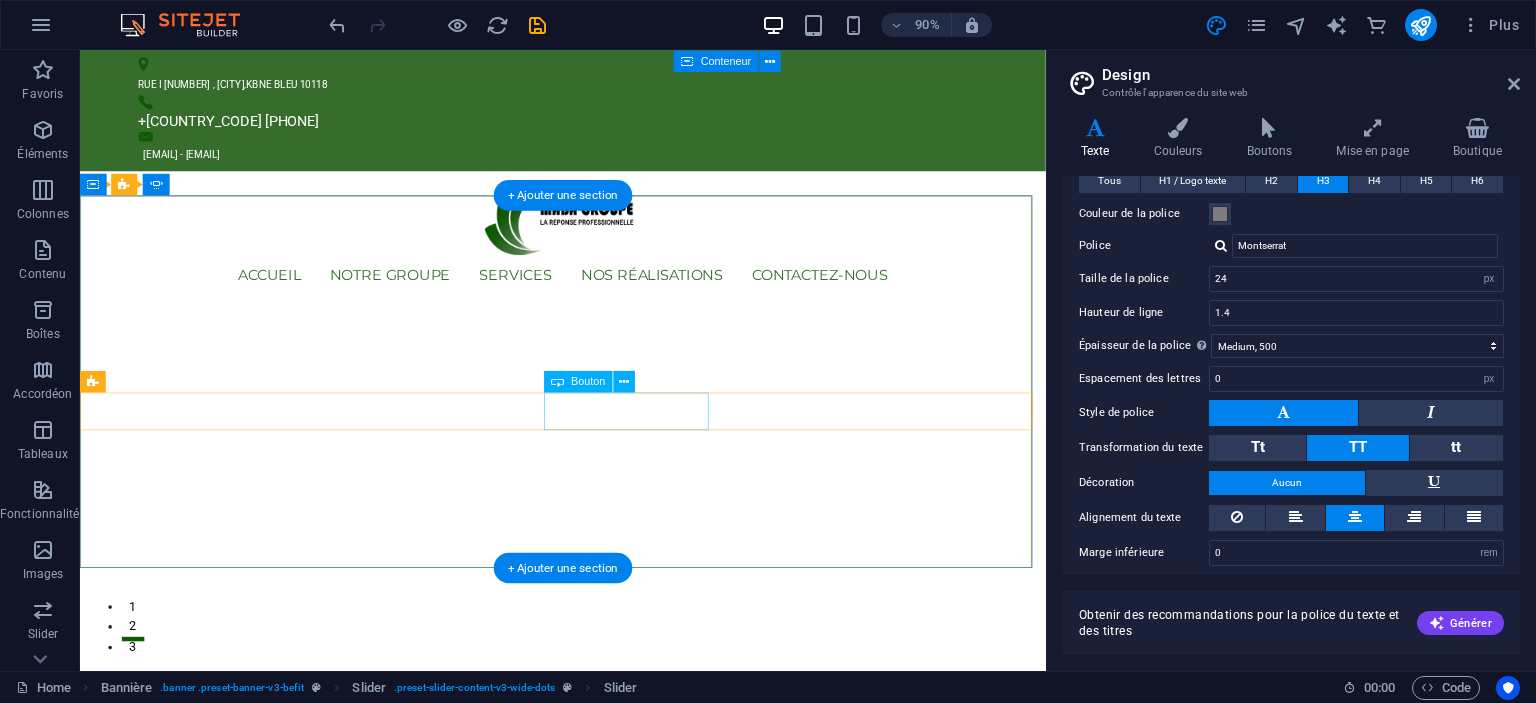drag, startPoint x: 699, startPoint y: 451, endPoint x: 789, endPoint y: 448, distance: 90.04999 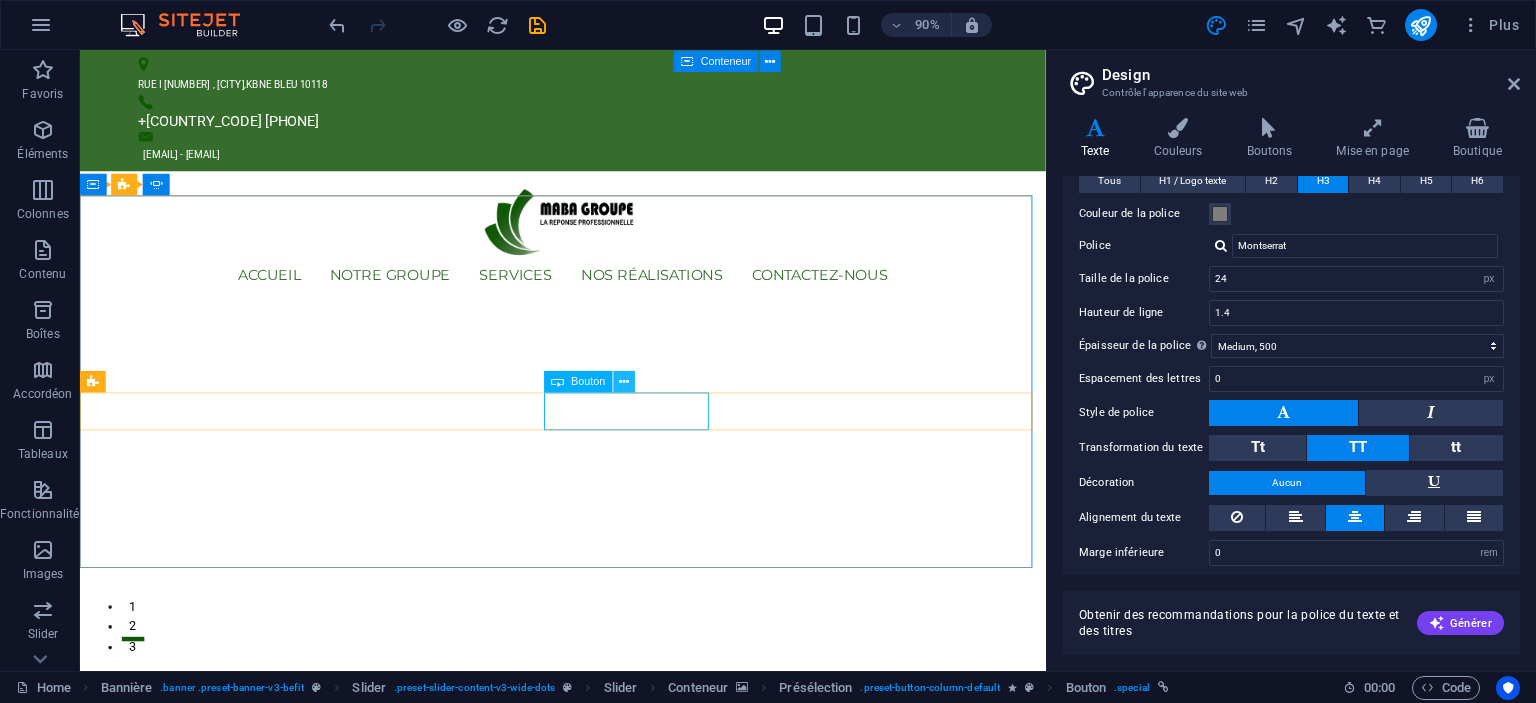 click at bounding box center [625, 381] 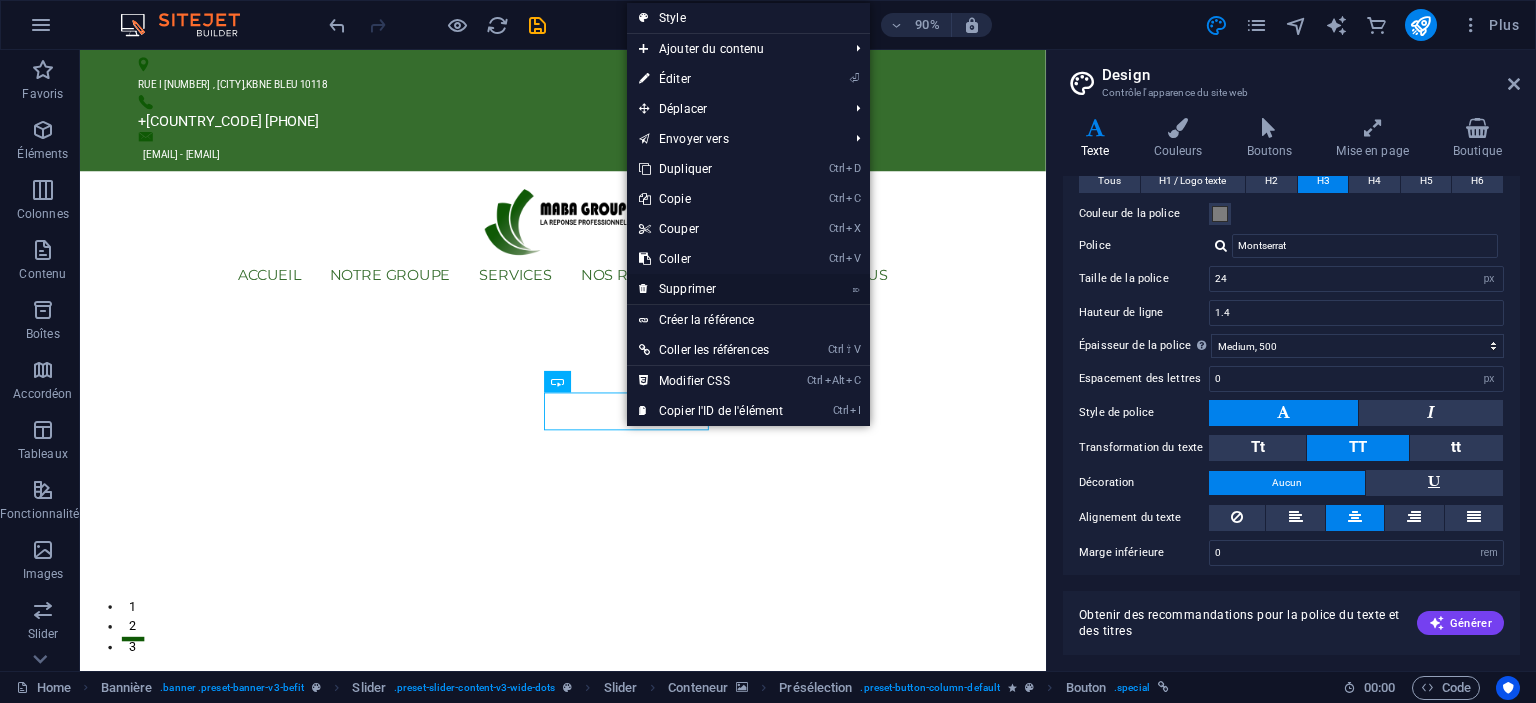 drag, startPoint x: 698, startPoint y: 286, endPoint x: 697, endPoint y: 457, distance: 171.00293 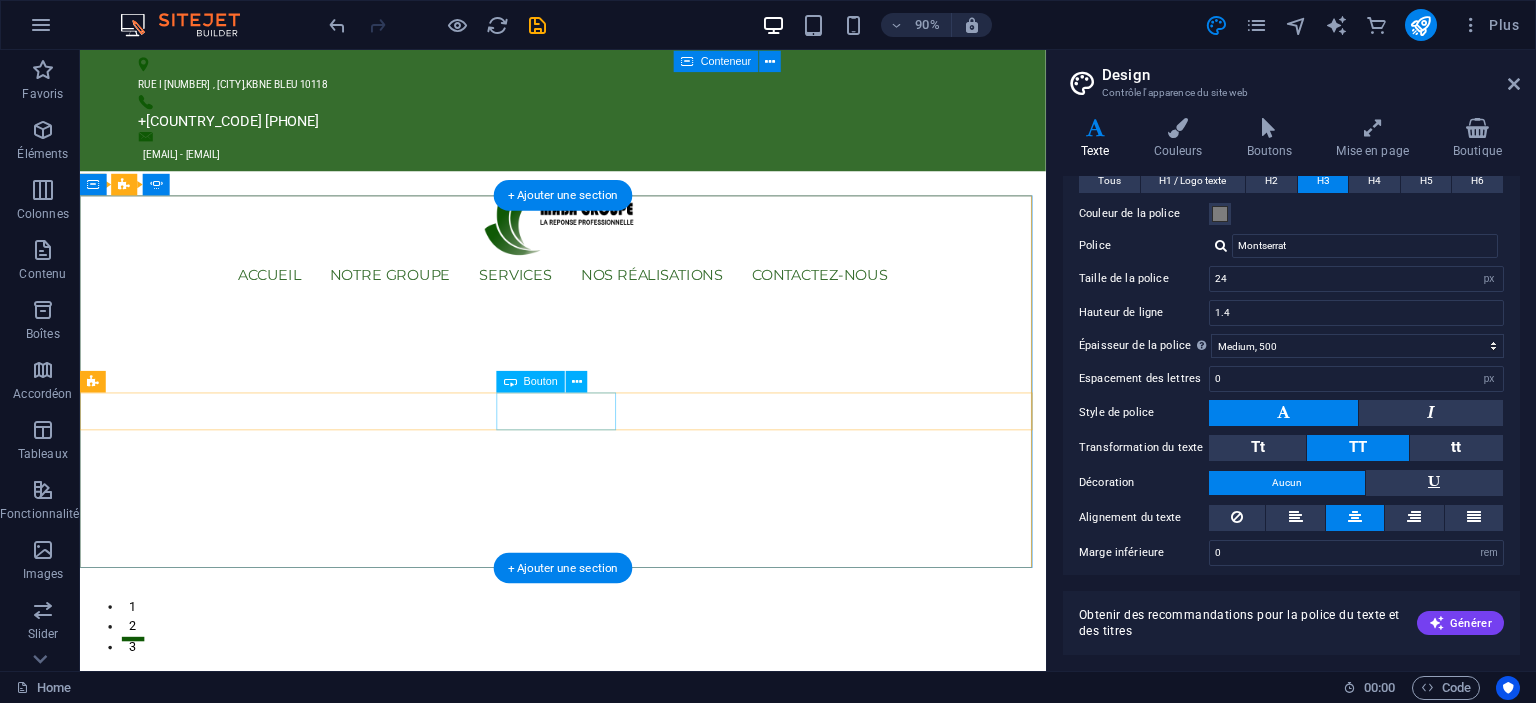 click on "Learn more" at bounding box center [-2568, 3220] 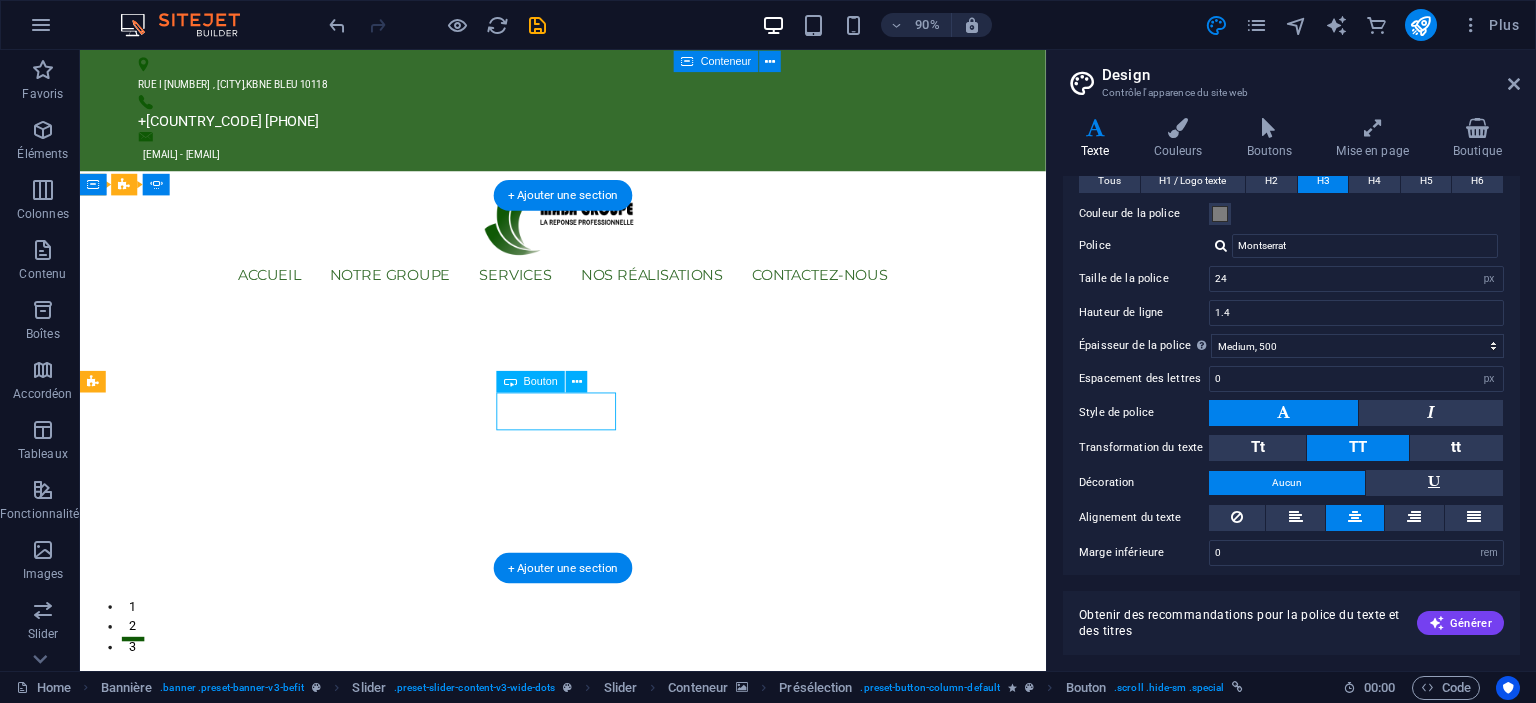 click on "Learn more" at bounding box center [-2568, 3220] 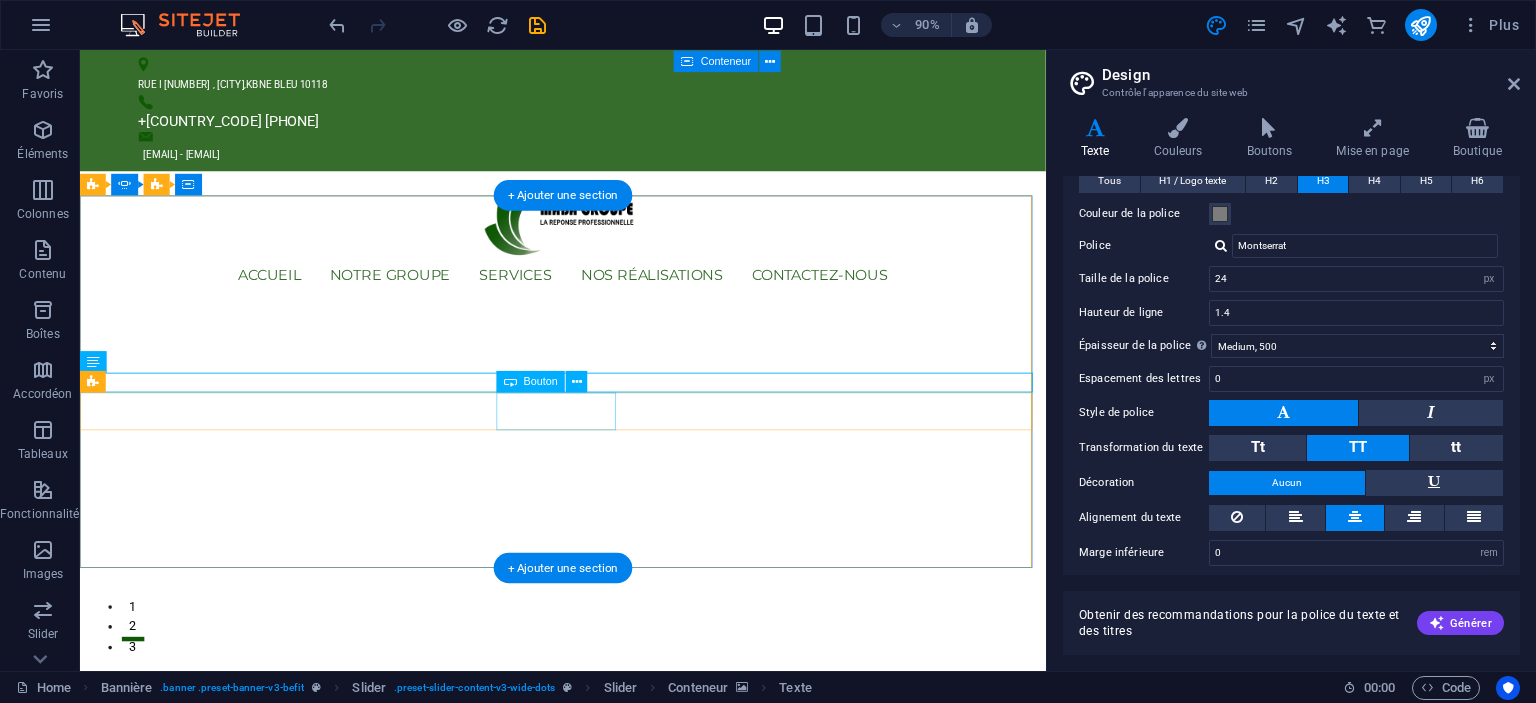 click on "Learn more" at bounding box center [-2568, 3220] 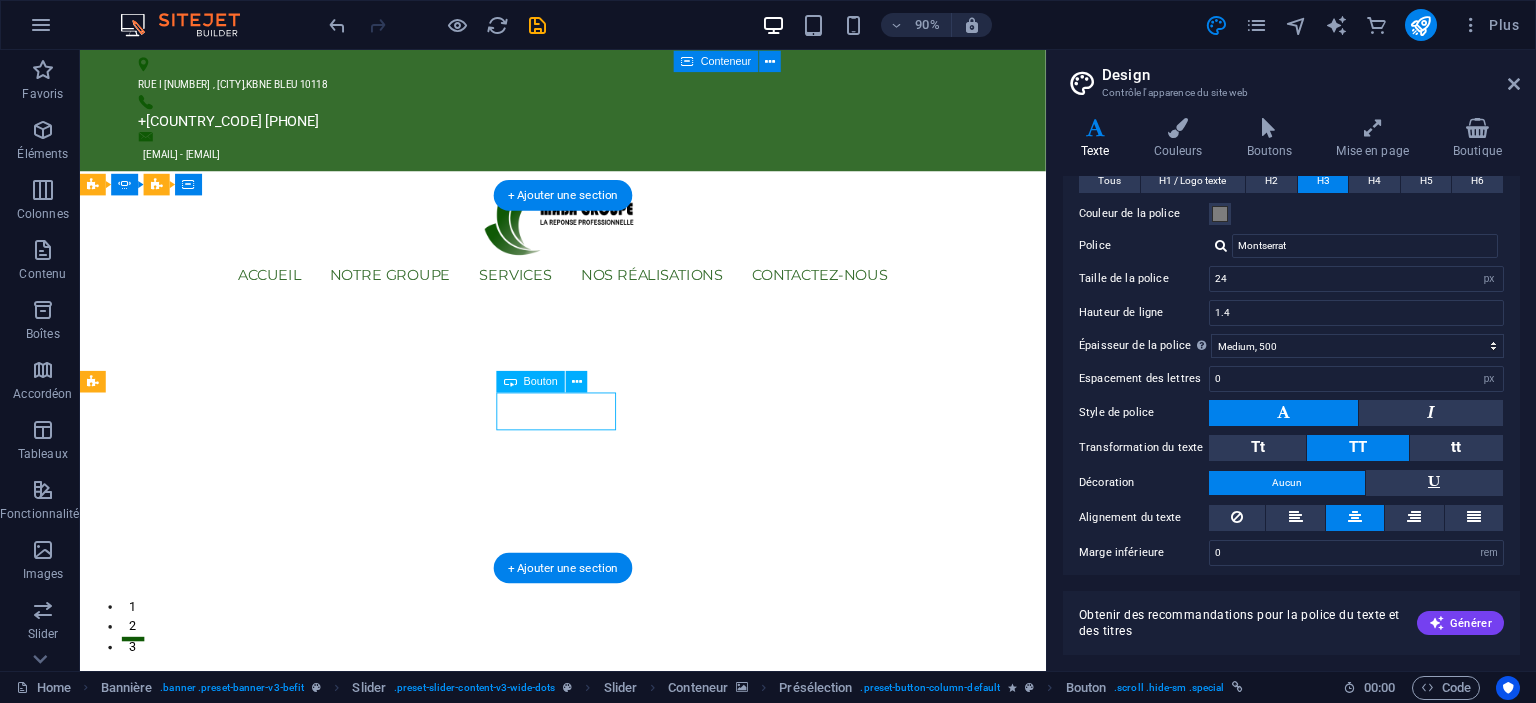 click on "Learn more" at bounding box center (-2568, 3220) 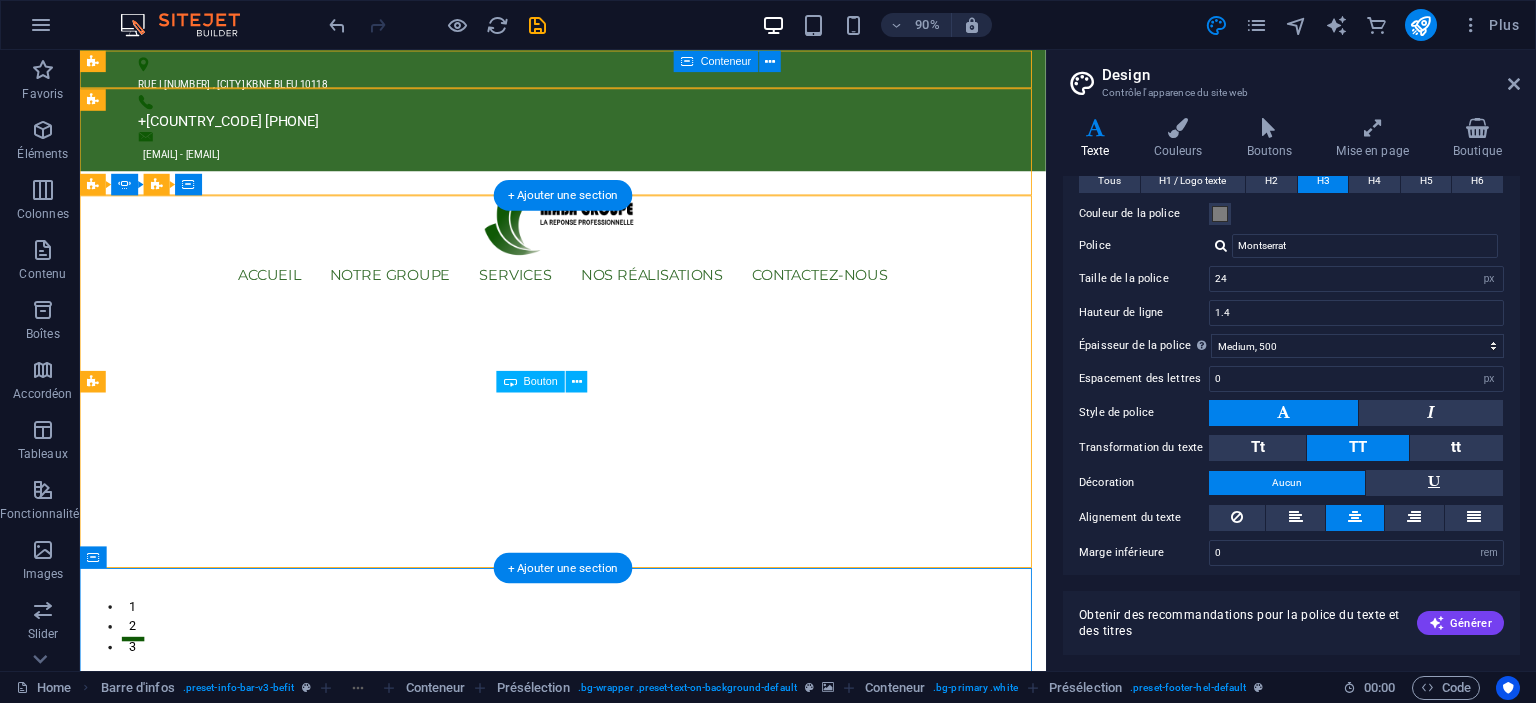 click on "Learn more" at bounding box center (-2568, 3220) 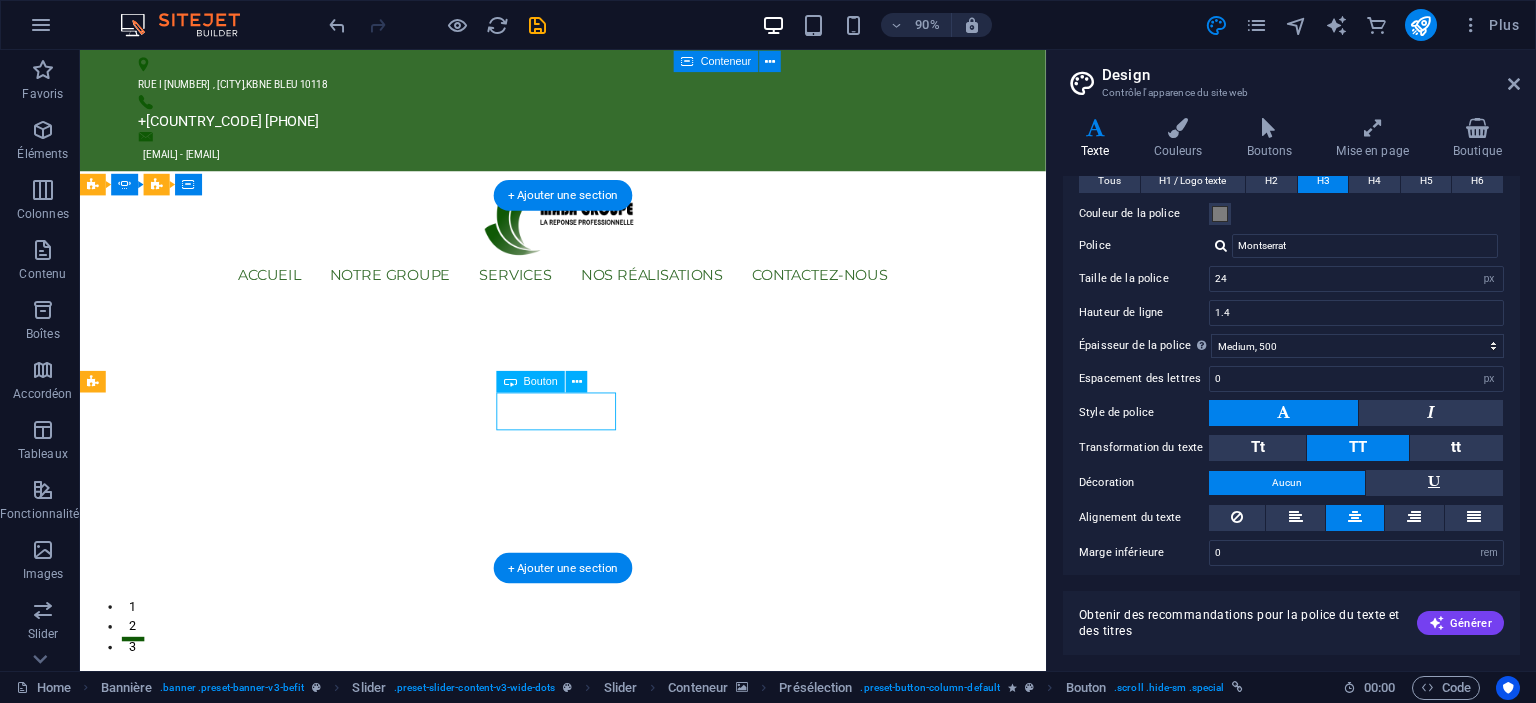 click on "Learn more" at bounding box center (-2568, 3220) 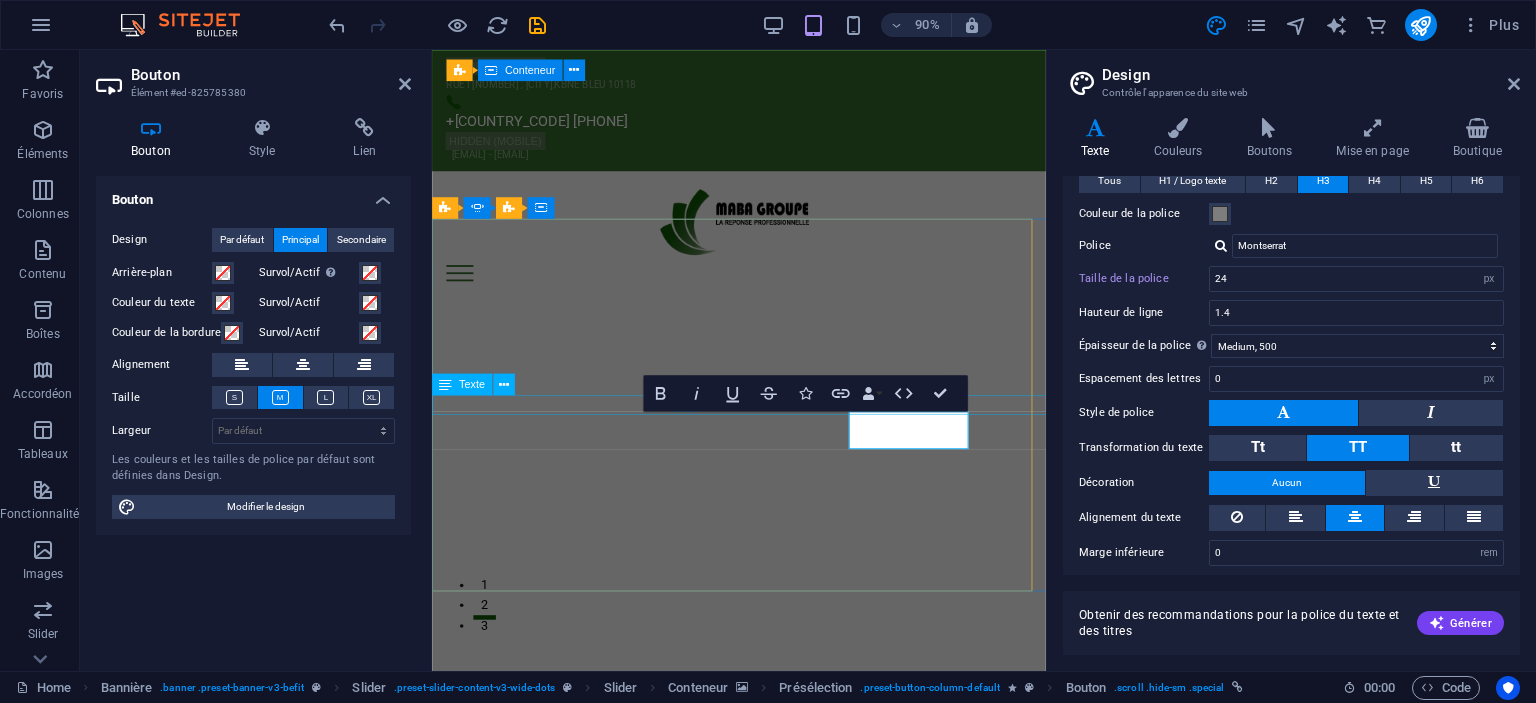 type on "30" 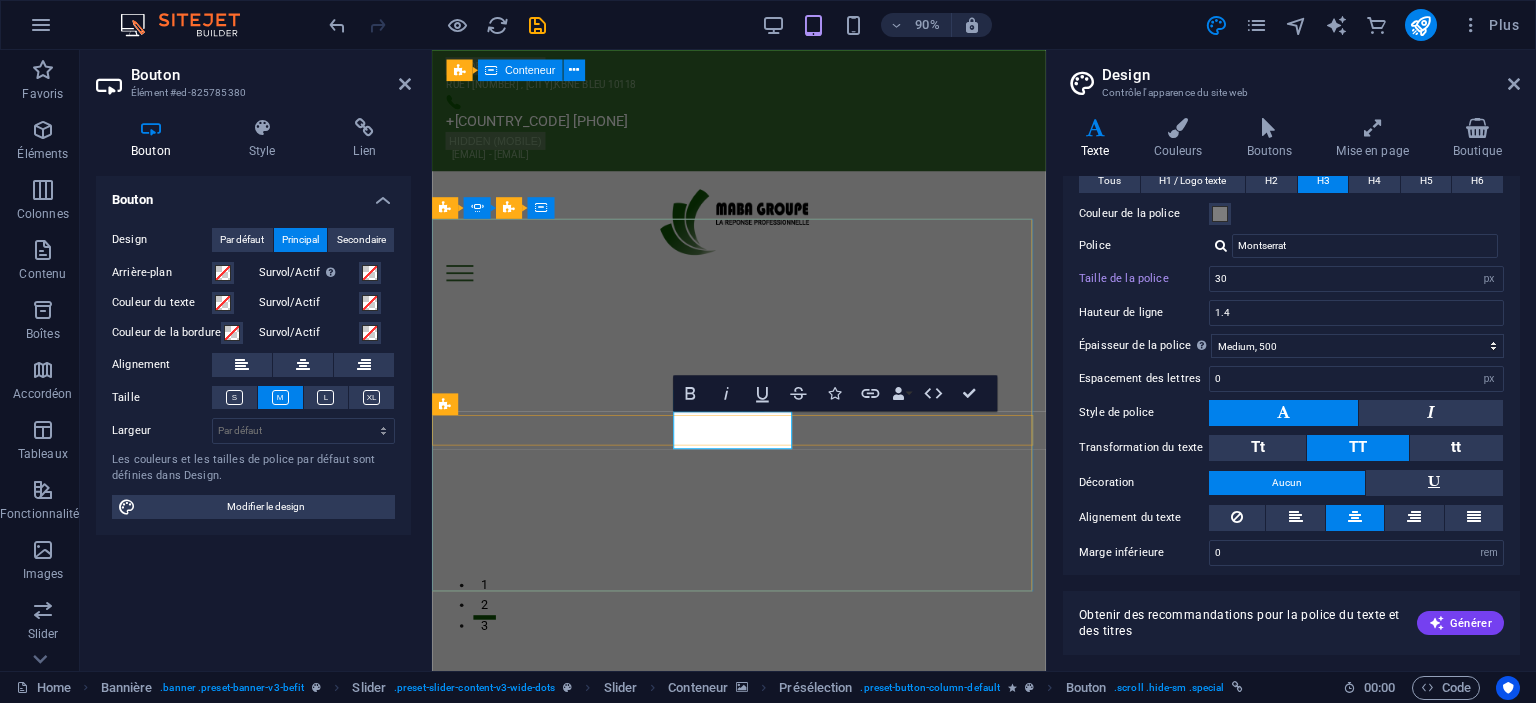 click on "Learn more" at bounding box center (-1509, 3094) 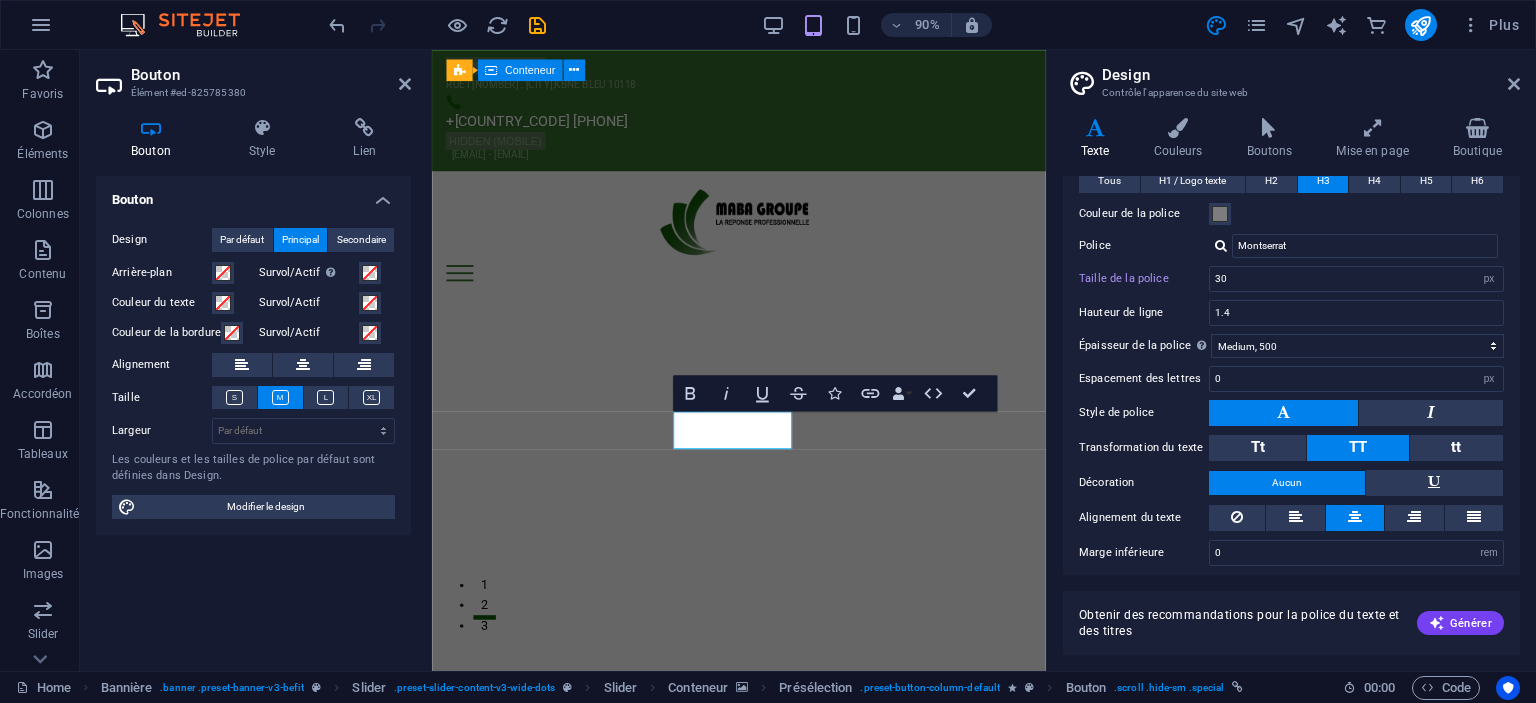 drag, startPoint x: 817, startPoint y: 471, endPoint x: 694, endPoint y: 491, distance: 124.61541 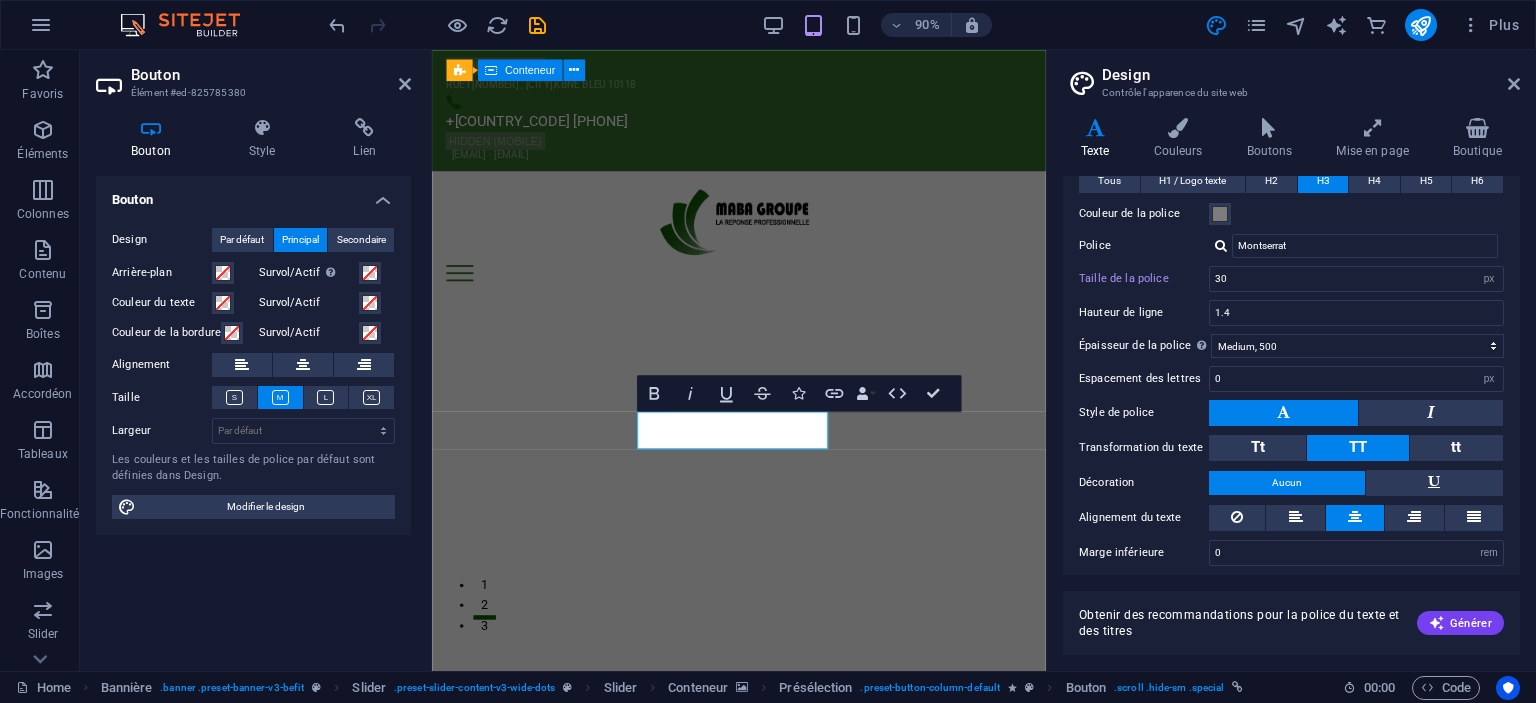 click at bounding box center (-1238, 2713) 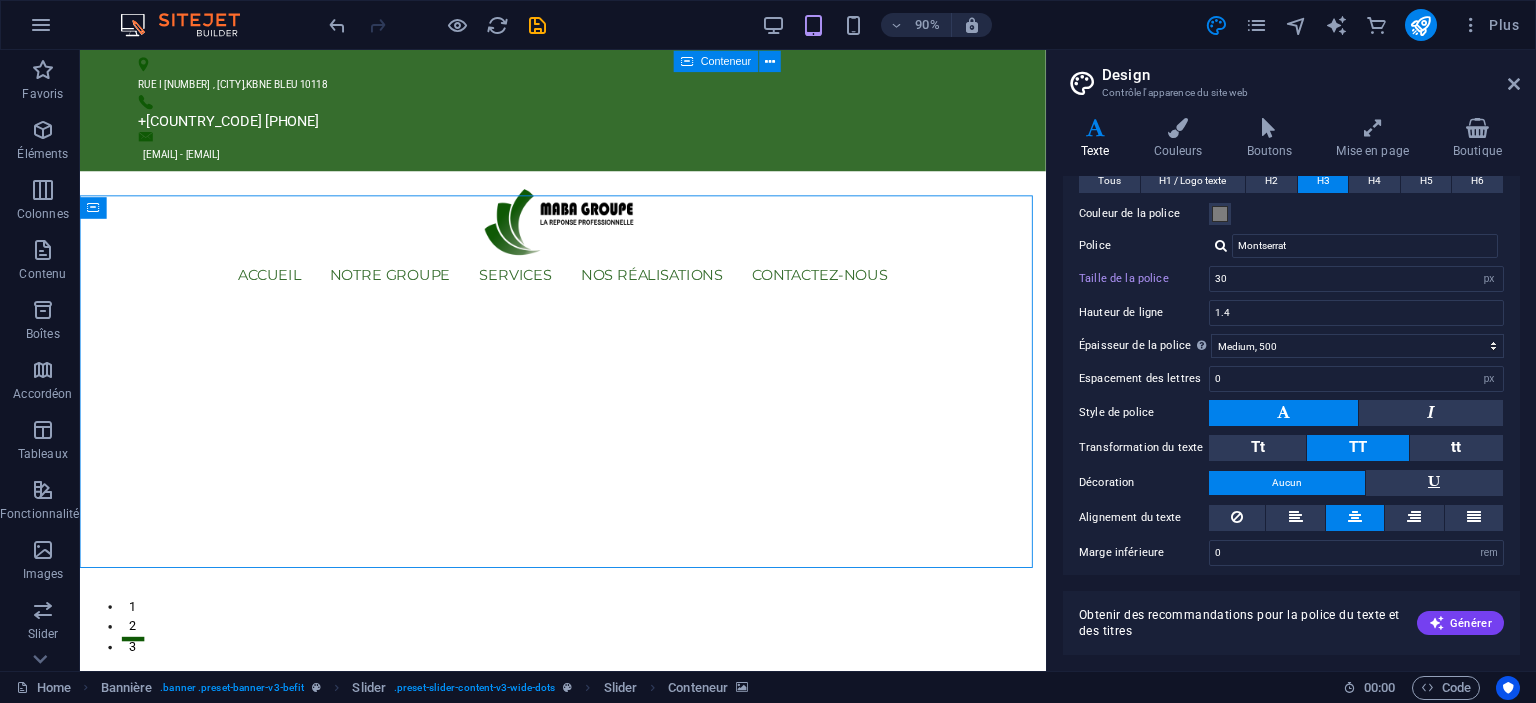 type on "24" 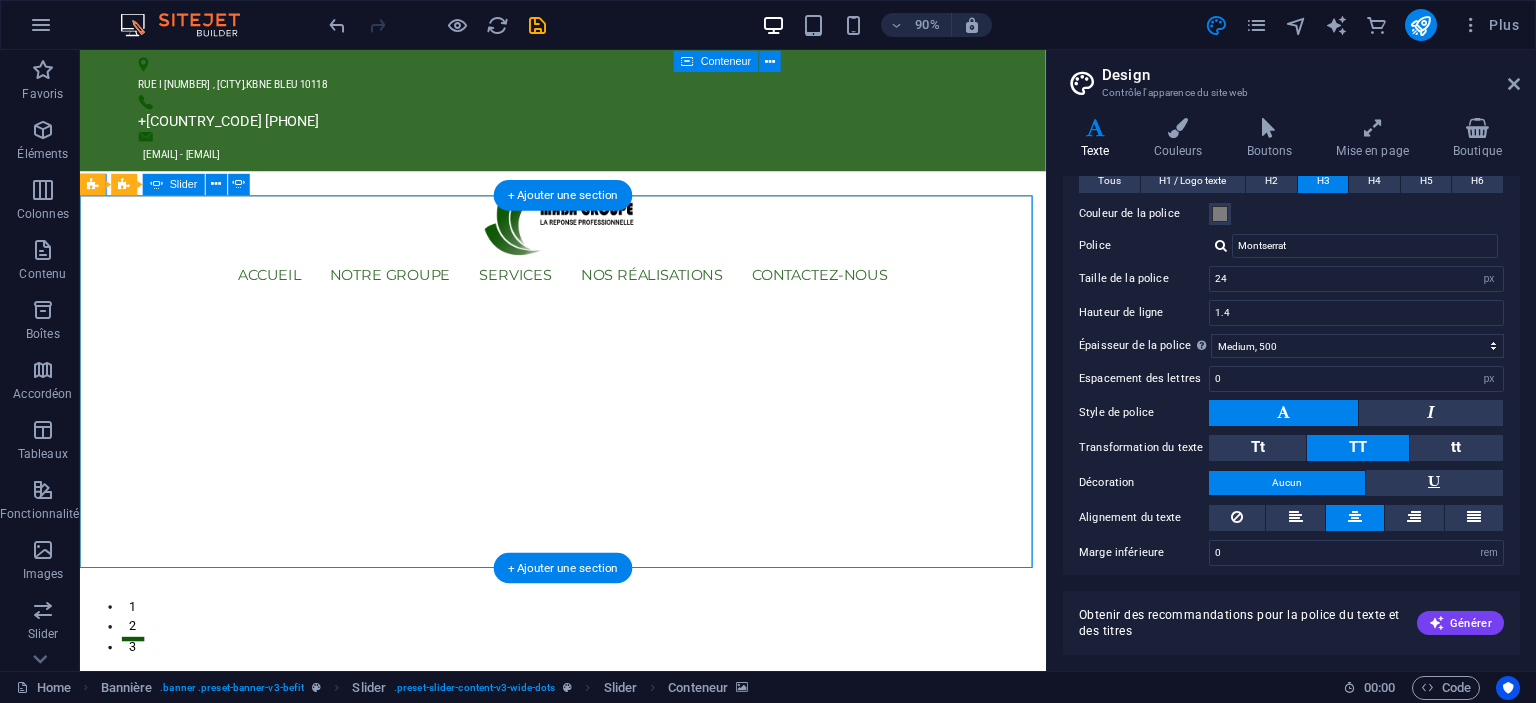 click at bounding box center (-2568, 2820) 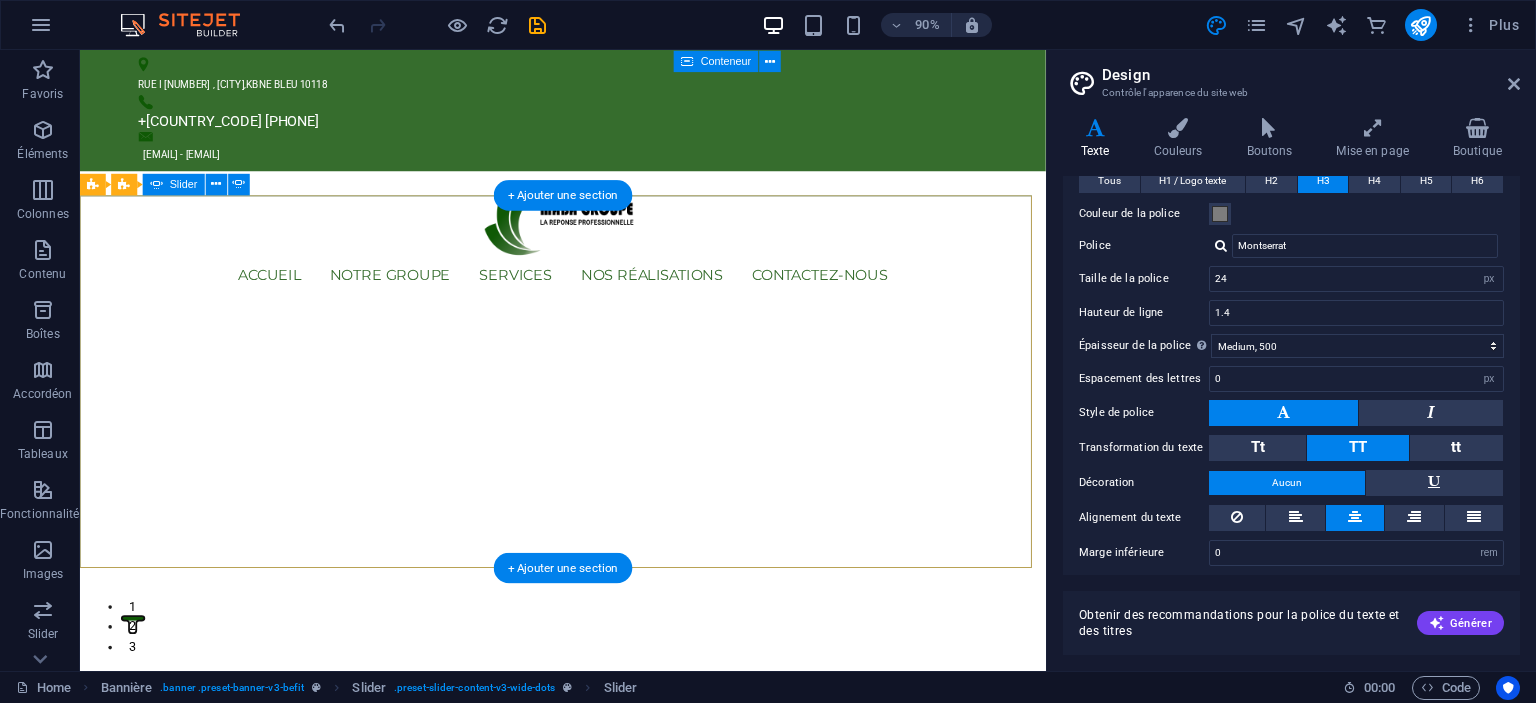 click on "1" at bounding box center (138, 659) 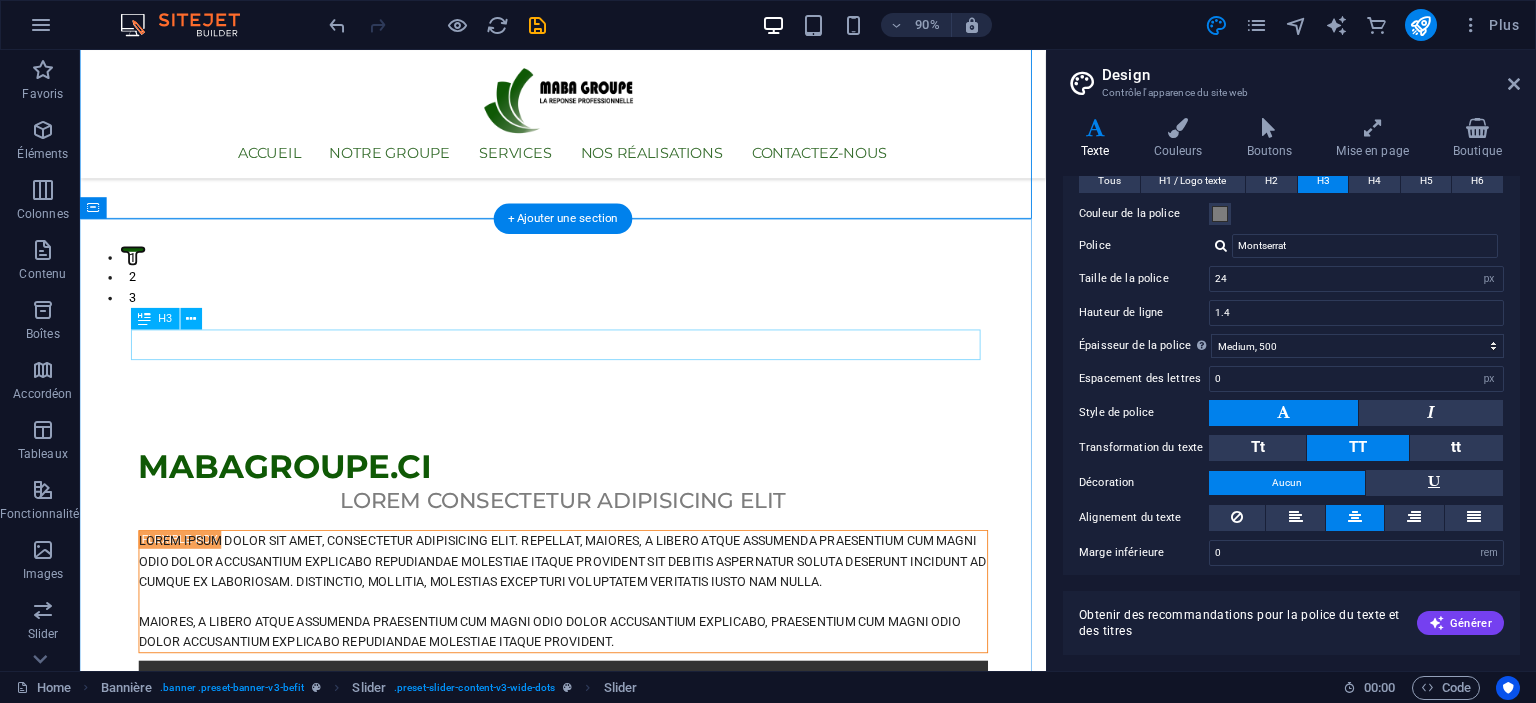 scroll, scrollTop: 400, scrollLeft: 0, axis: vertical 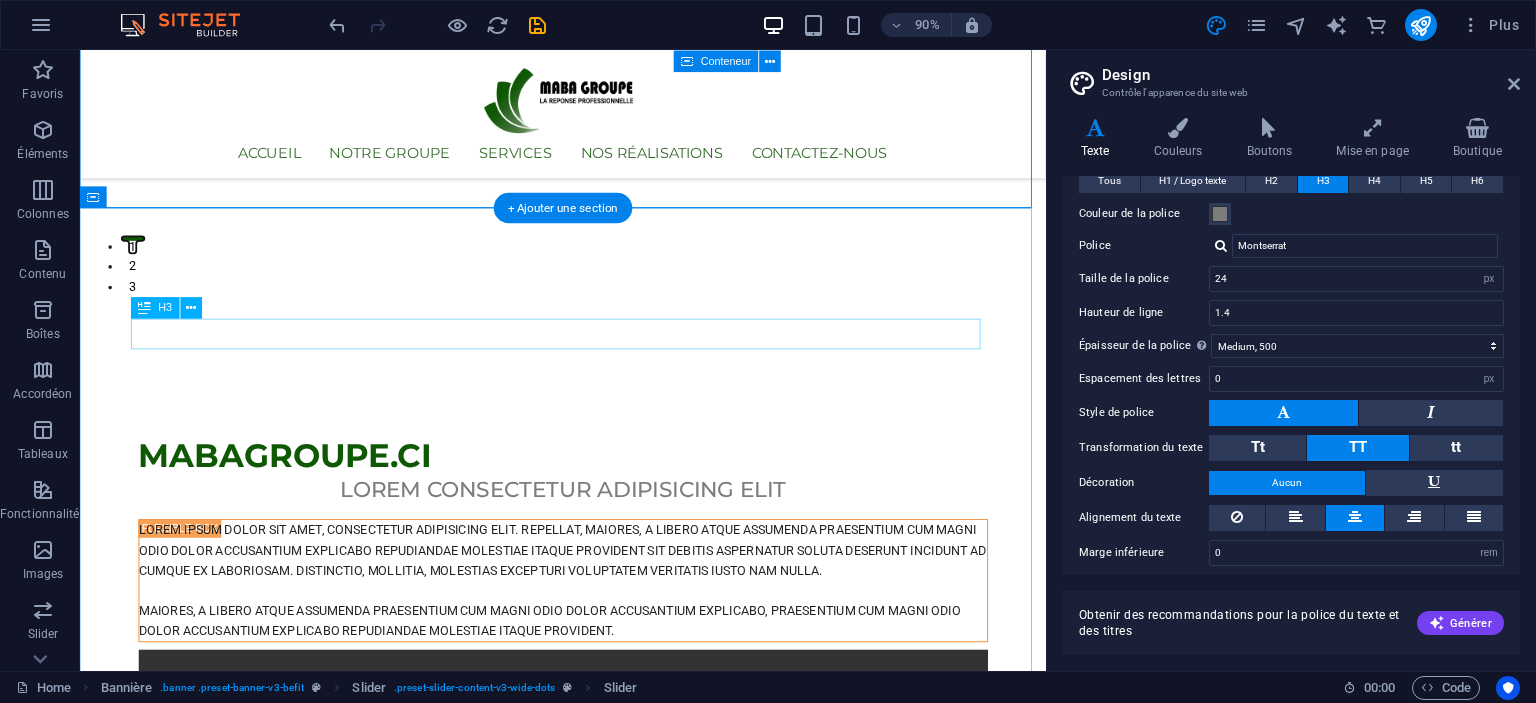 click on "Lorem consectetur adipisicing elit" at bounding box center [617, 539] 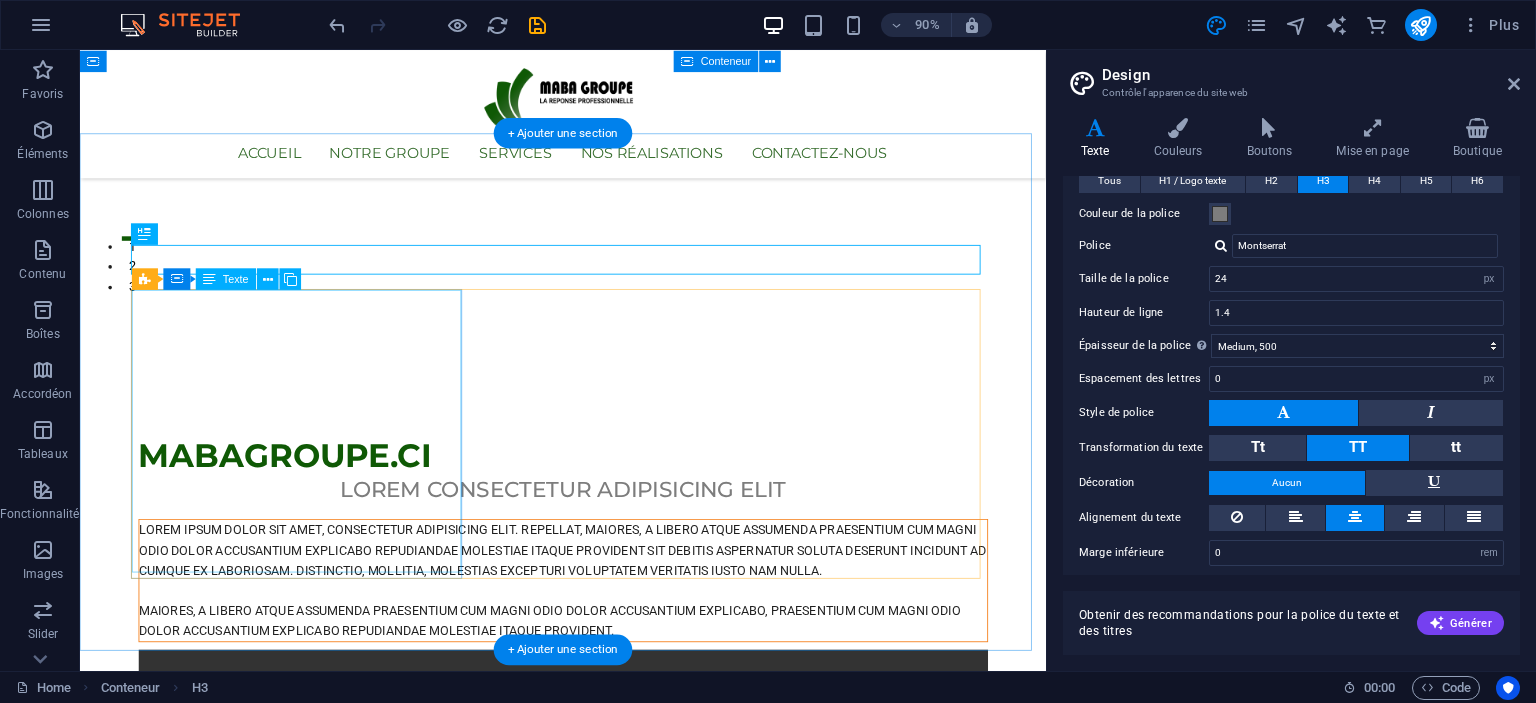 scroll, scrollTop: 400, scrollLeft: 0, axis: vertical 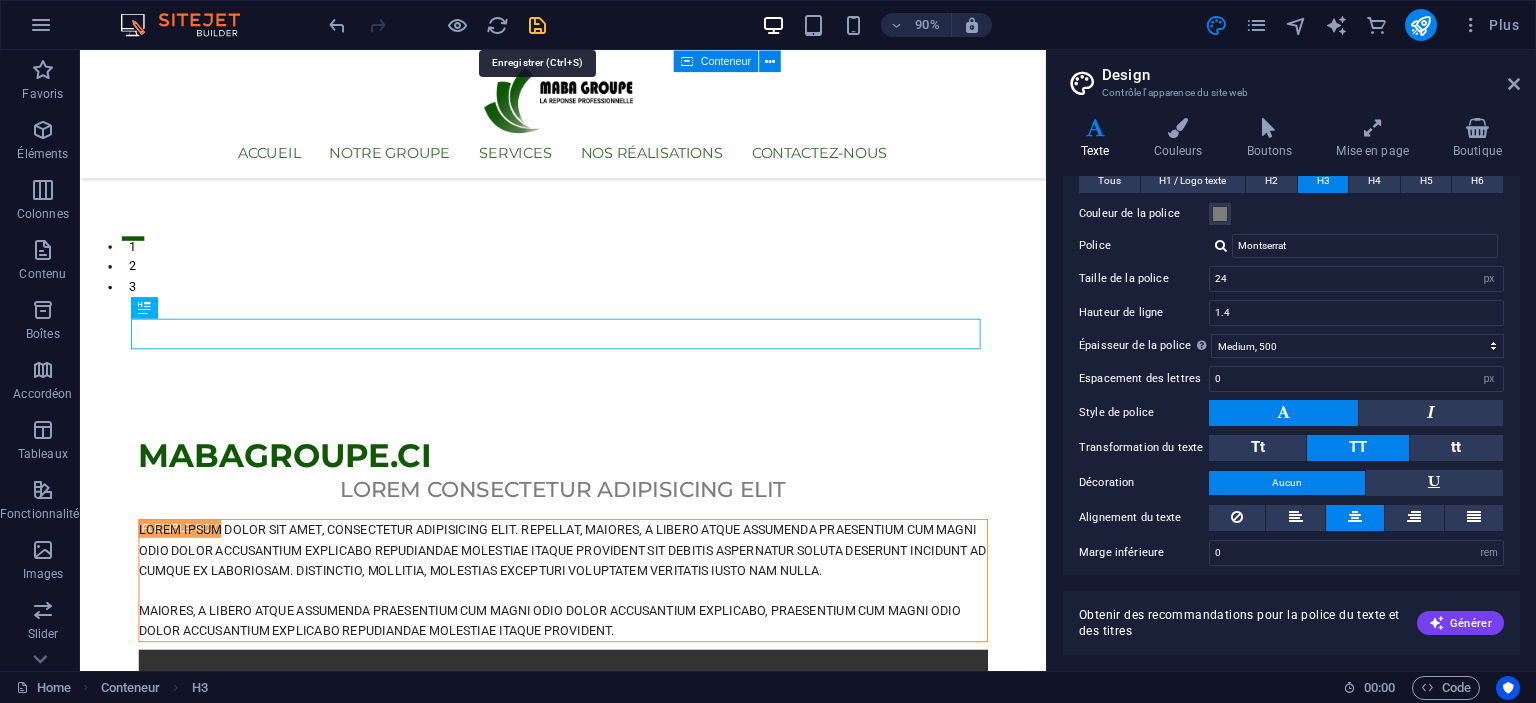 click at bounding box center (537, 25) 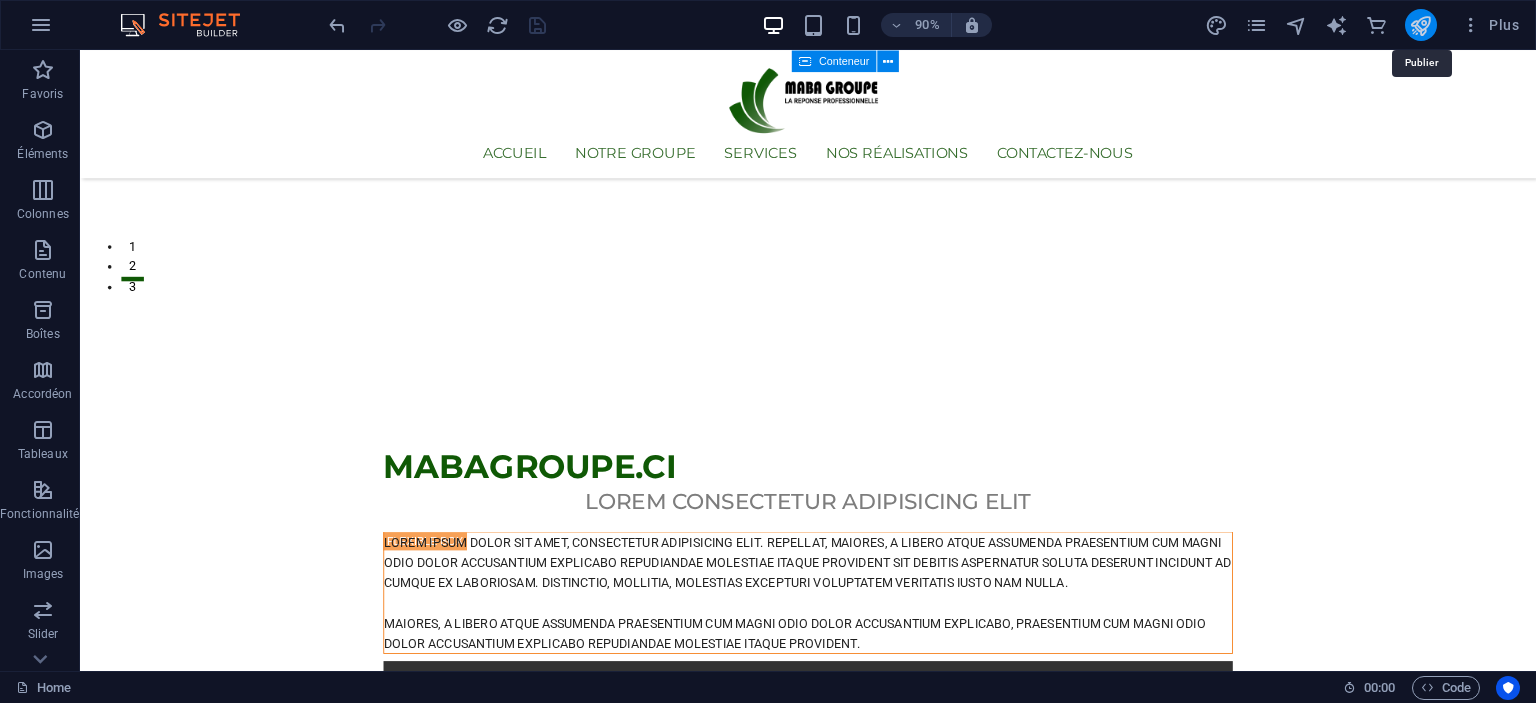 click at bounding box center (1420, 25) 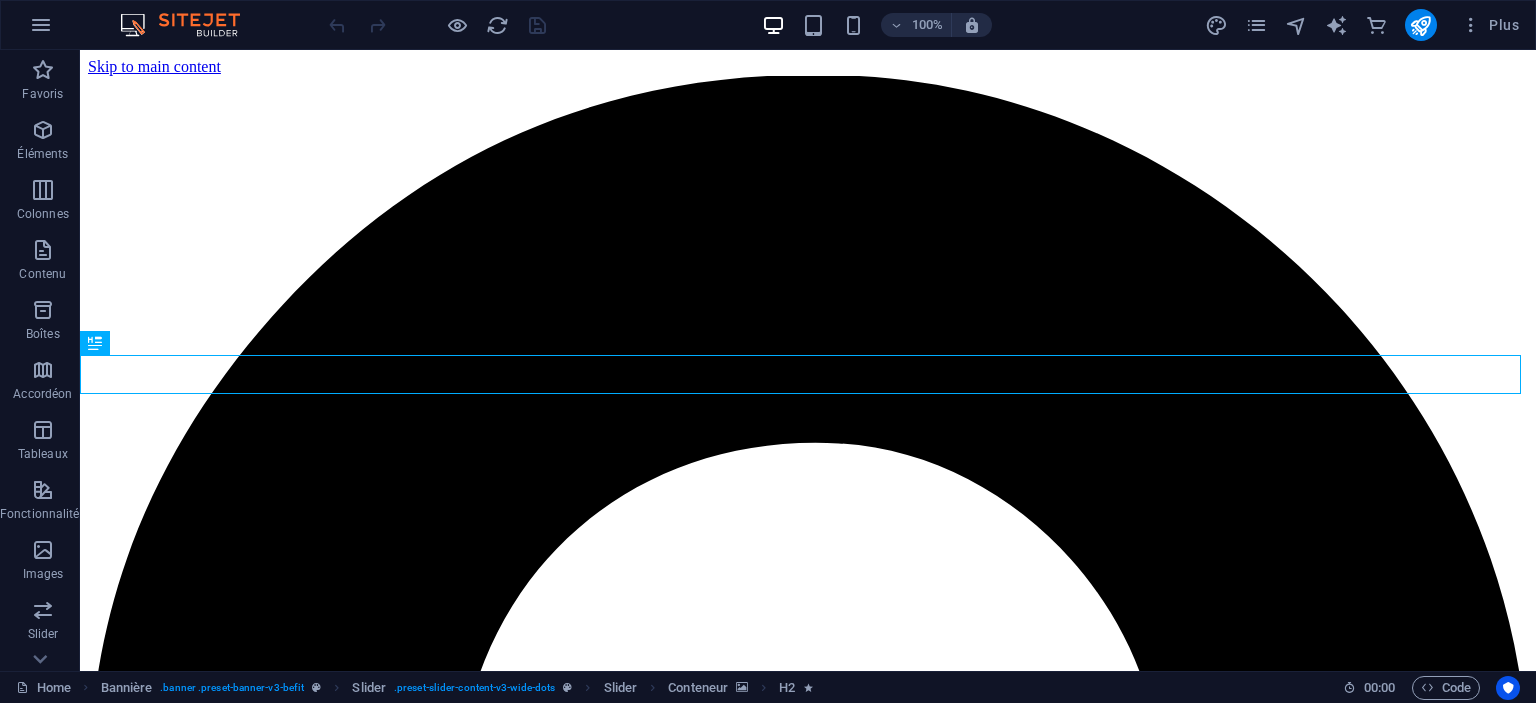 scroll, scrollTop: 0, scrollLeft: 0, axis: both 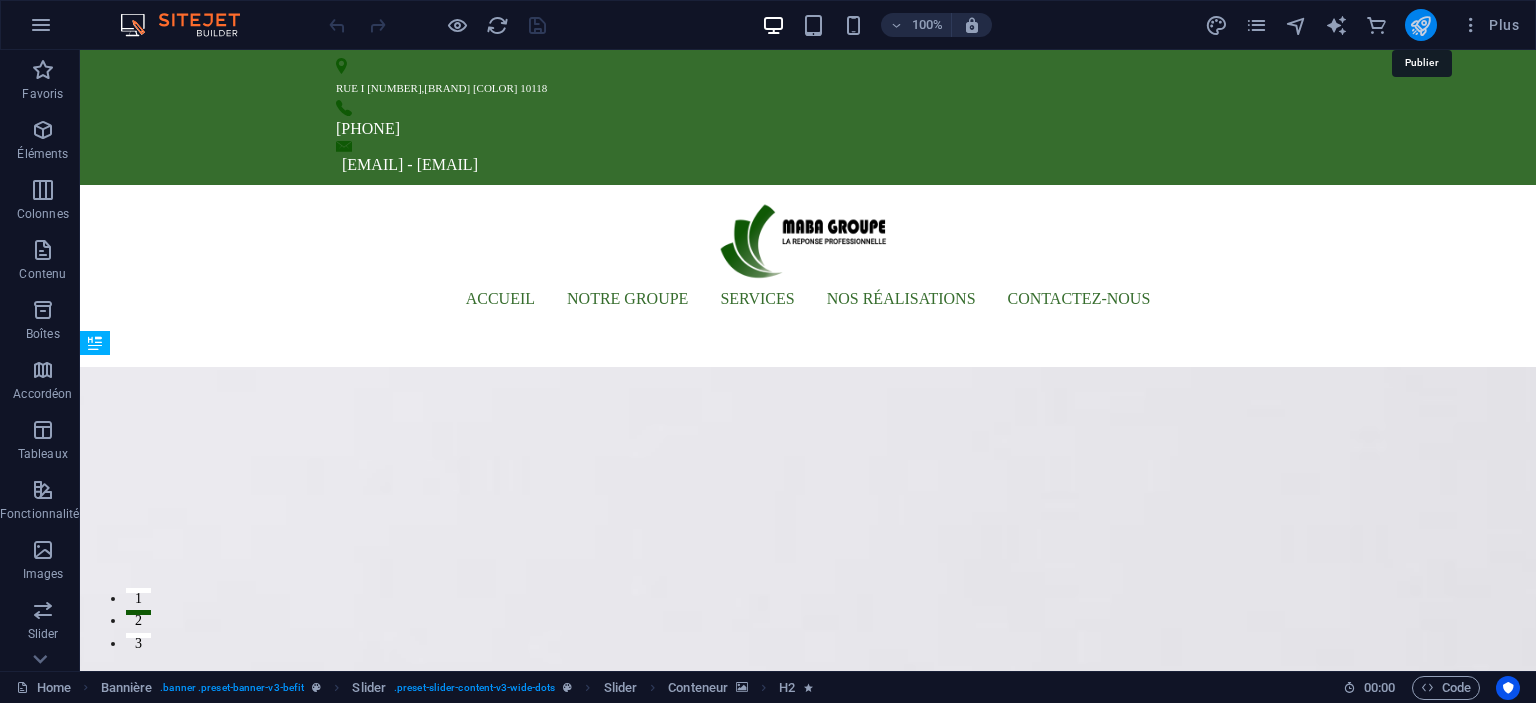 click at bounding box center (1420, 25) 